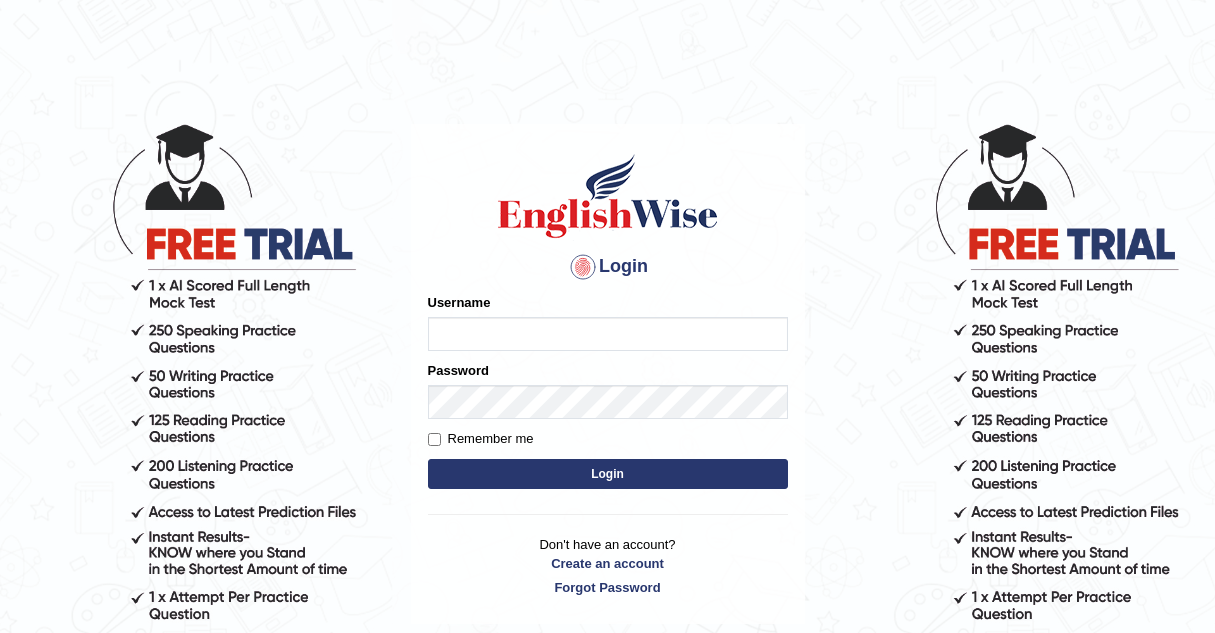 scroll, scrollTop: 0, scrollLeft: 0, axis: both 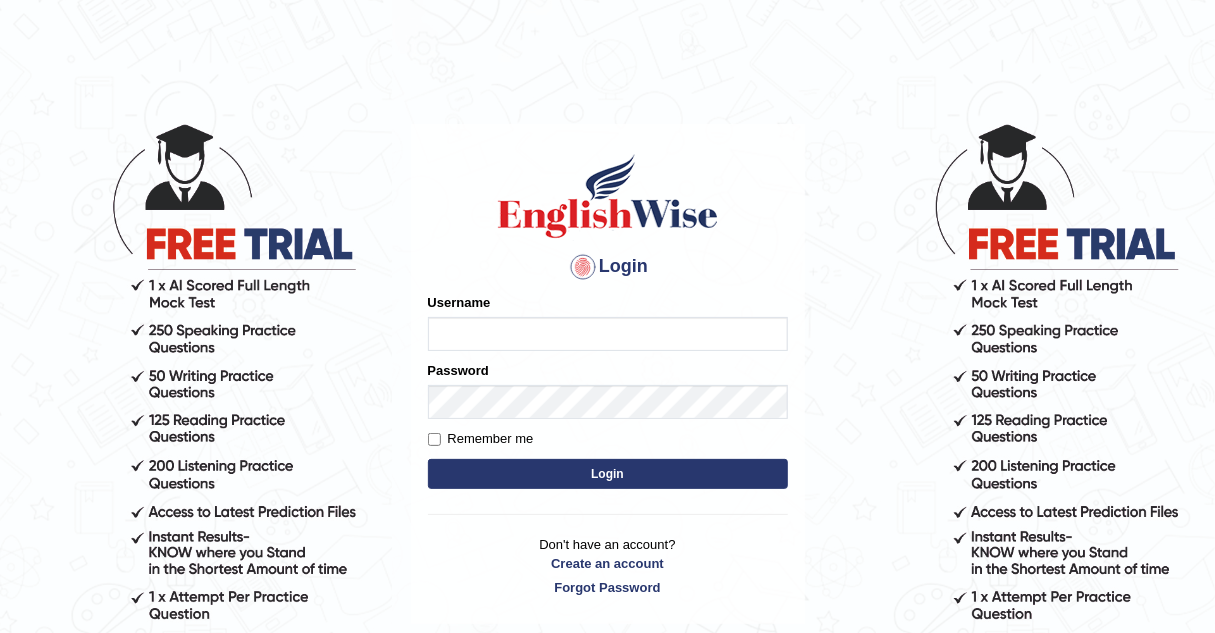 type on "Kelzang_2025" 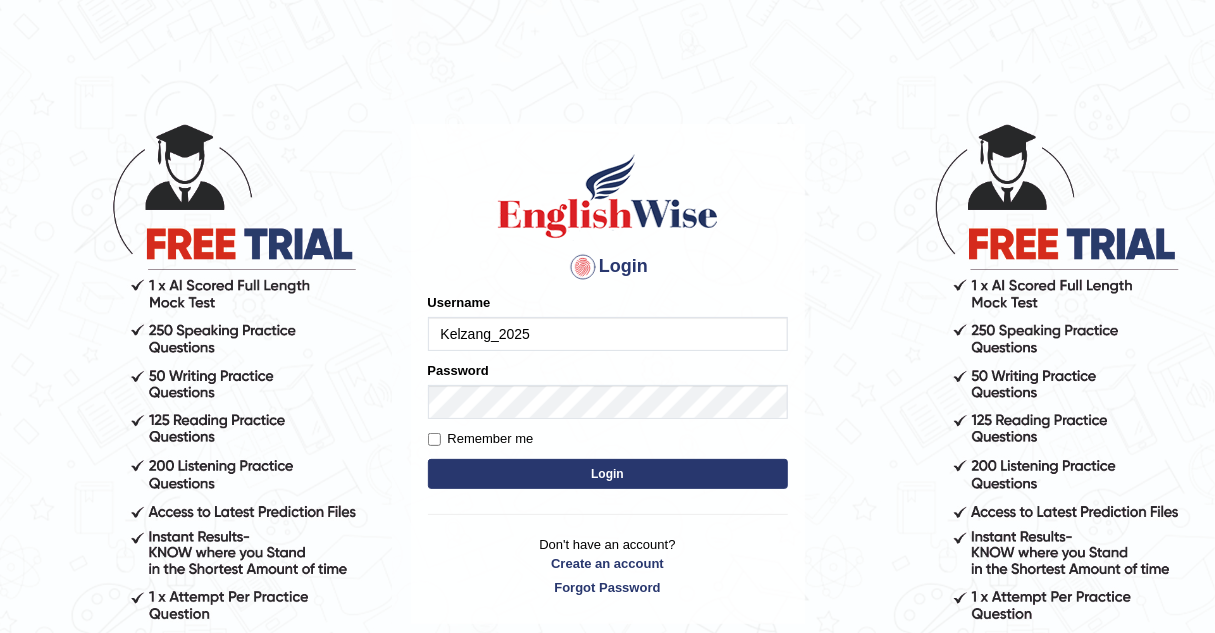 click on "Login" at bounding box center (608, 474) 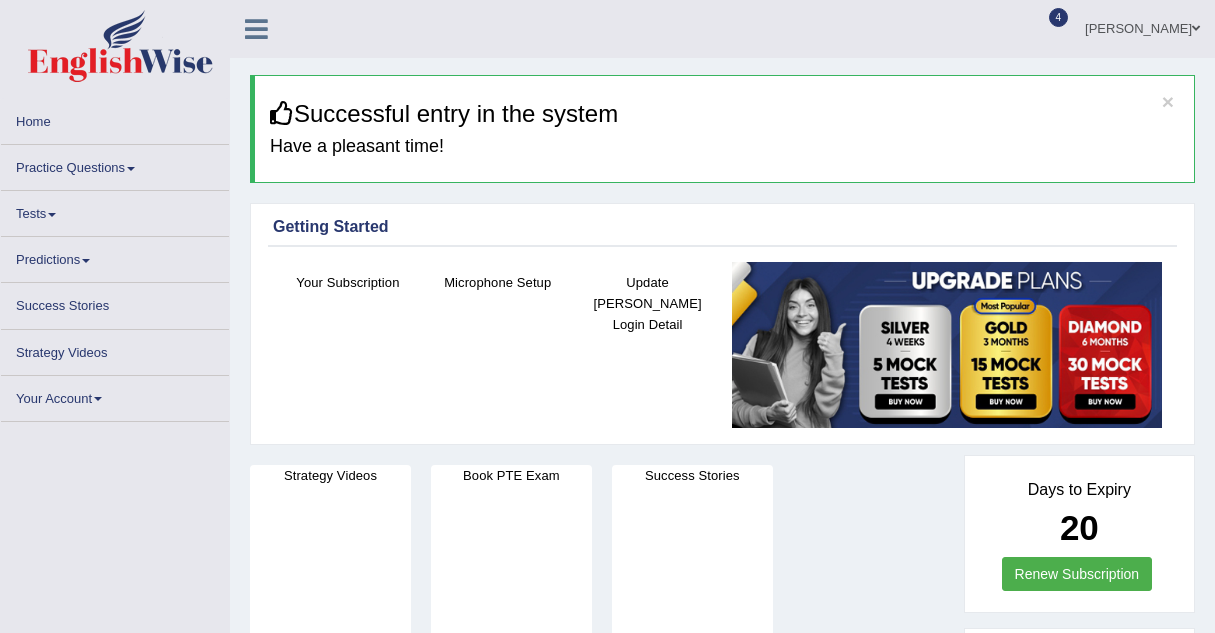 scroll, scrollTop: 0, scrollLeft: 0, axis: both 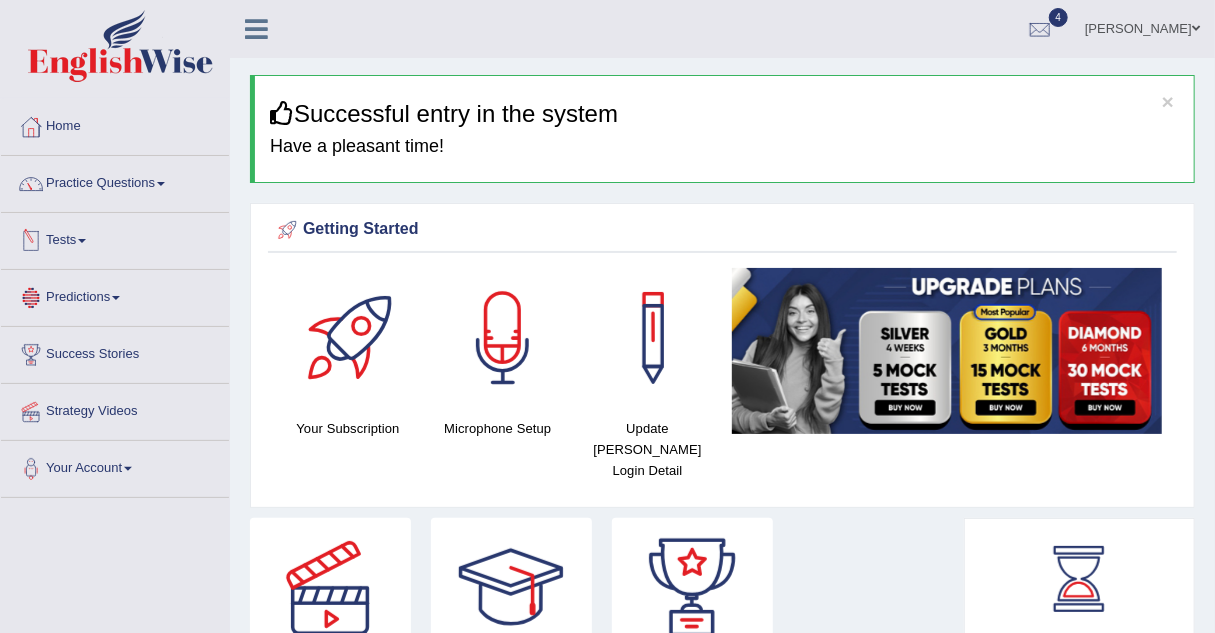 click on "Tests" at bounding box center (115, 238) 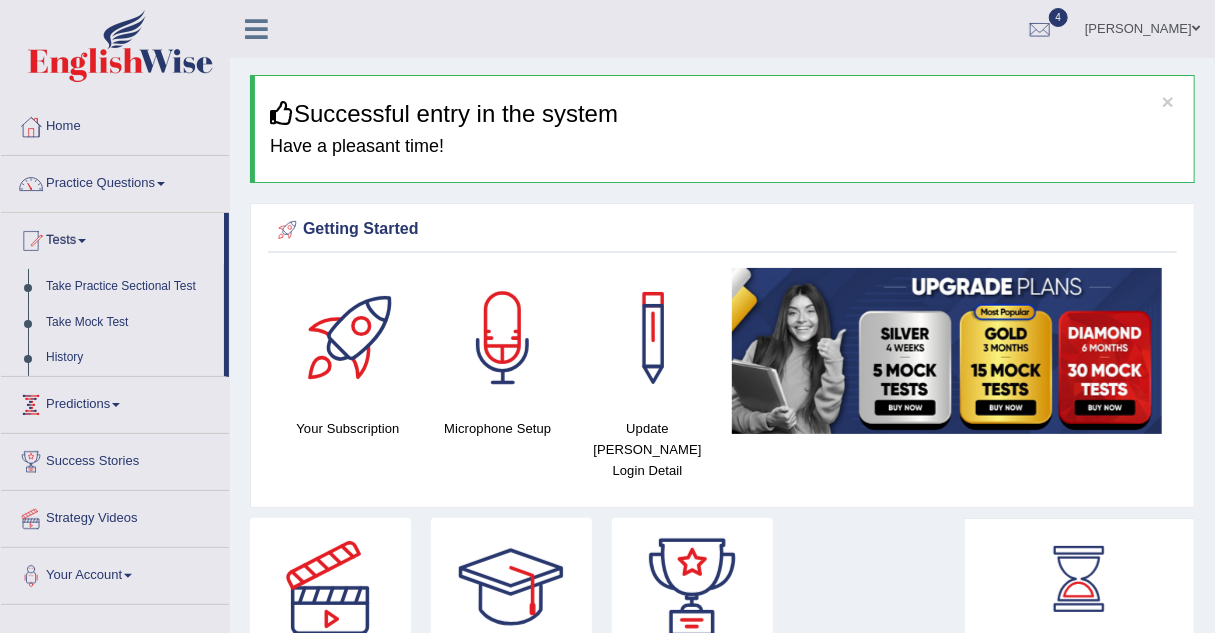 click on "Predictions" at bounding box center (115, 402) 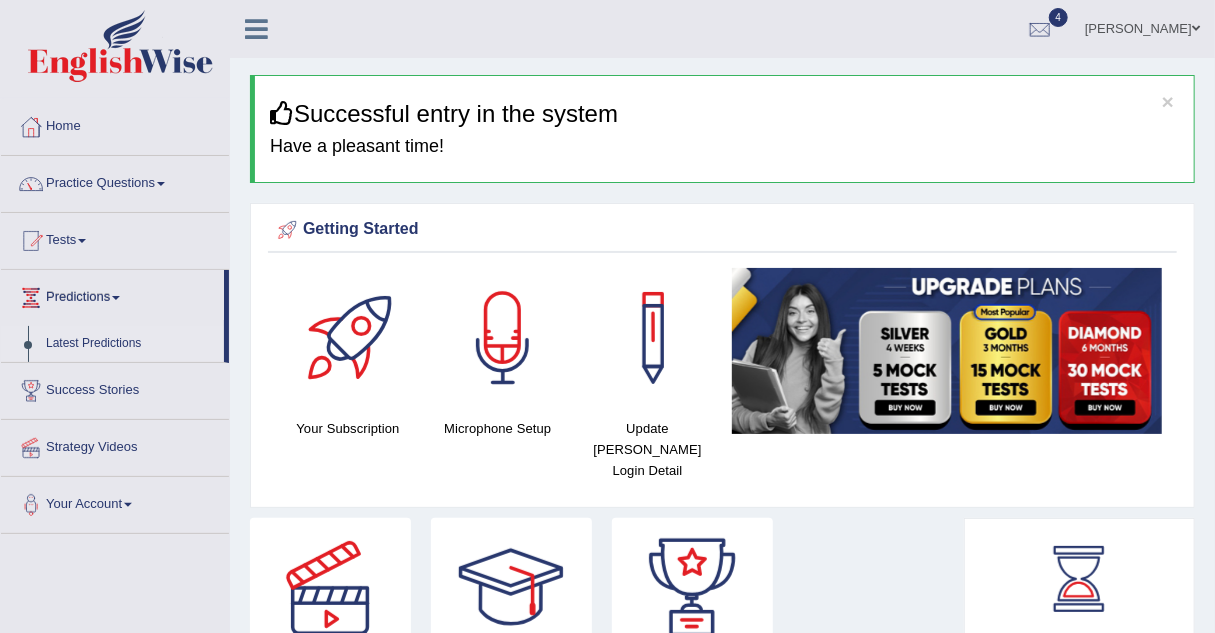 click on "Latest Predictions" at bounding box center (130, 344) 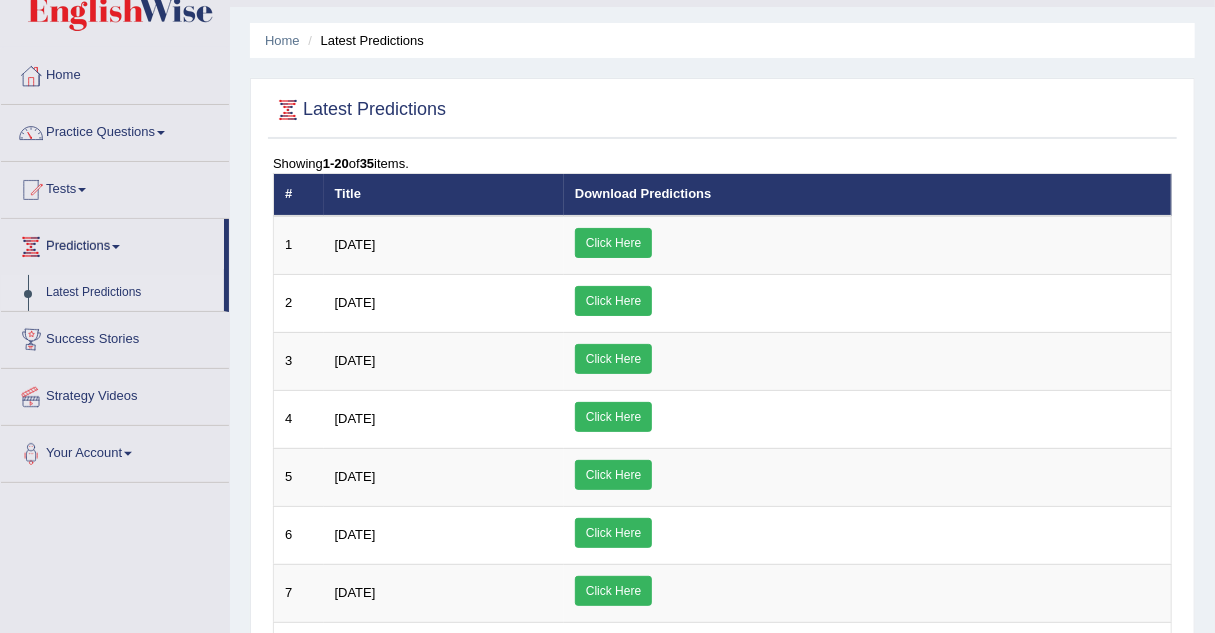 scroll, scrollTop: 0, scrollLeft: 0, axis: both 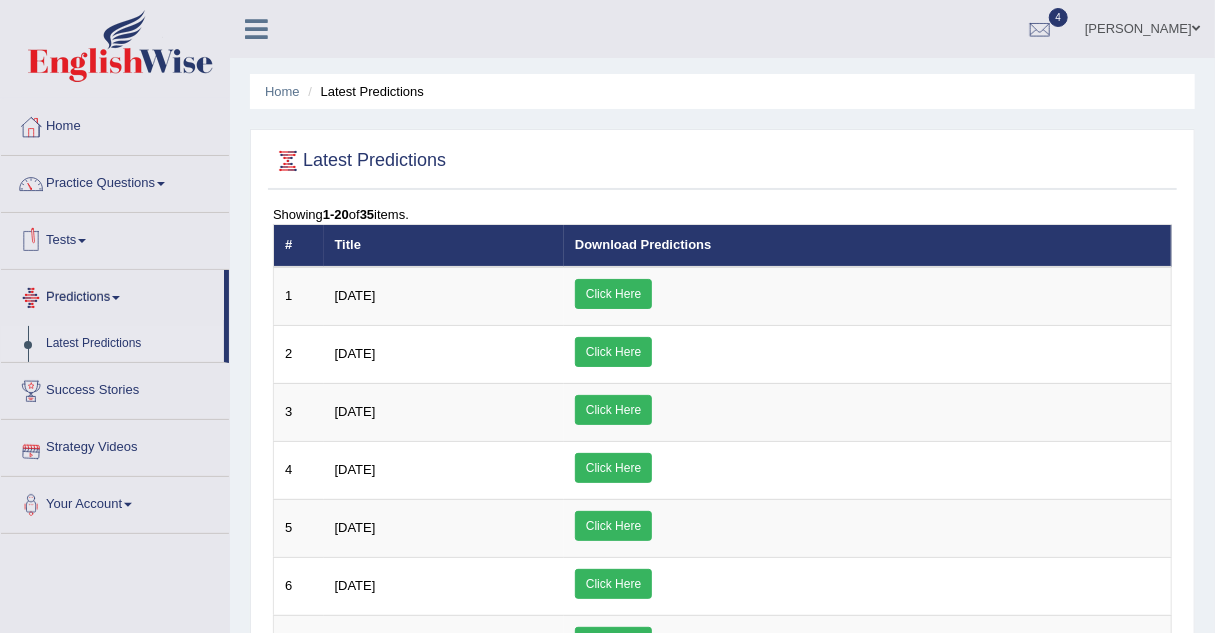 click on "Tests" at bounding box center (115, 238) 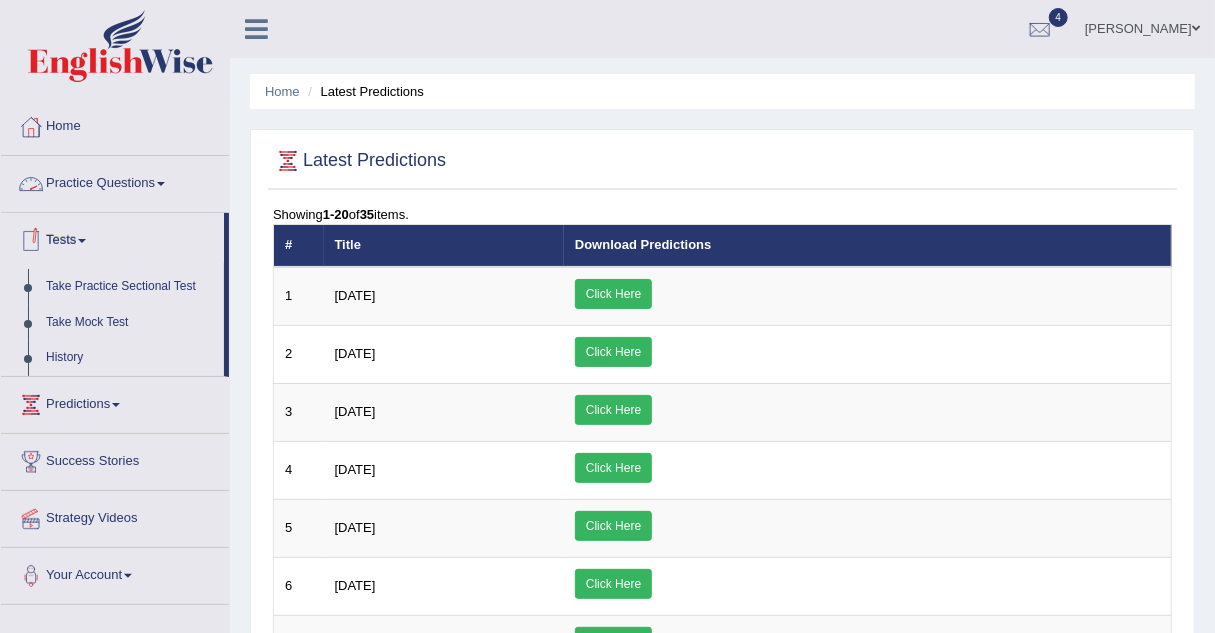 click on "Practice Questions" at bounding box center (115, 181) 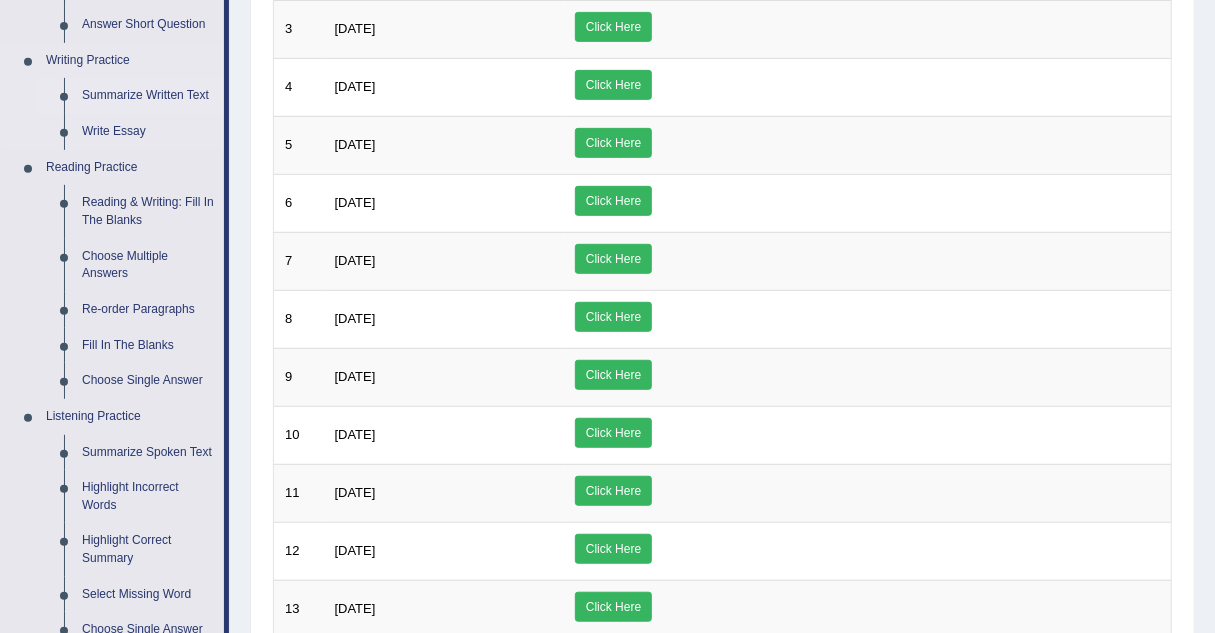 scroll, scrollTop: 371, scrollLeft: 0, axis: vertical 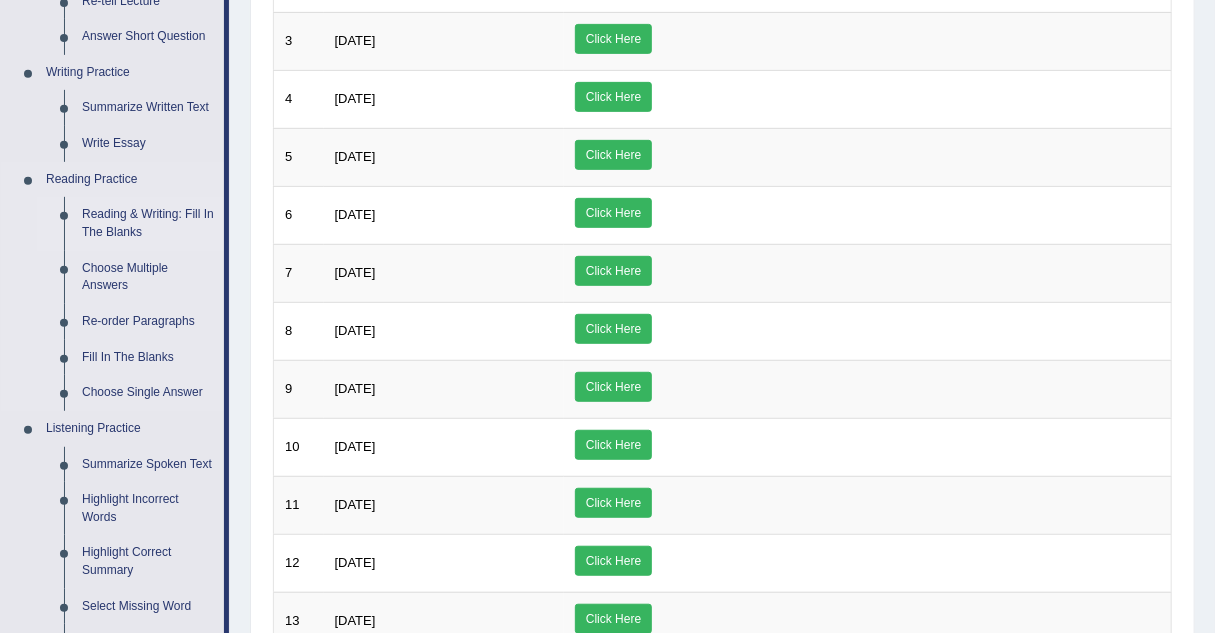 click on "Reading & Writing: Fill In The Blanks" at bounding box center [148, 223] 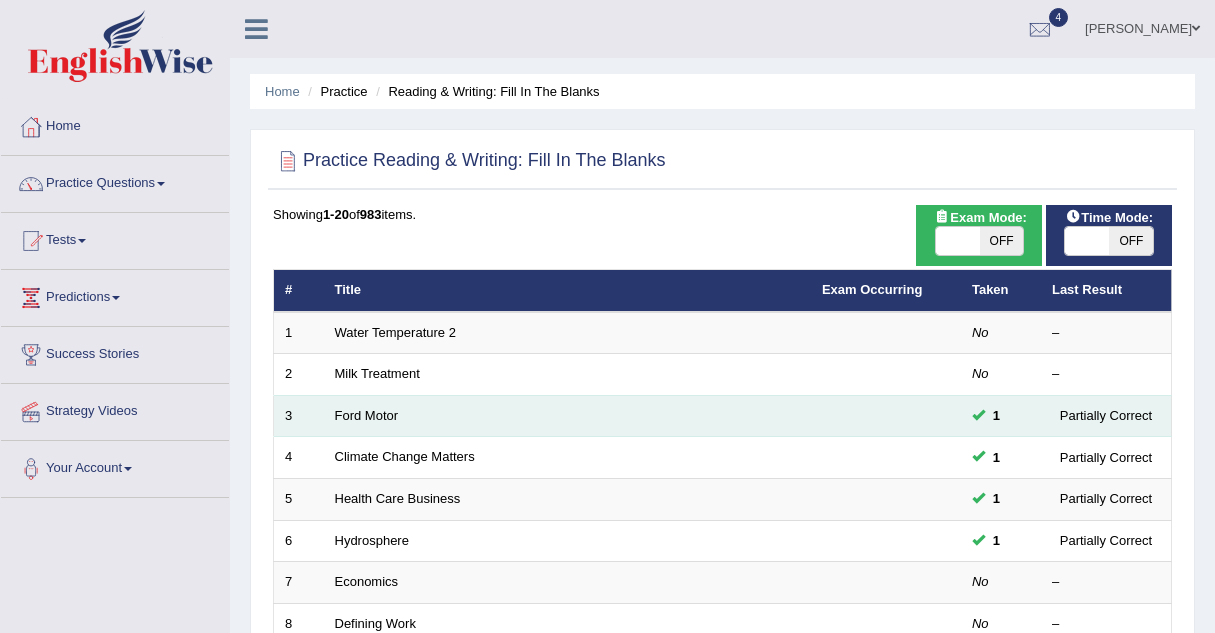 scroll, scrollTop: 0, scrollLeft: 0, axis: both 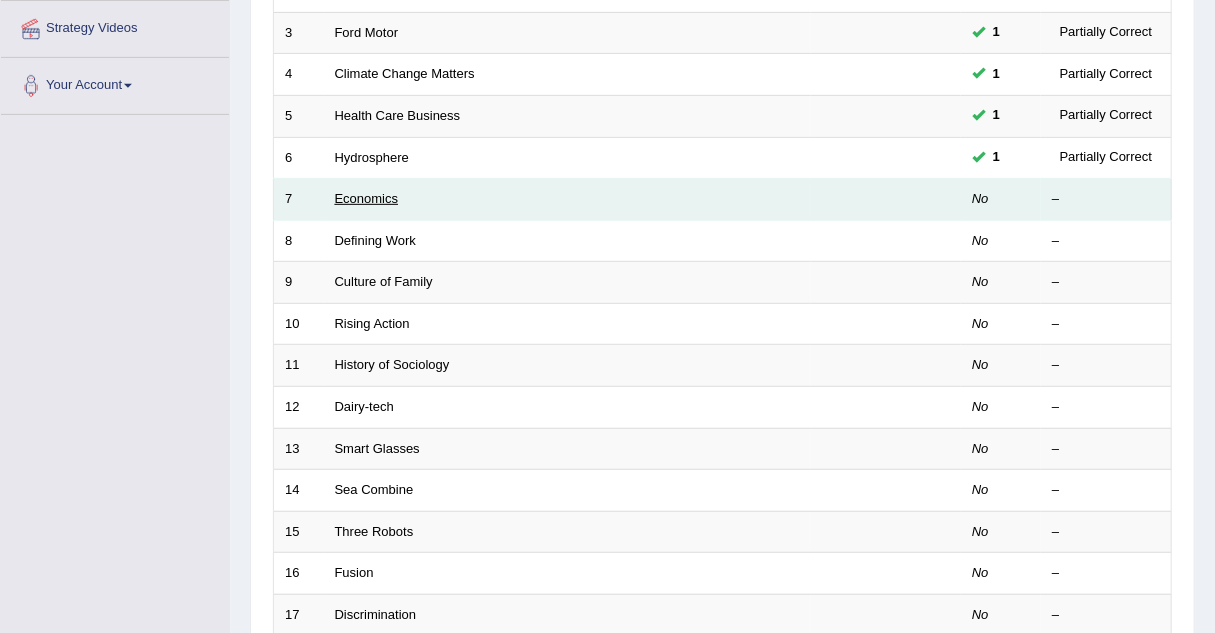 click on "Economics" at bounding box center (367, 198) 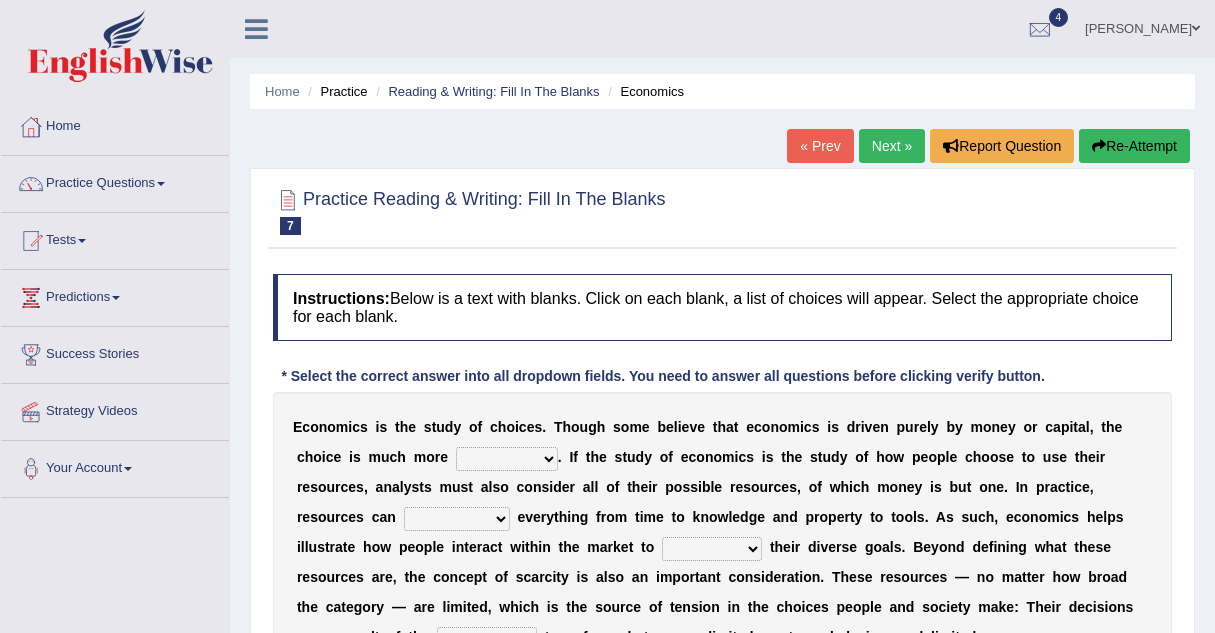scroll, scrollTop: 0, scrollLeft: 0, axis: both 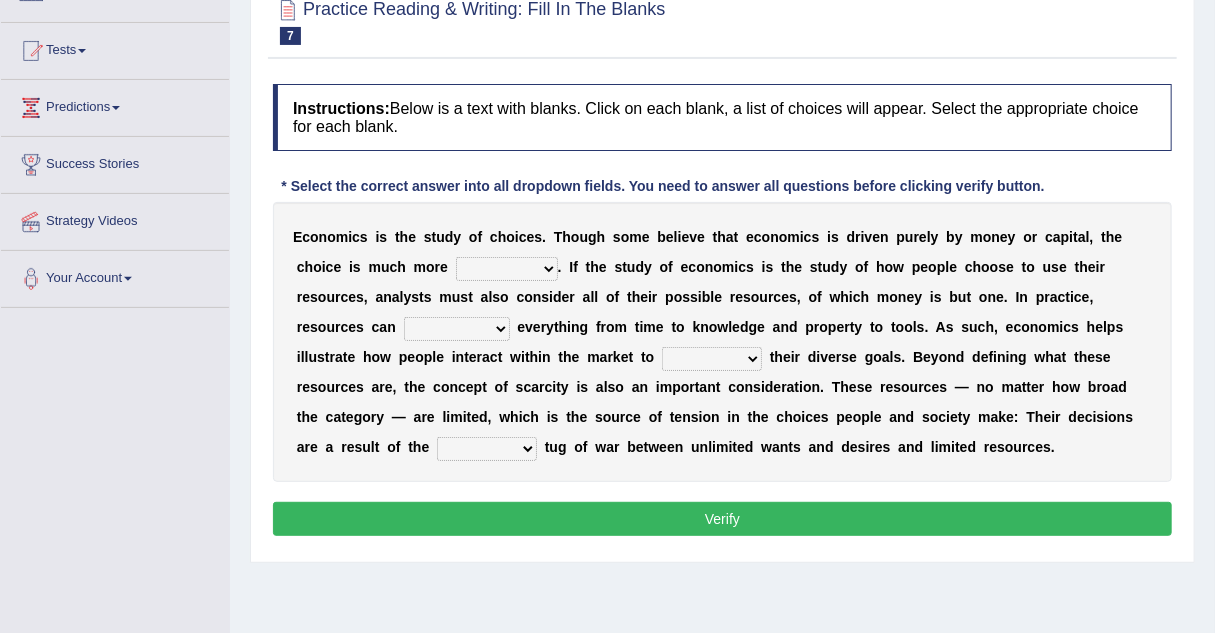 click on "discursive permissive expansive expensive" at bounding box center [507, 269] 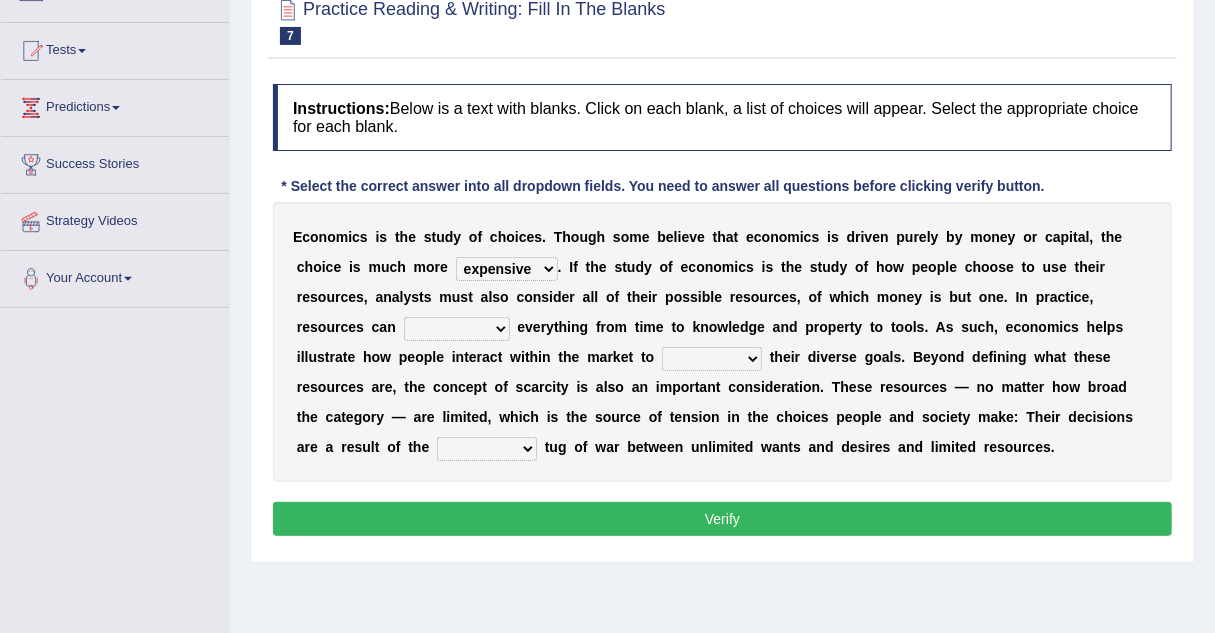 click on "trespass surpass debate encompass" at bounding box center (457, 329) 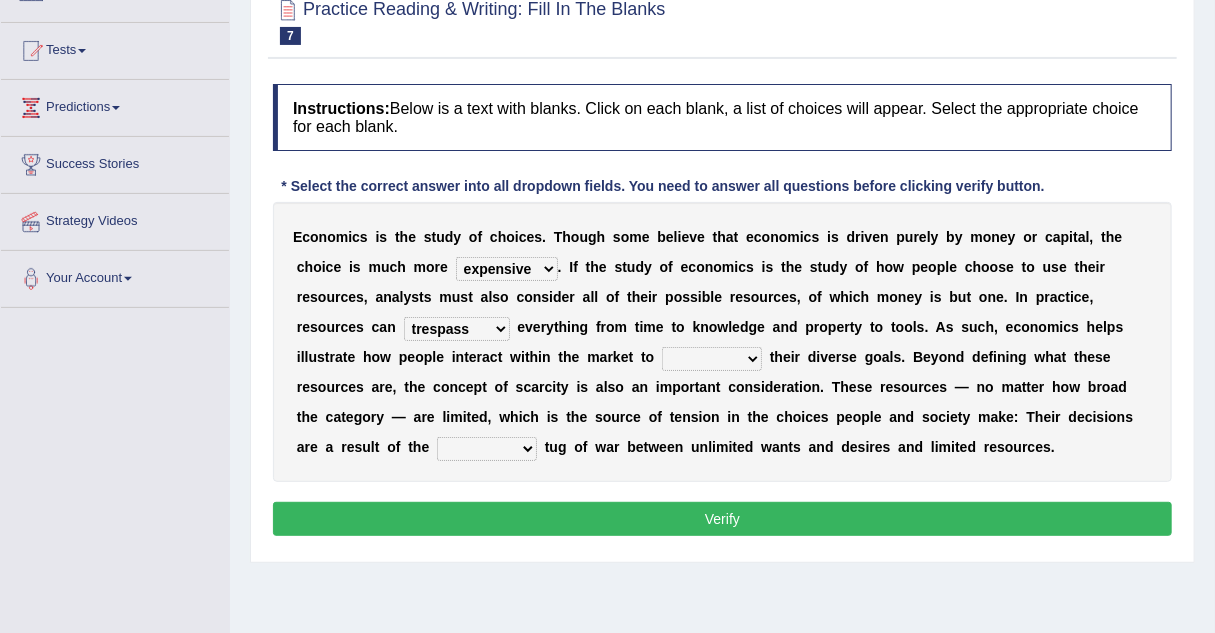 click on "trespass surpass debate encompass" at bounding box center [457, 329] 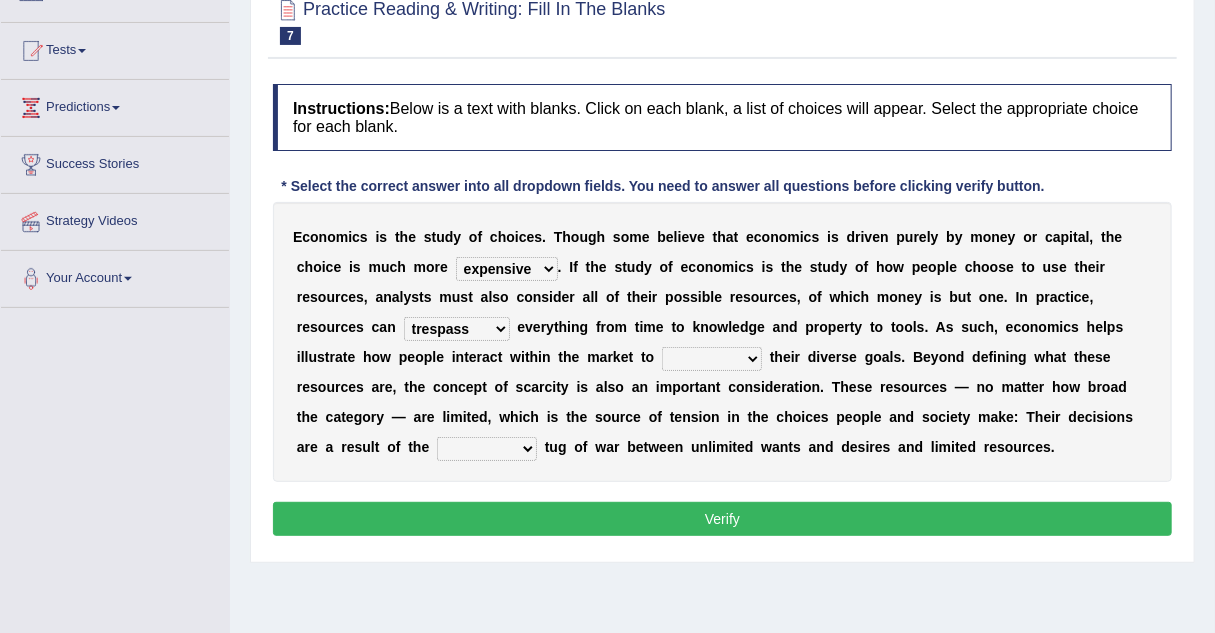 click on "idolize realize utilize finalize" at bounding box center (712, 359) 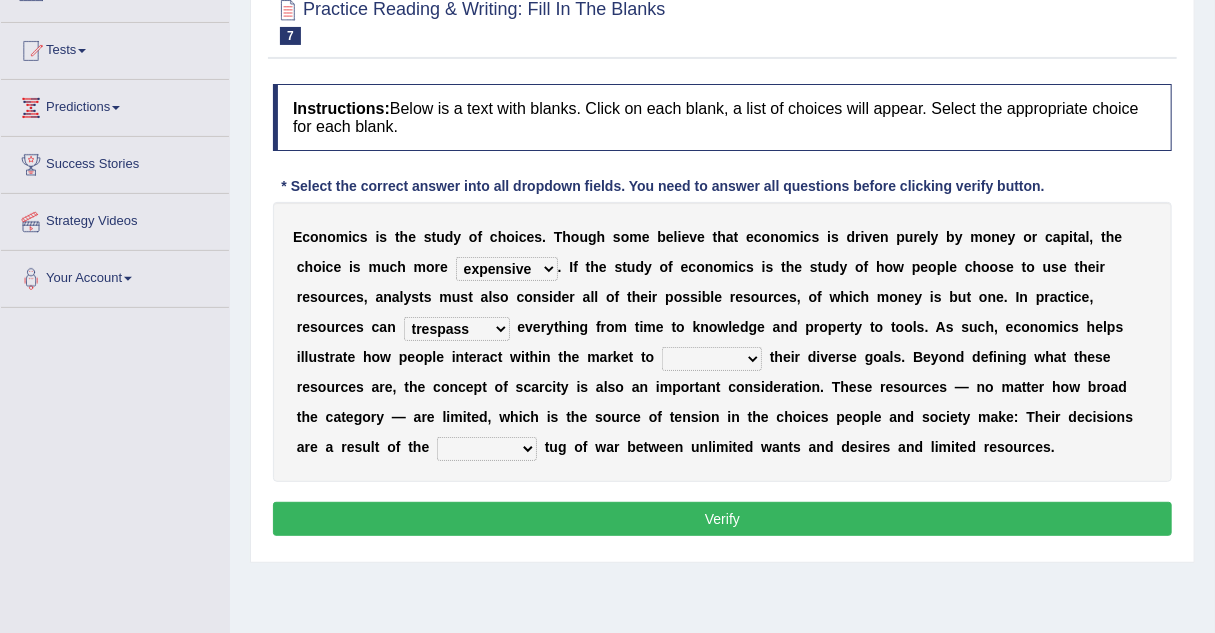 select on "finalize" 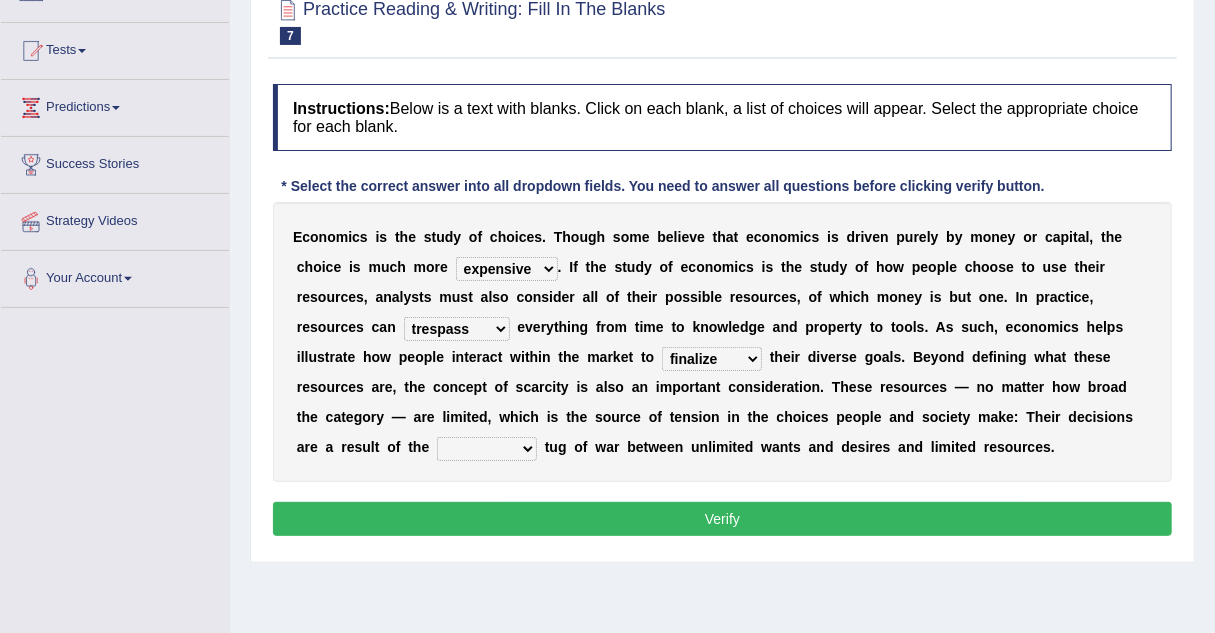 click on "idolize realize utilize finalize" at bounding box center [712, 359] 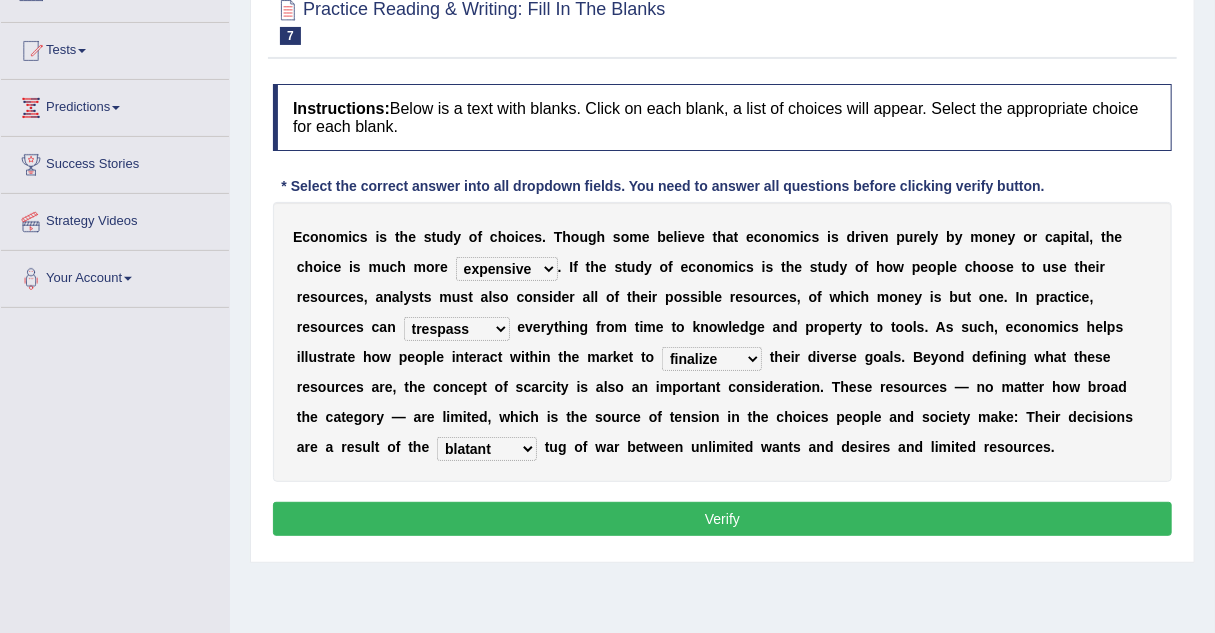 click on "resonant extant blatant constant" at bounding box center [487, 449] 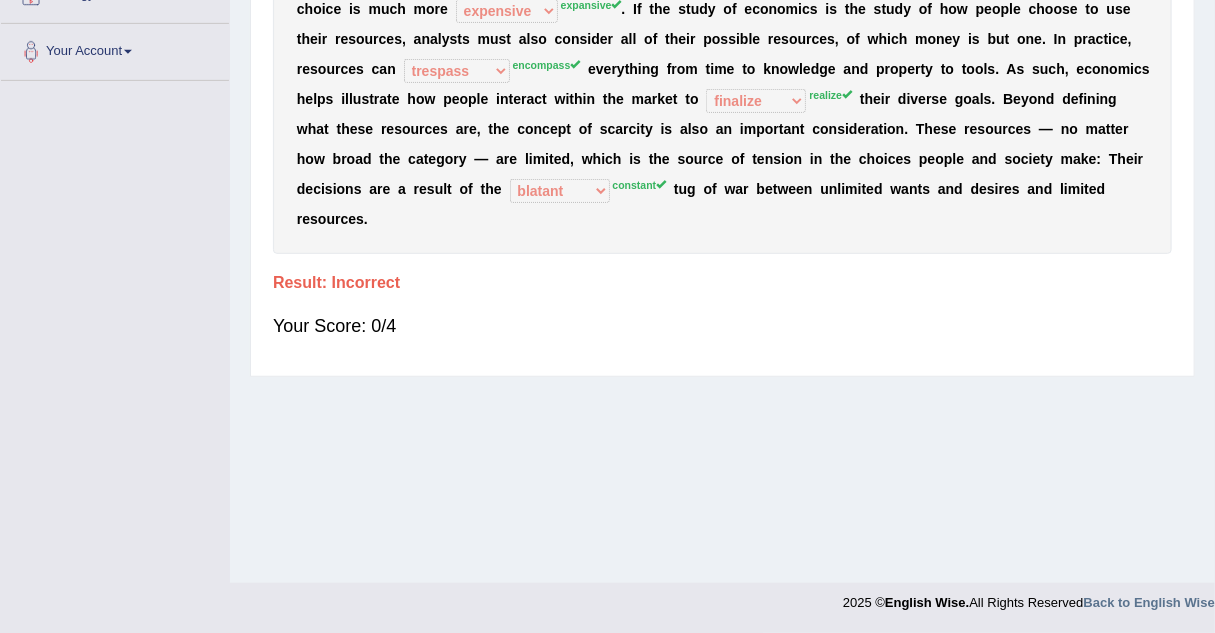 scroll, scrollTop: 0, scrollLeft: 0, axis: both 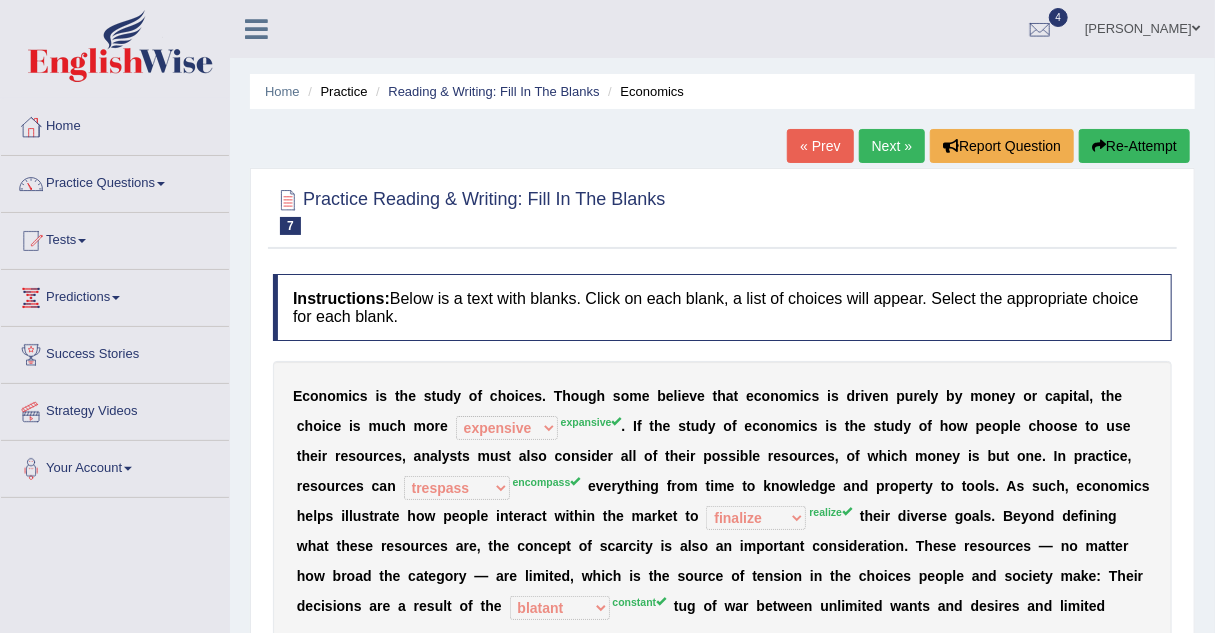 click on "Next »" at bounding box center [892, 146] 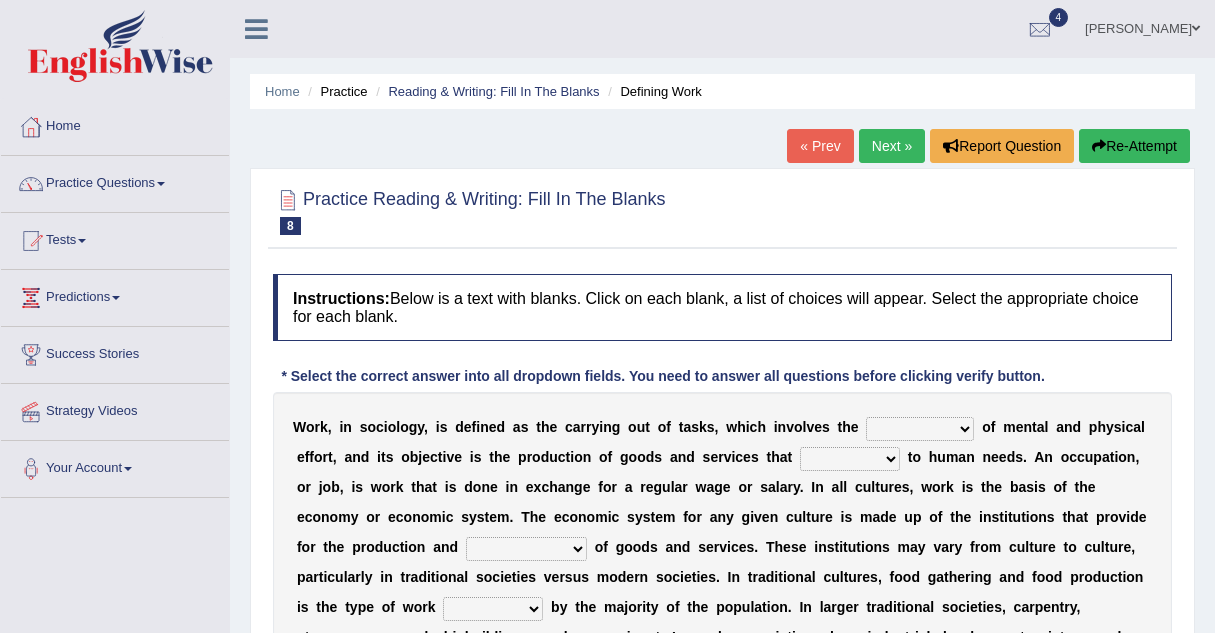 scroll, scrollTop: 0, scrollLeft: 0, axis: both 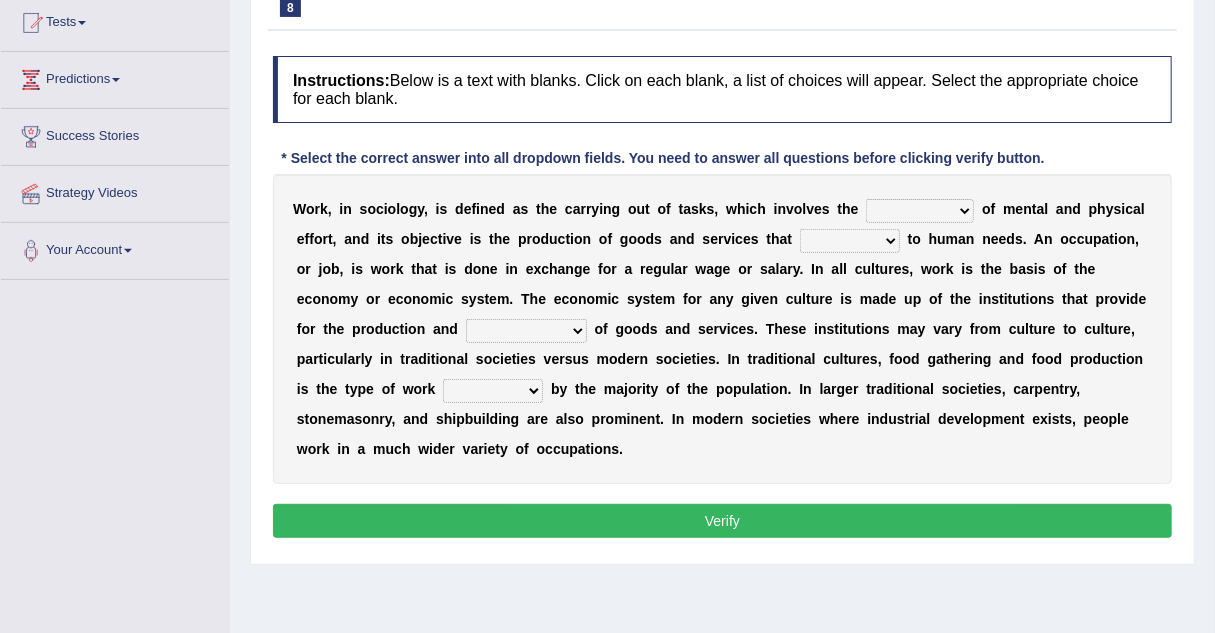 click on "conjecture apiculture posture expenditure" at bounding box center [920, 211] 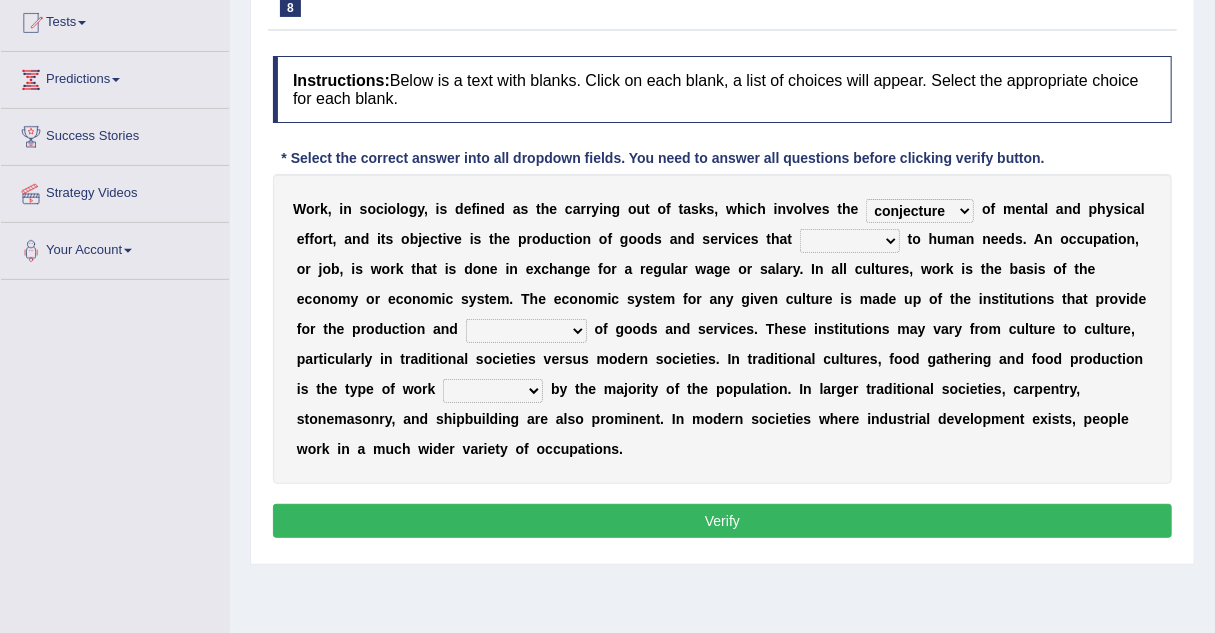 click on "add design relate cater" at bounding box center (850, 241) 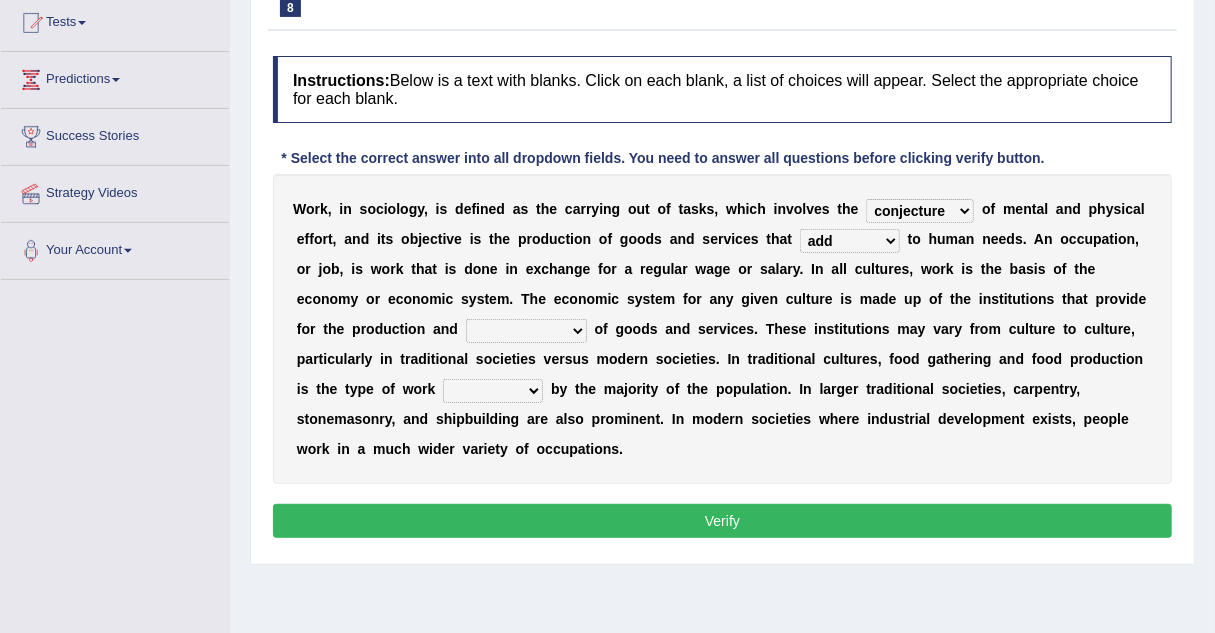 click on "add design relate cater" at bounding box center (850, 241) 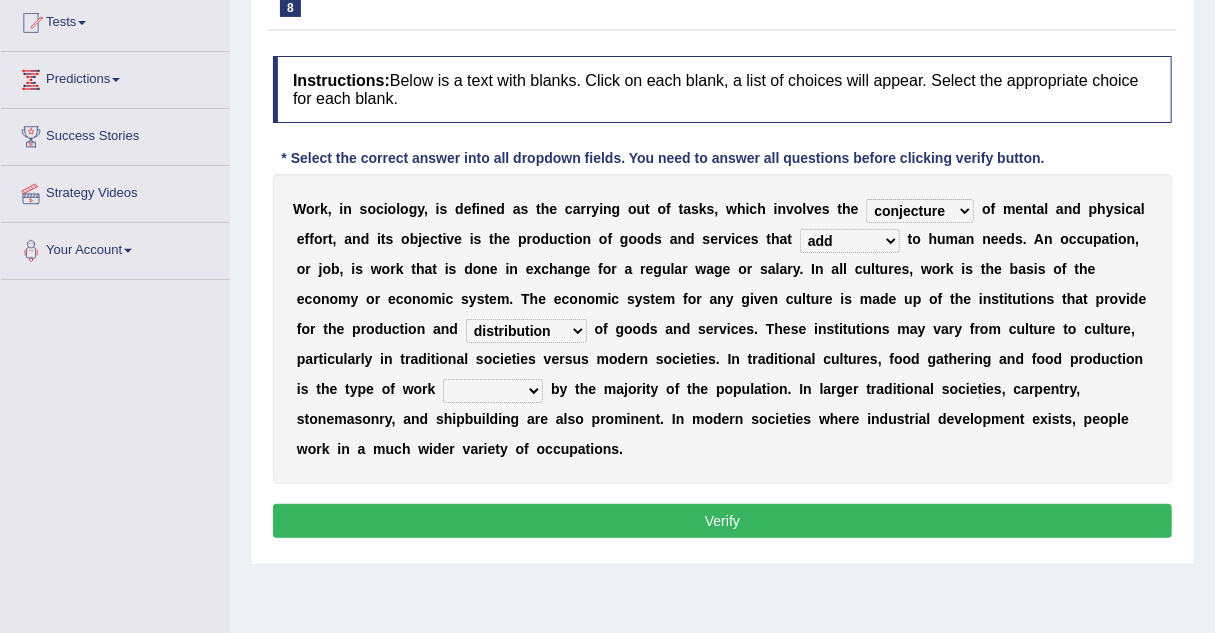 click on "canopied built occupied simplified" at bounding box center [493, 391] 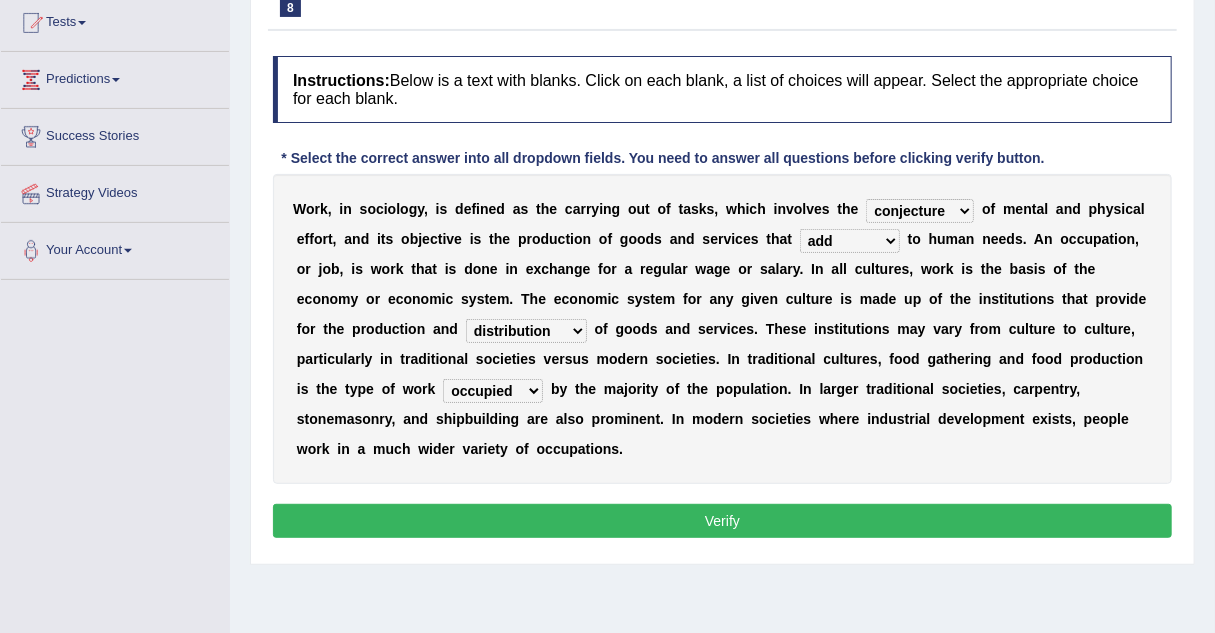 click on "canopied built occupied simplified" at bounding box center [493, 391] 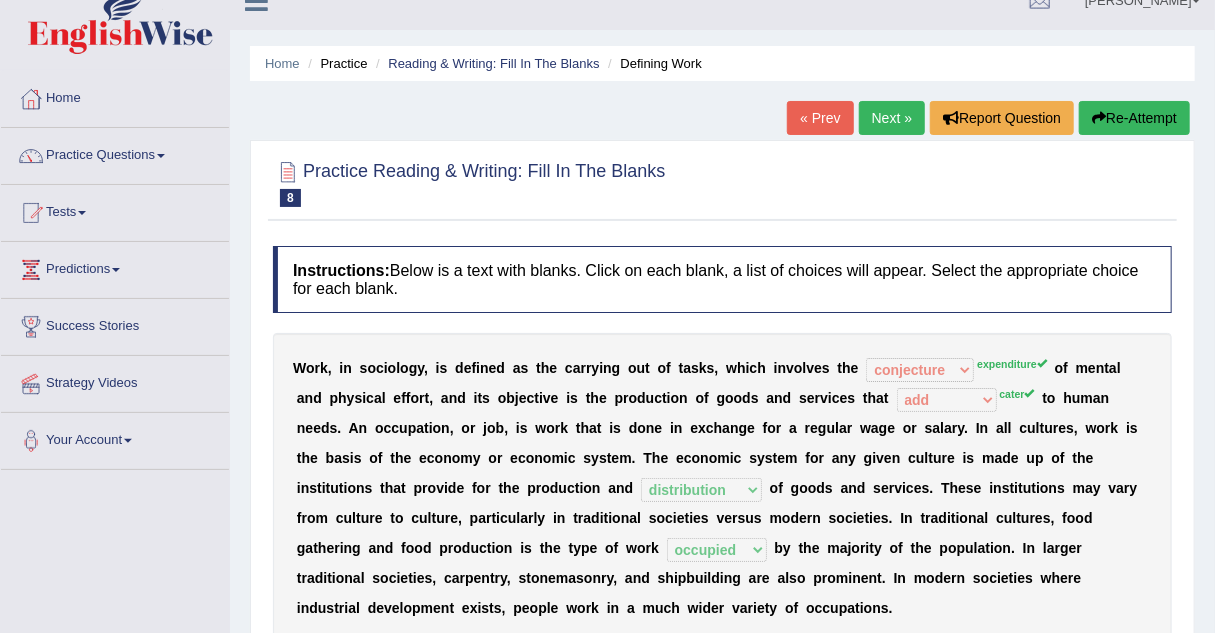 scroll, scrollTop: 0, scrollLeft: 0, axis: both 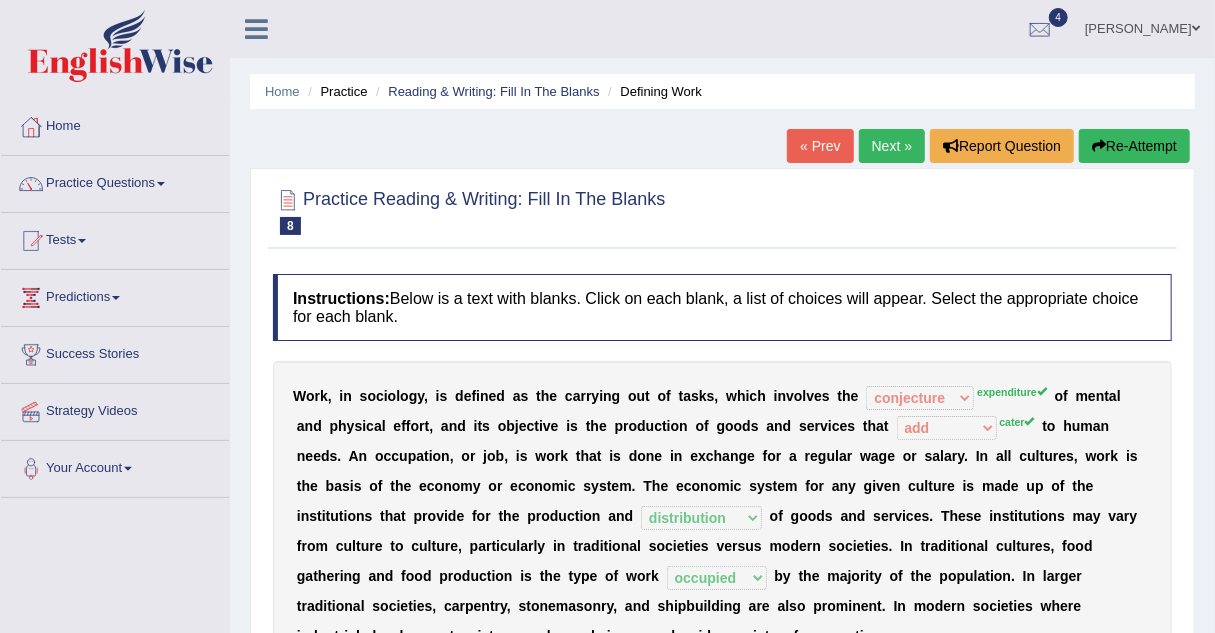 click on "Next »" at bounding box center [892, 146] 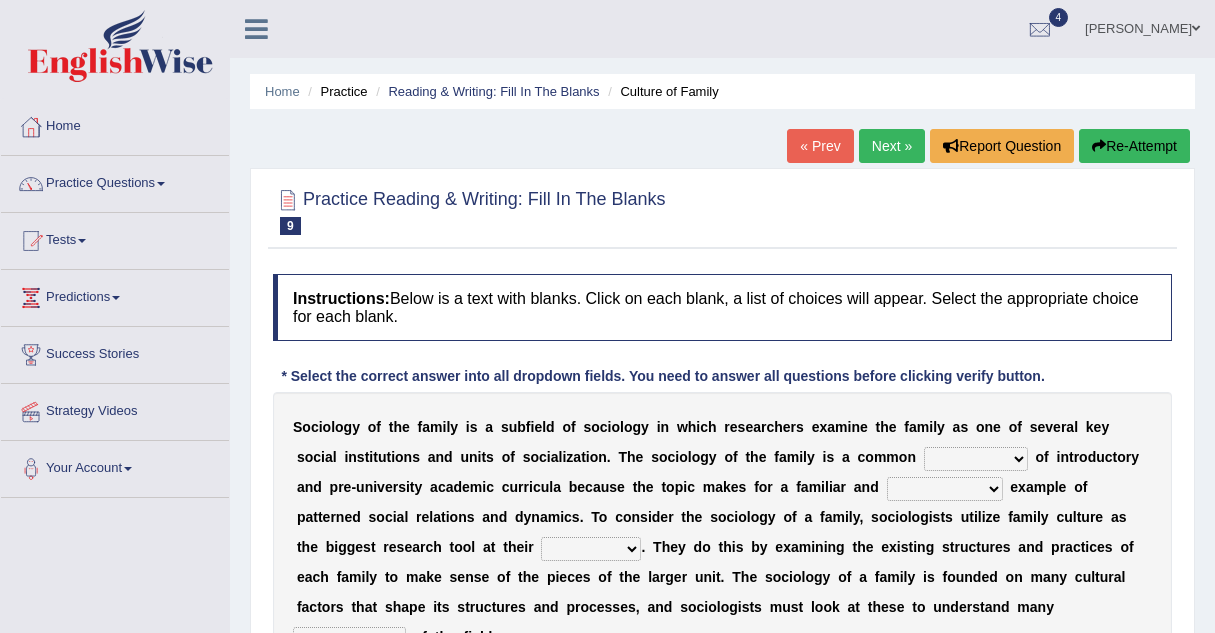 scroll, scrollTop: 141, scrollLeft: 0, axis: vertical 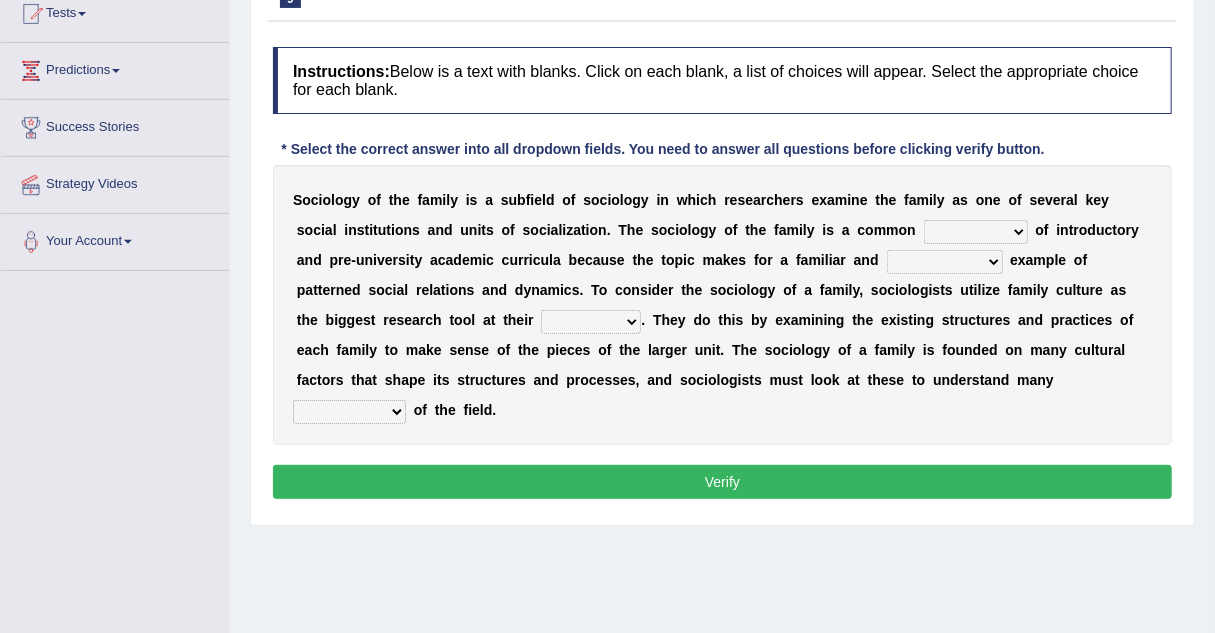click on "component eminent opponent continent" at bounding box center [976, 232] 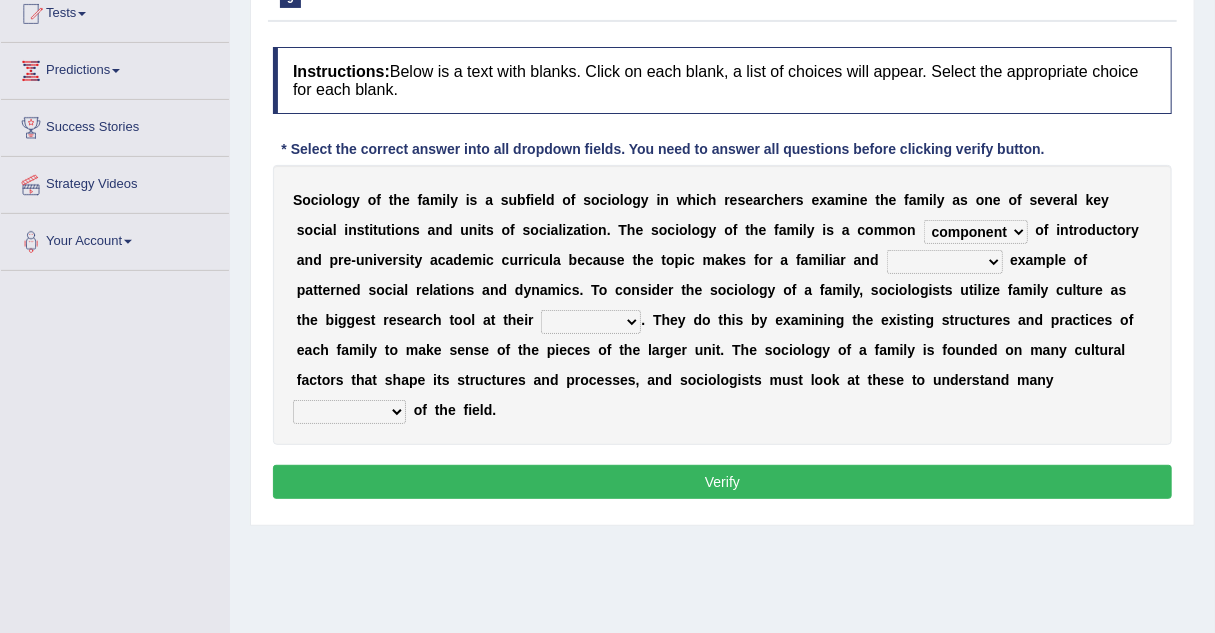 click on "component eminent opponent continent" at bounding box center (976, 232) 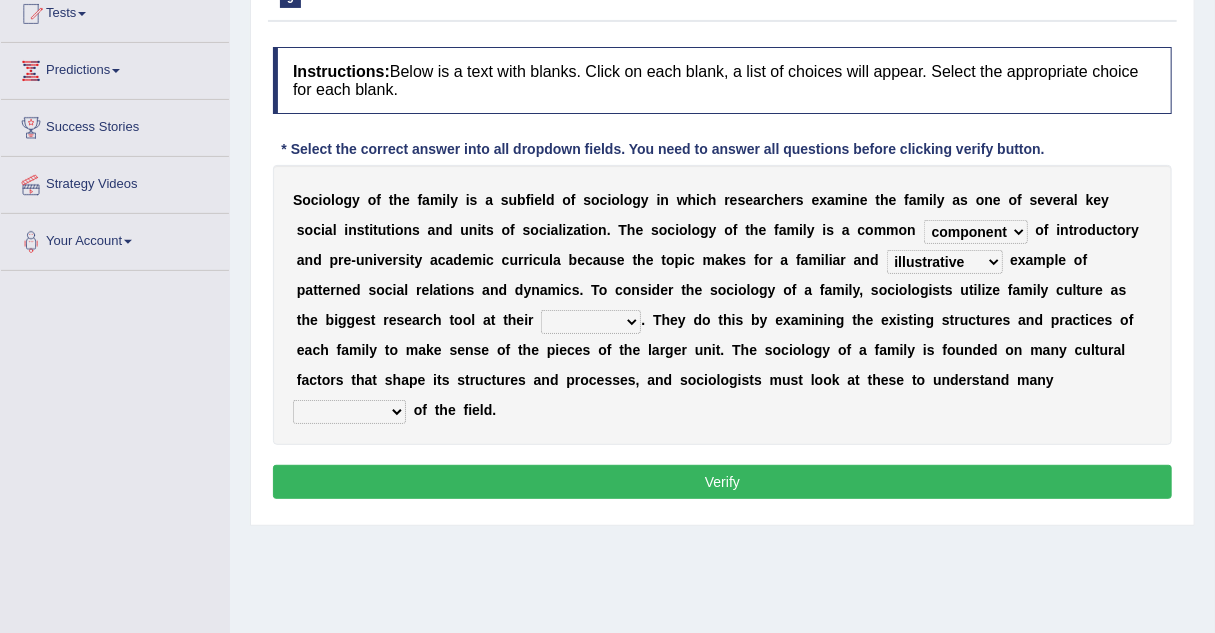 click on "ineffective introspective illustrative inoperative" at bounding box center (945, 262) 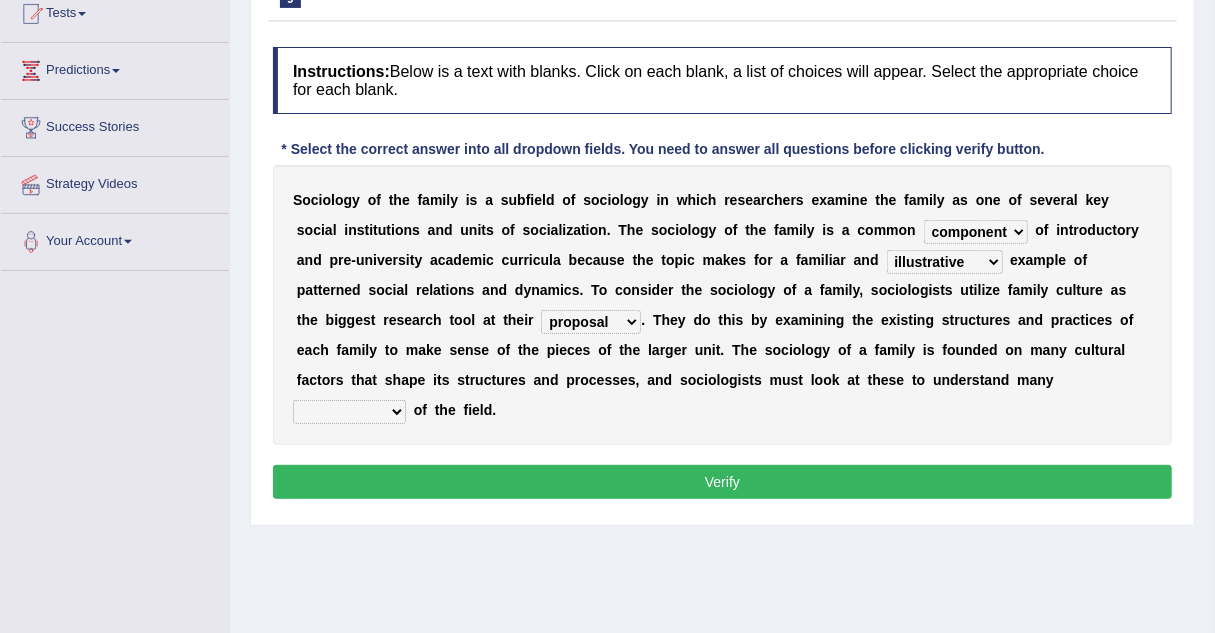 click on "disposal proposal rehearsal refusal" at bounding box center [591, 322] 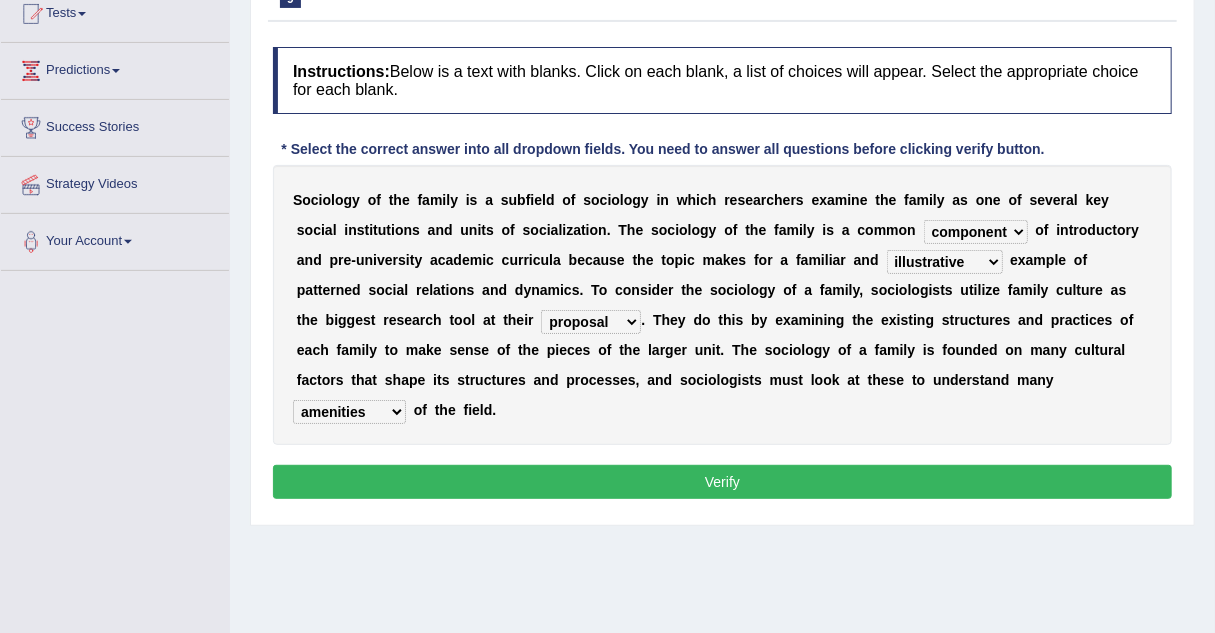 click on "Verify" at bounding box center [722, 482] 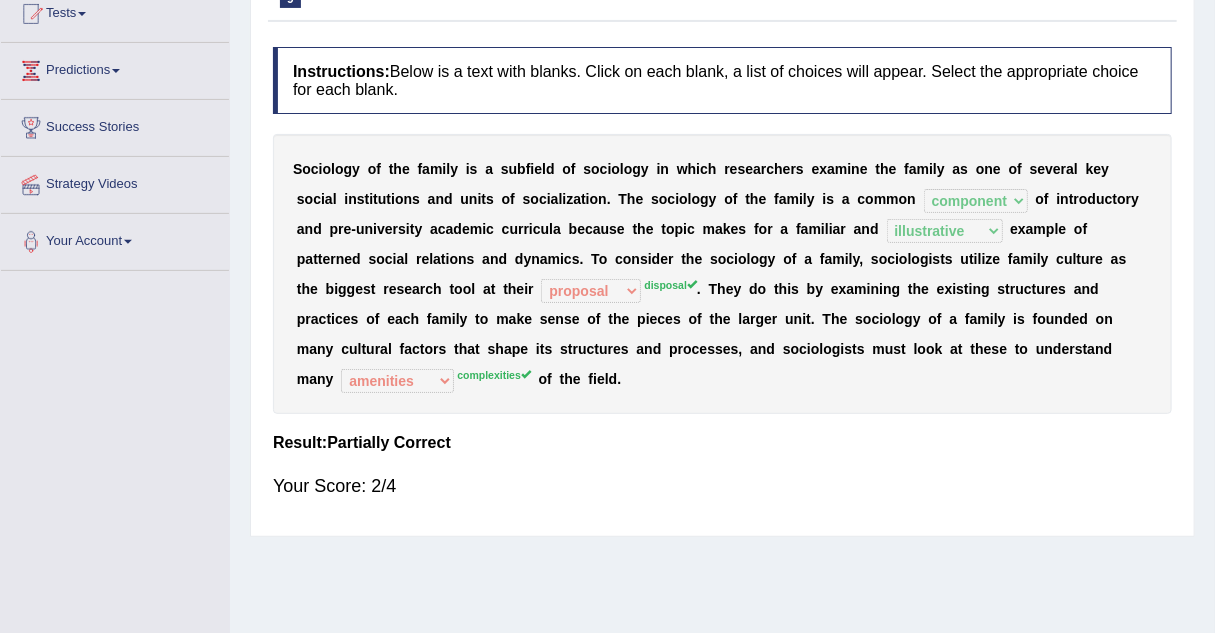 scroll, scrollTop: 0, scrollLeft: 0, axis: both 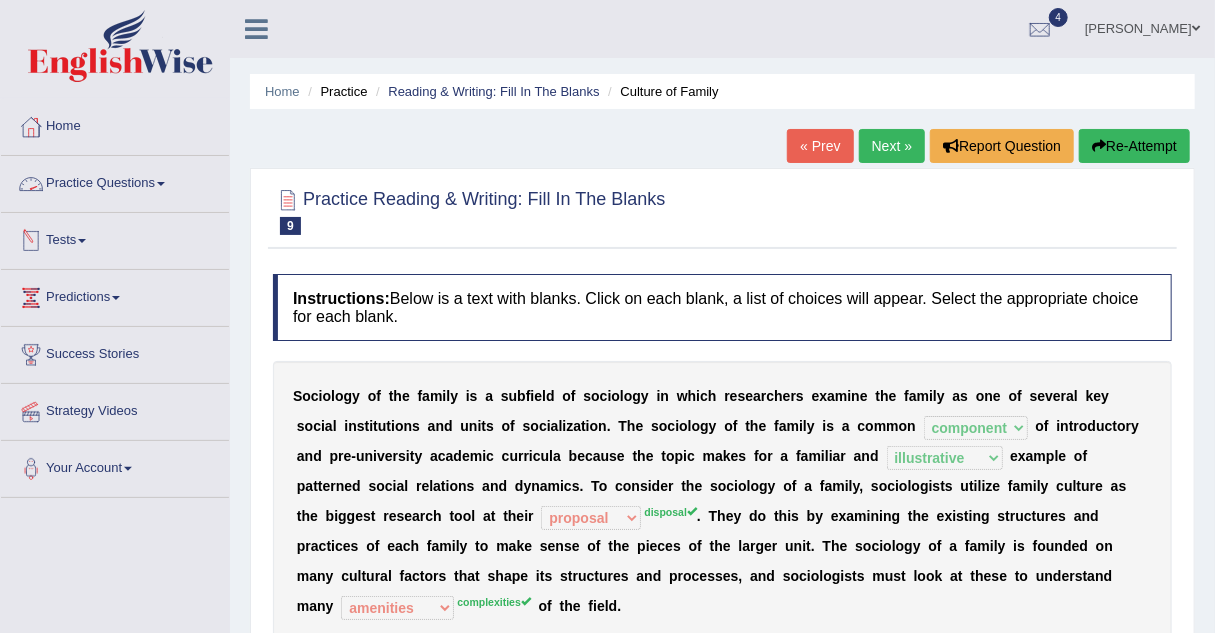 click on "Practice Questions" at bounding box center [115, 181] 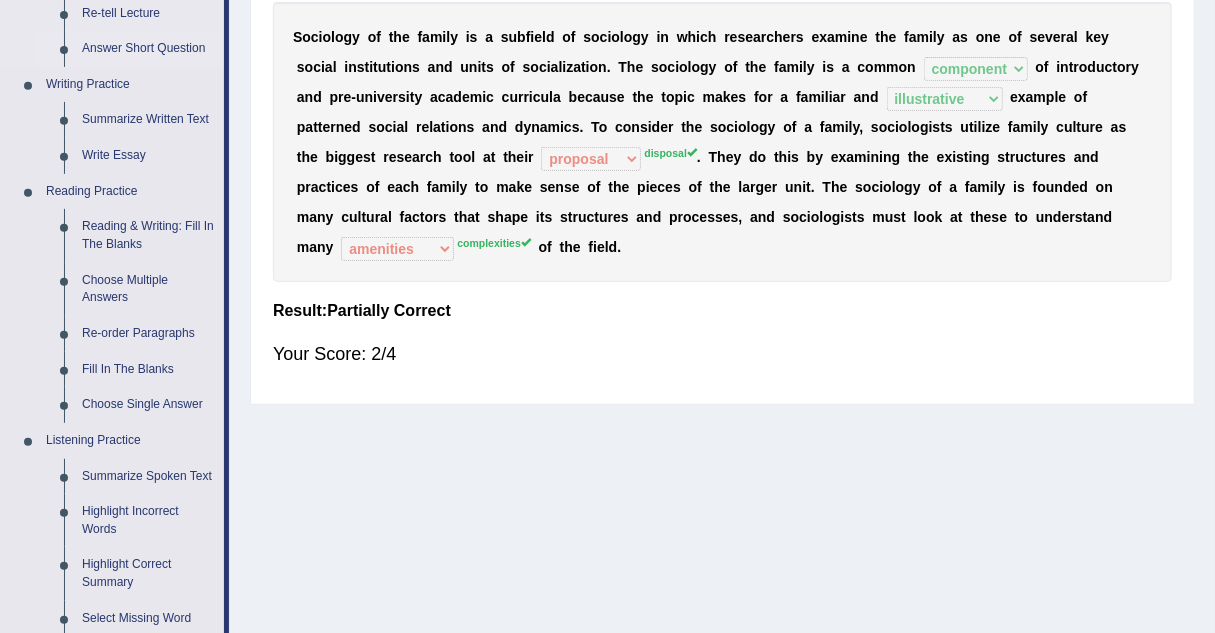 scroll, scrollTop: 374, scrollLeft: 0, axis: vertical 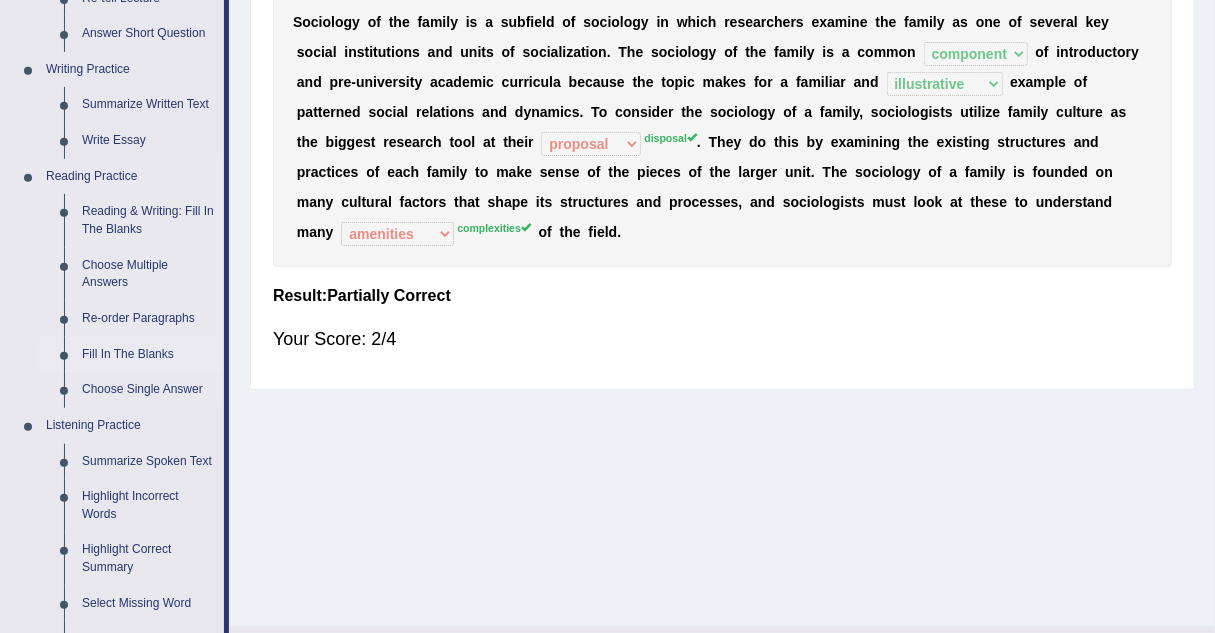 click on "Fill In The Blanks" at bounding box center (148, 355) 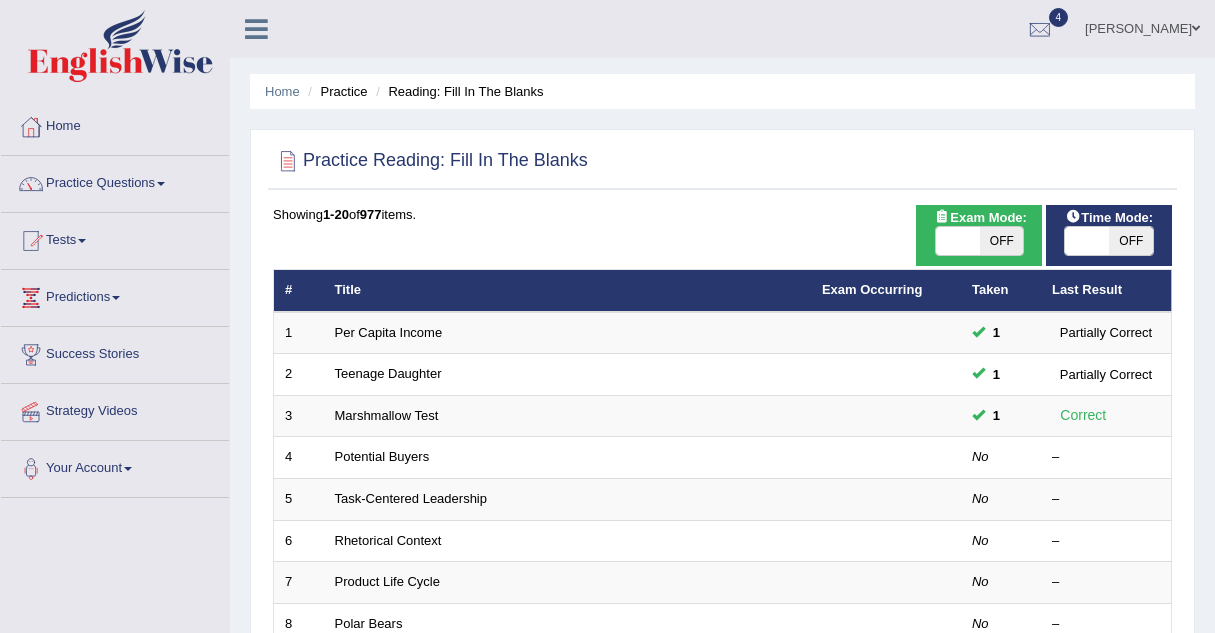 scroll, scrollTop: 0, scrollLeft: 0, axis: both 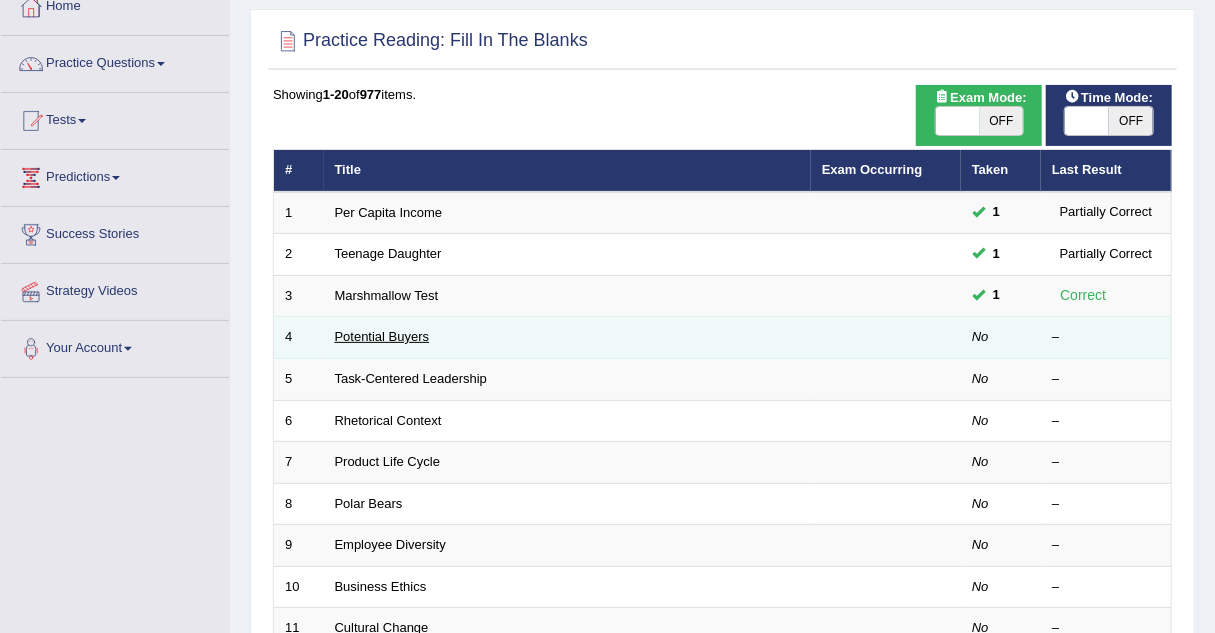 click on "Potential Buyers" at bounding box center (382, 336) 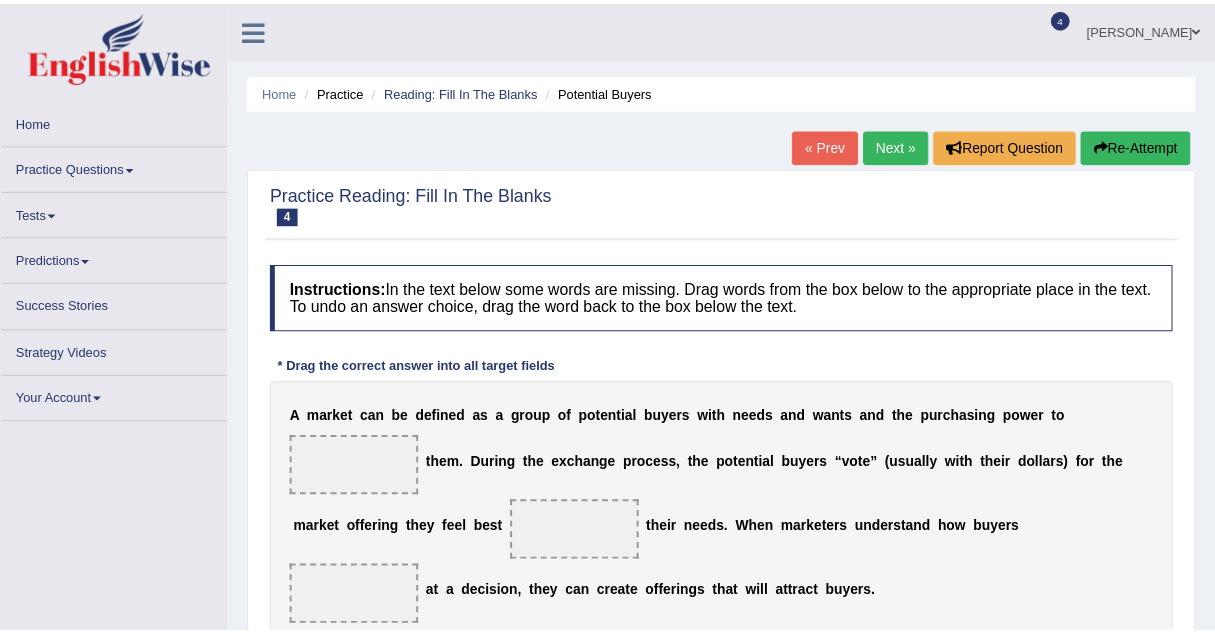 scroll, scrollTop: 0, scrollLeft: 0, axis: both 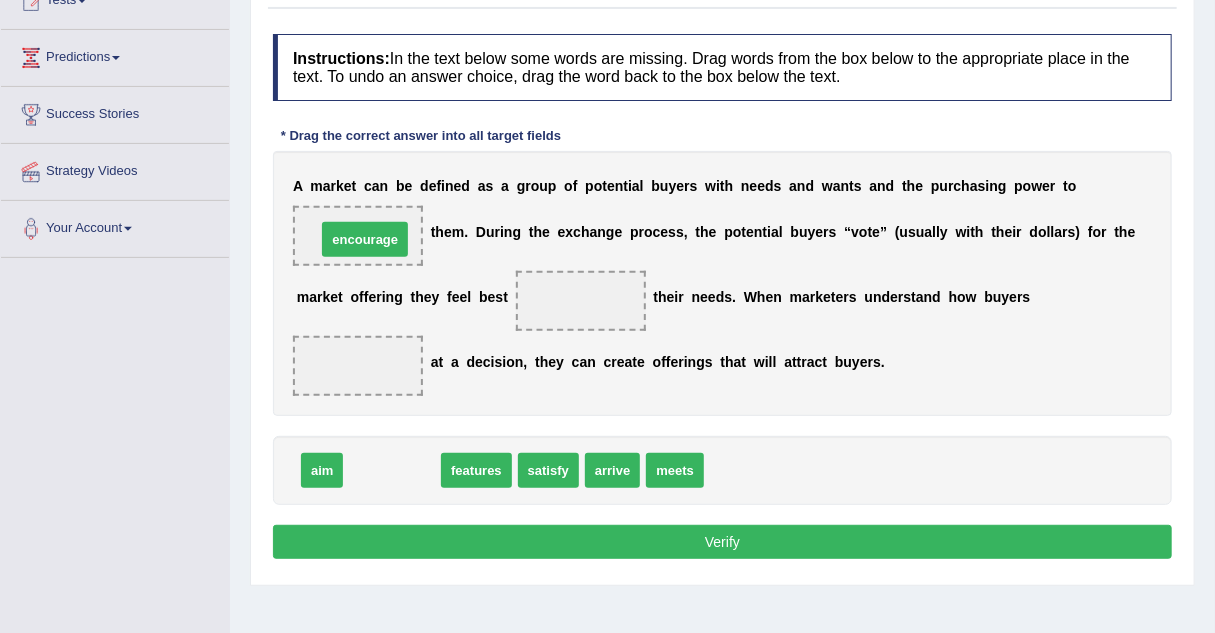 drag, startPoint x: 387, startPoint y: 472, endPoint x: 360, endPoint y: 240, distance: 233.56584 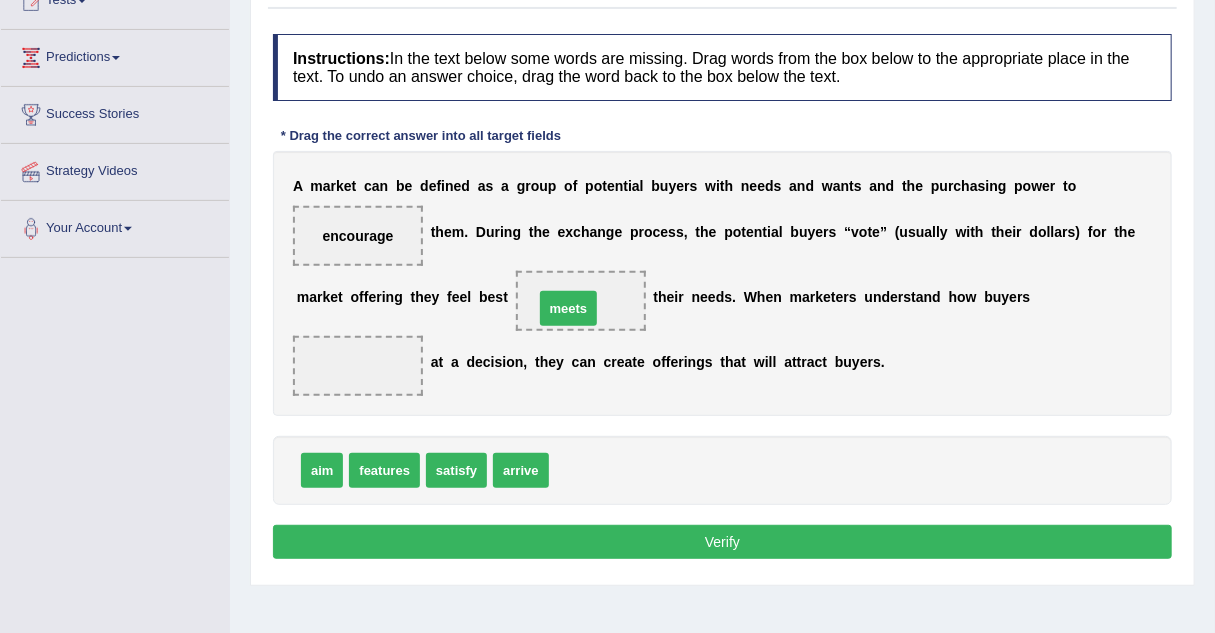 drag, startPoint x: 585, startPoint y: 472, endPoint x: 576, endPoint y: 311, distance: 161.25136 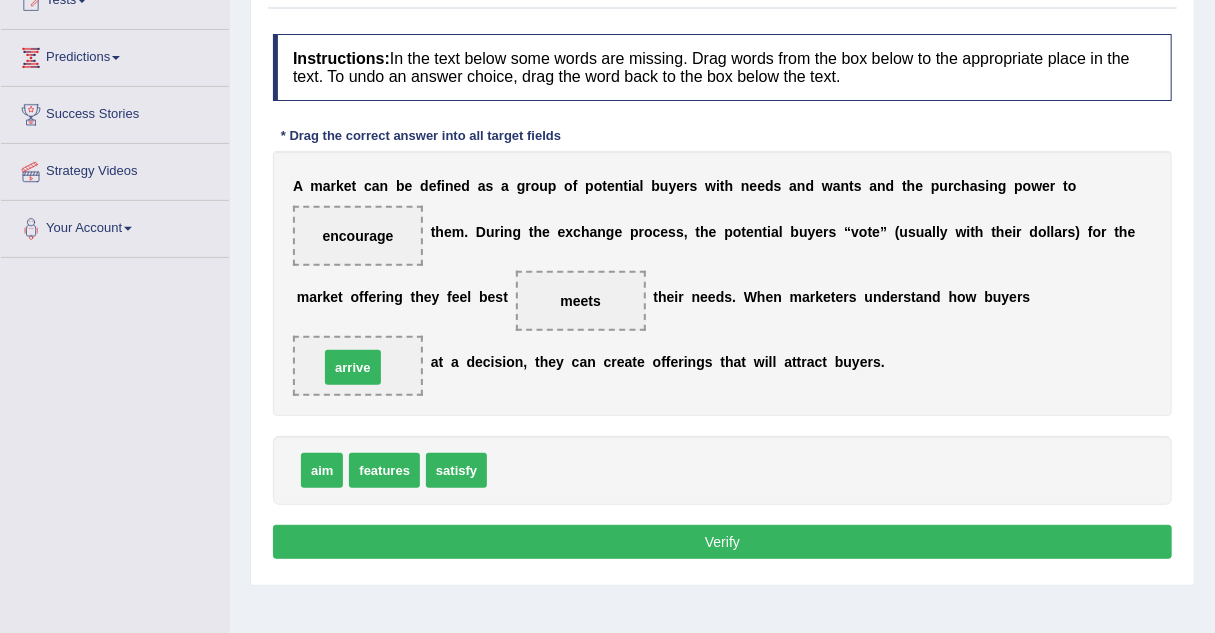 drag, startPoint x: 517, startPoint y: 460, endPoint x: 349, endPoint y: 358, distance: 196.54007 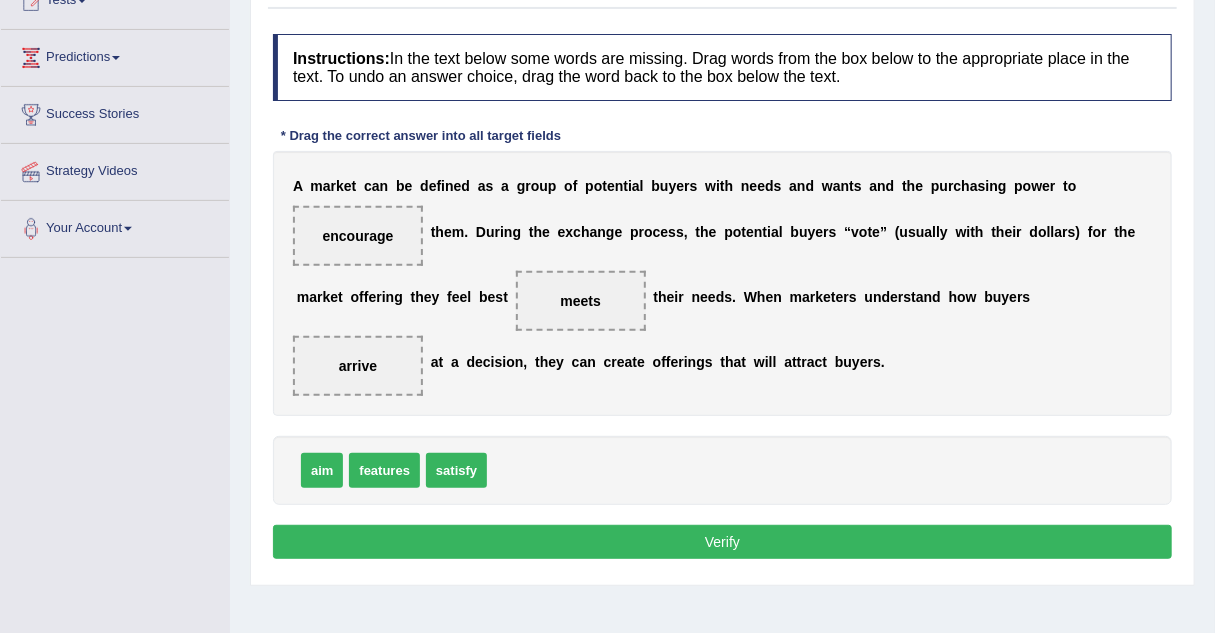 click on "Verify" at bounding box center (722, 542) 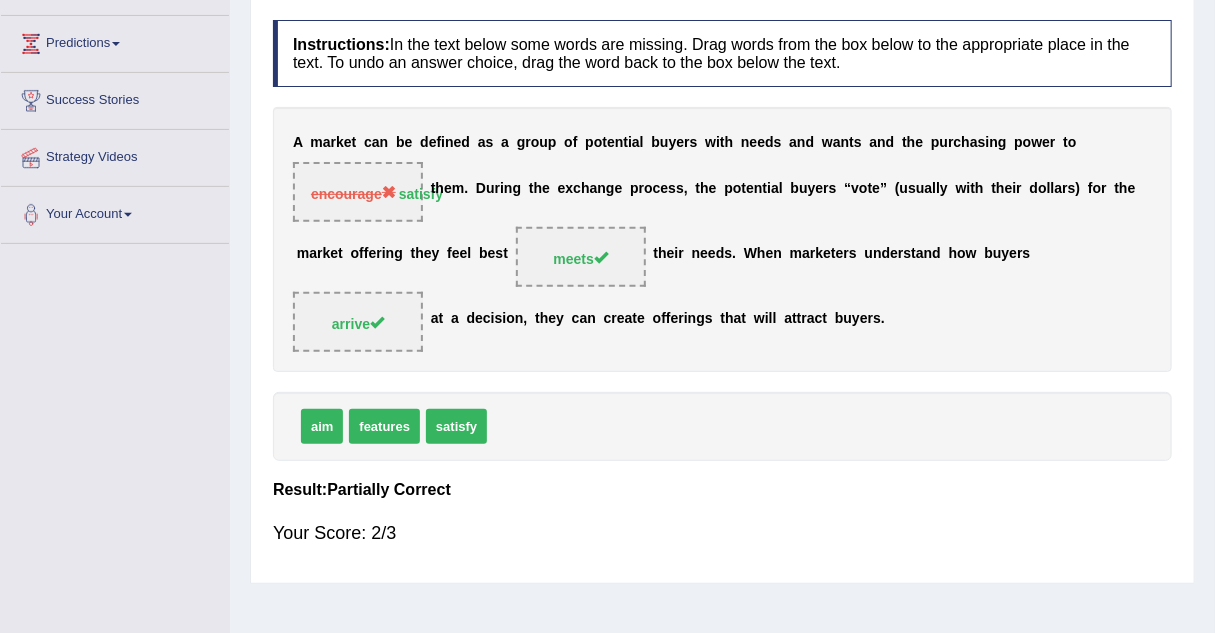 scroll, scrollTop: 0, scrollLeft: 0, axis: both 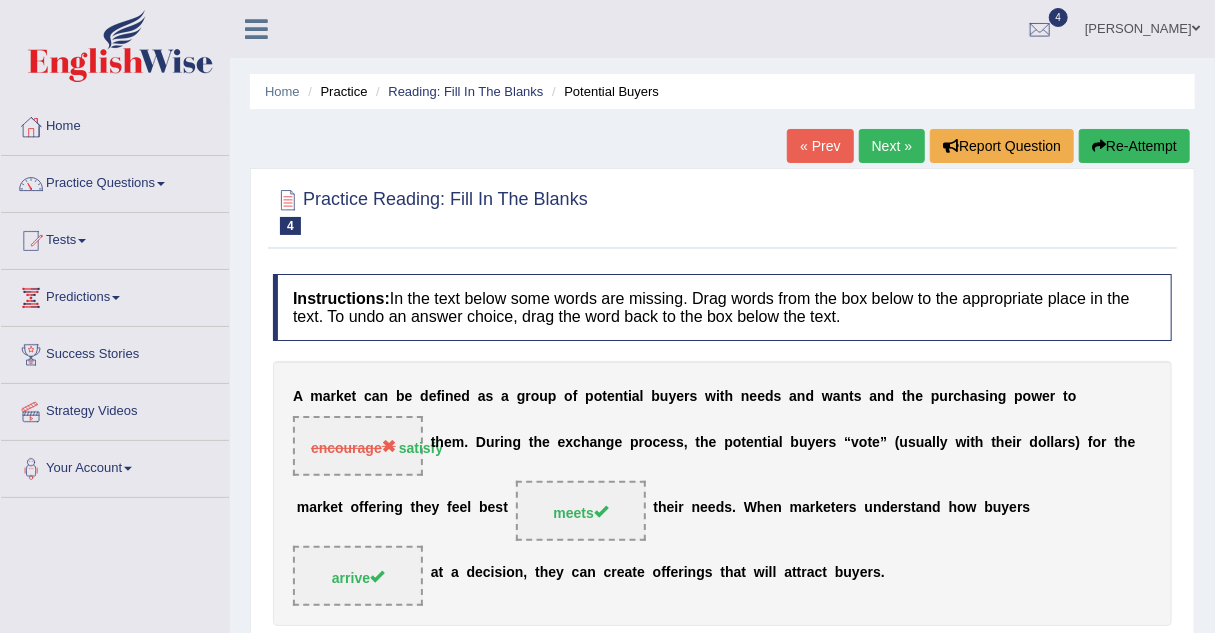 click on "Next »" at bounding box center (892, 146) 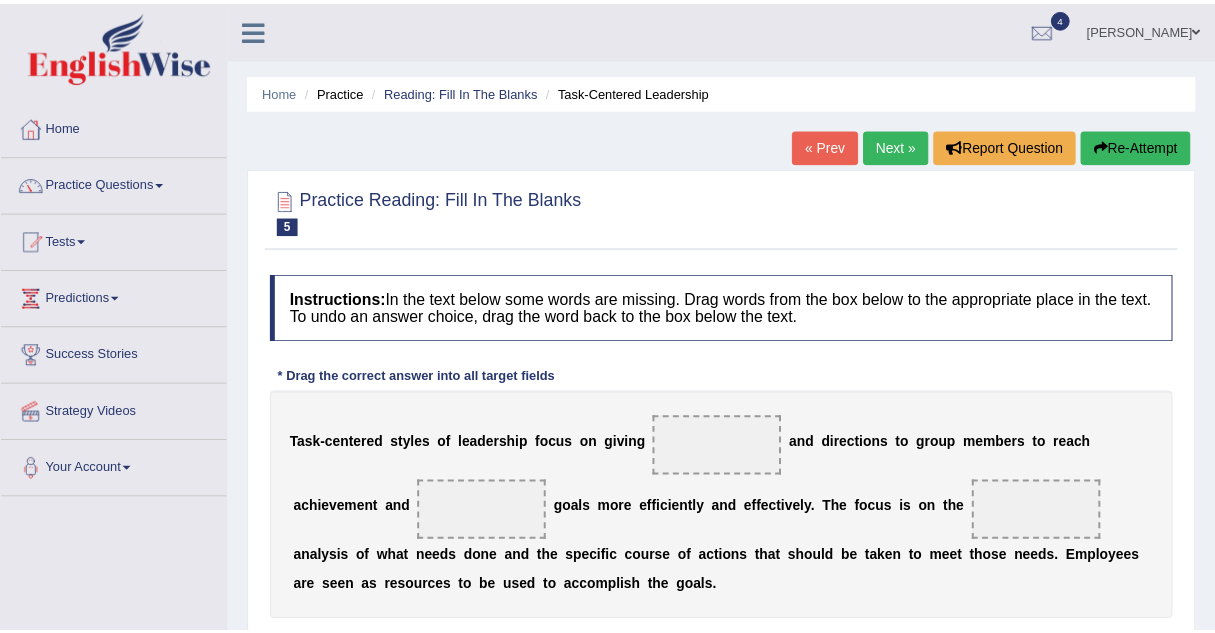 scroll, scrollTop: 274, scrollLeft: 0, axis: vertical 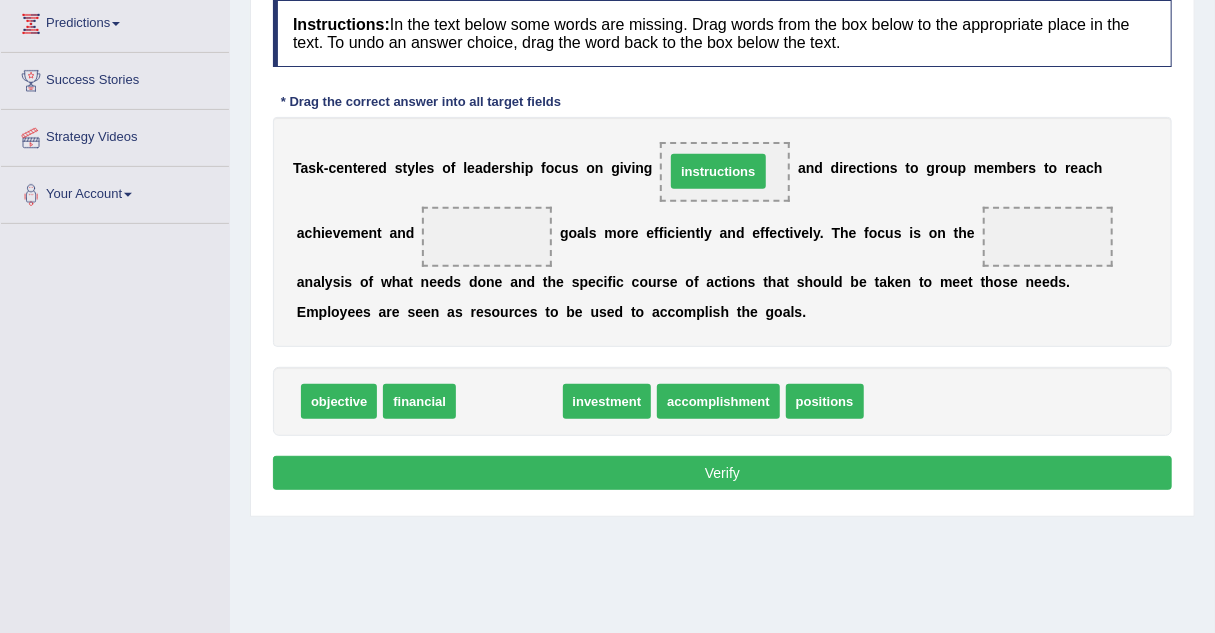 drag, startPoint x: 520, startPoint y: 399, endPoint x: 729, endPoint y: 170, distance: 310.0355 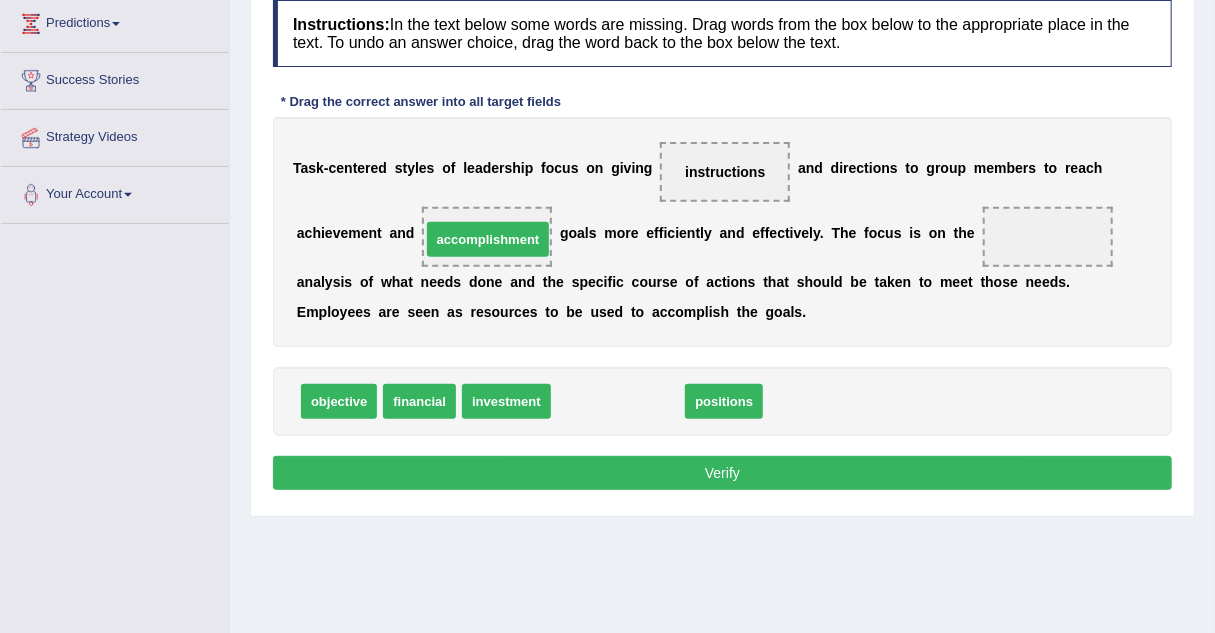 drag, startPoint x: 634, startPoint y: 394, endPoint x: 504, endPoint y: 232, distance: 207.71133 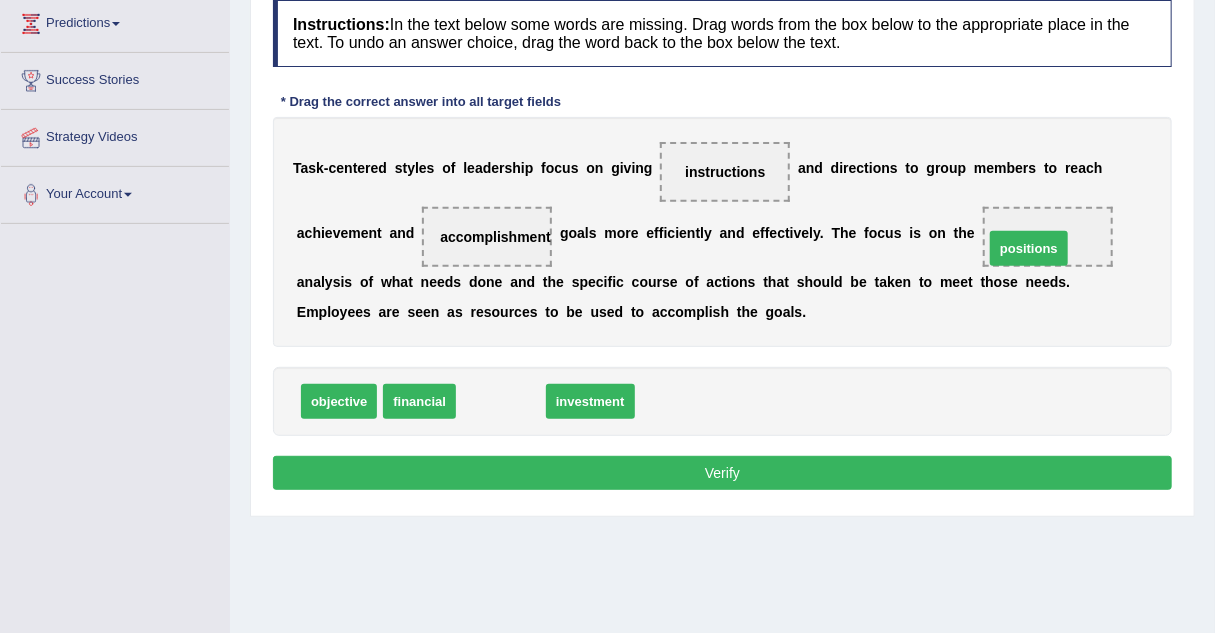 drag, startPoint x: 512, startPoint y: 398, endPoint x: 1040, endPoint y: 246, distance: 549.44336 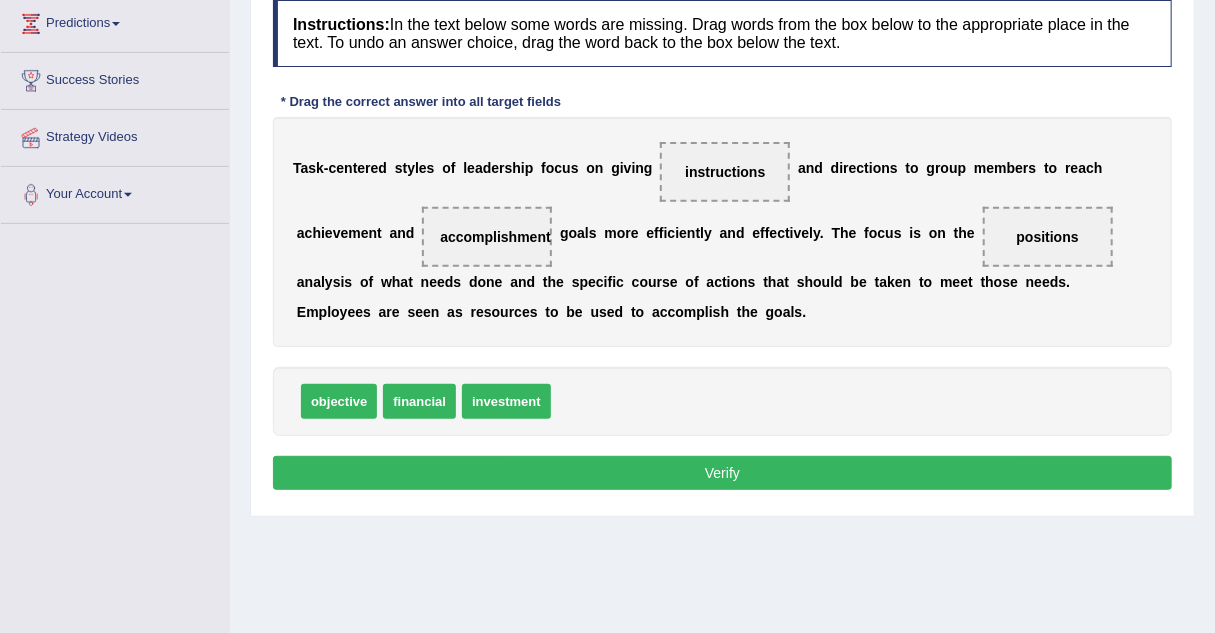click on "Verify" at bounding box center [722, 473] 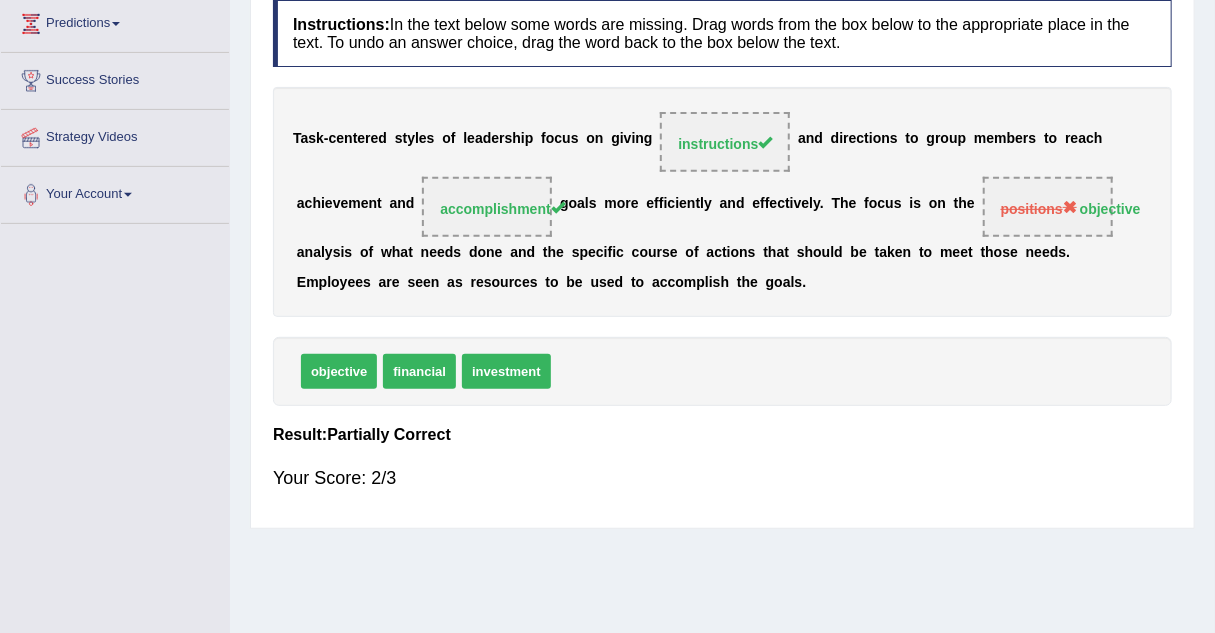 scroll, scrollTop: 0, scrollLeft: 0, axis: both 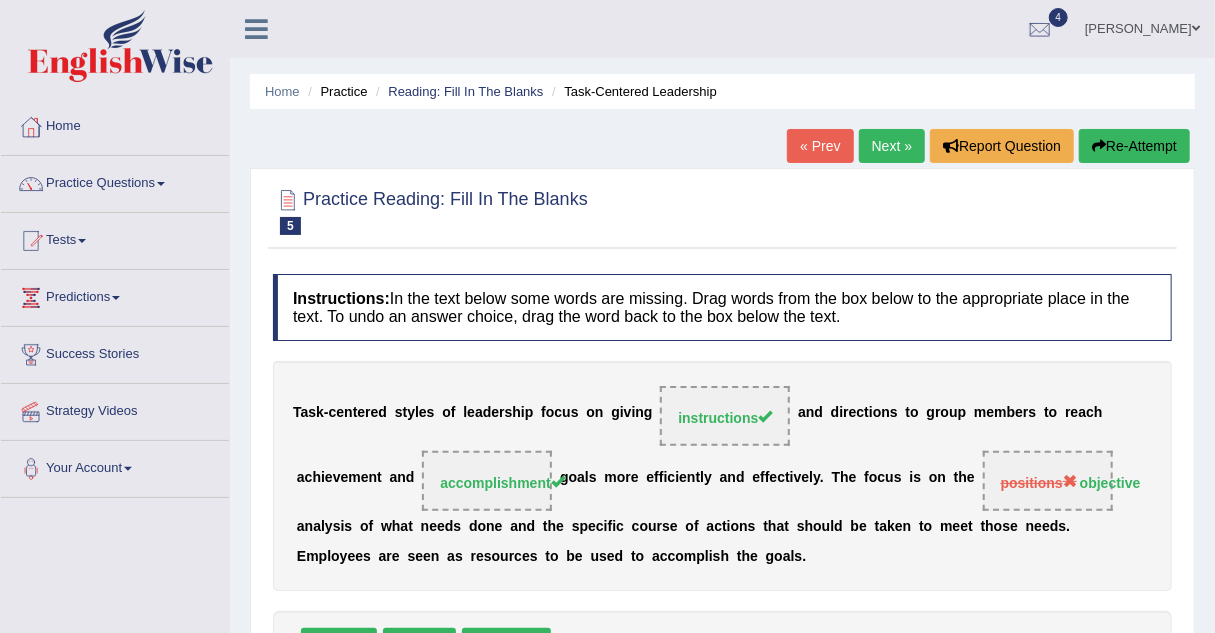 click on "Next »" at bounding box center [892, 146] 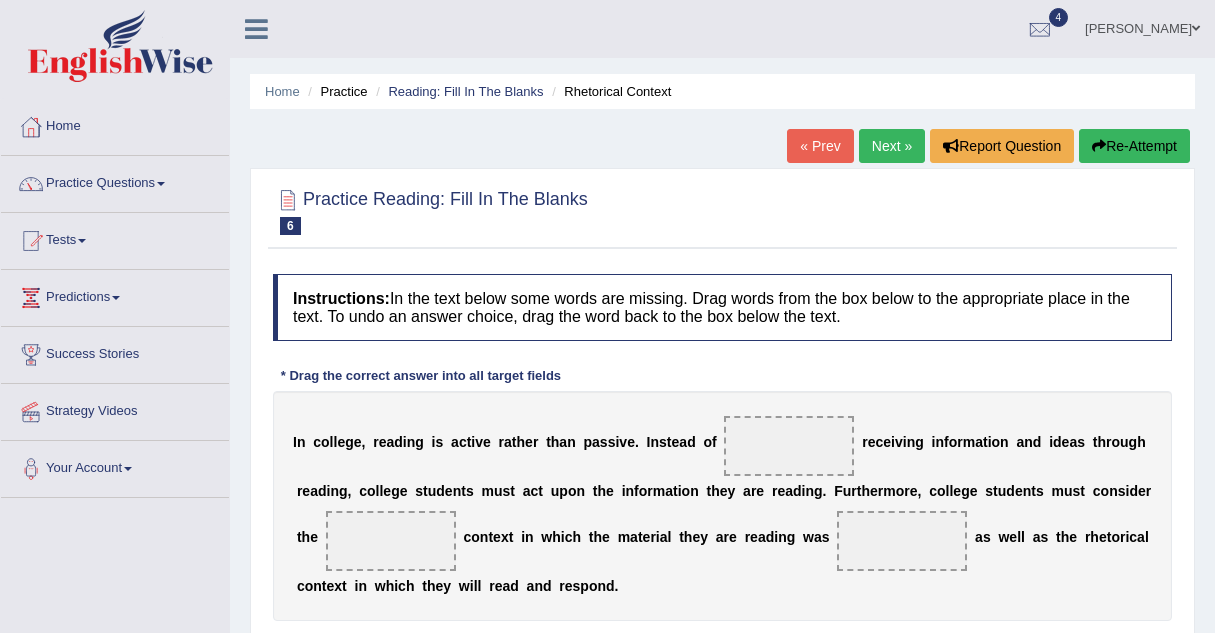 scroll, scrollTop: 0, scrollLeft: 0, axis: both 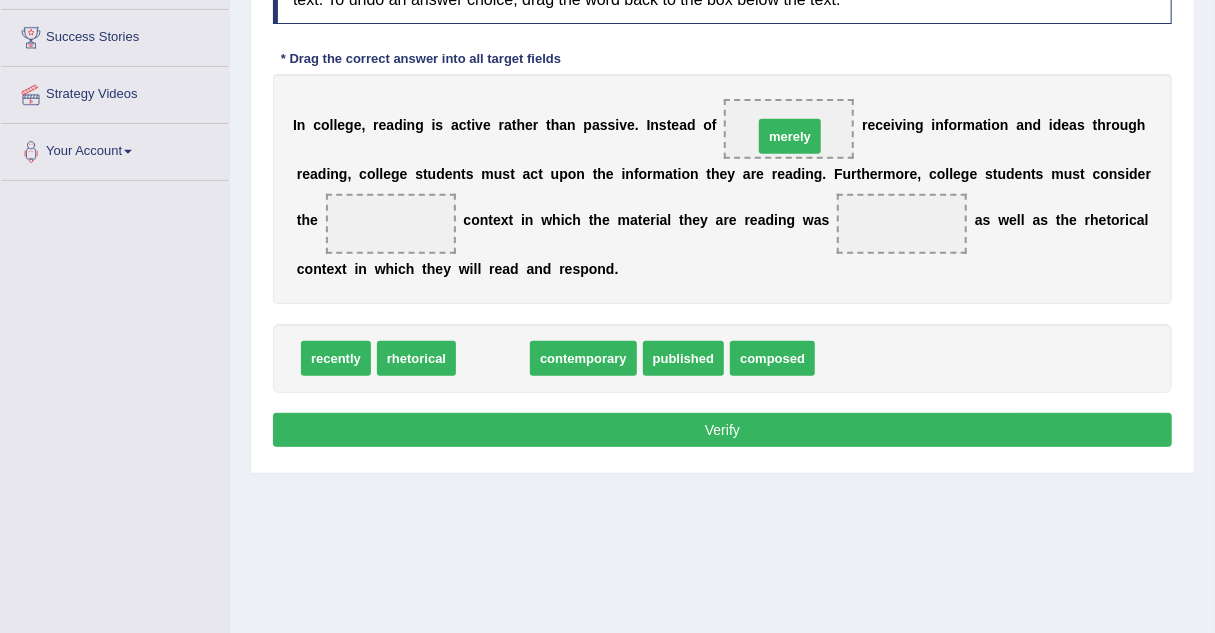 drag, startPoint x: 488, startPoint y: 360, endPoint x: 784, endPoint y: 138, distance: 370 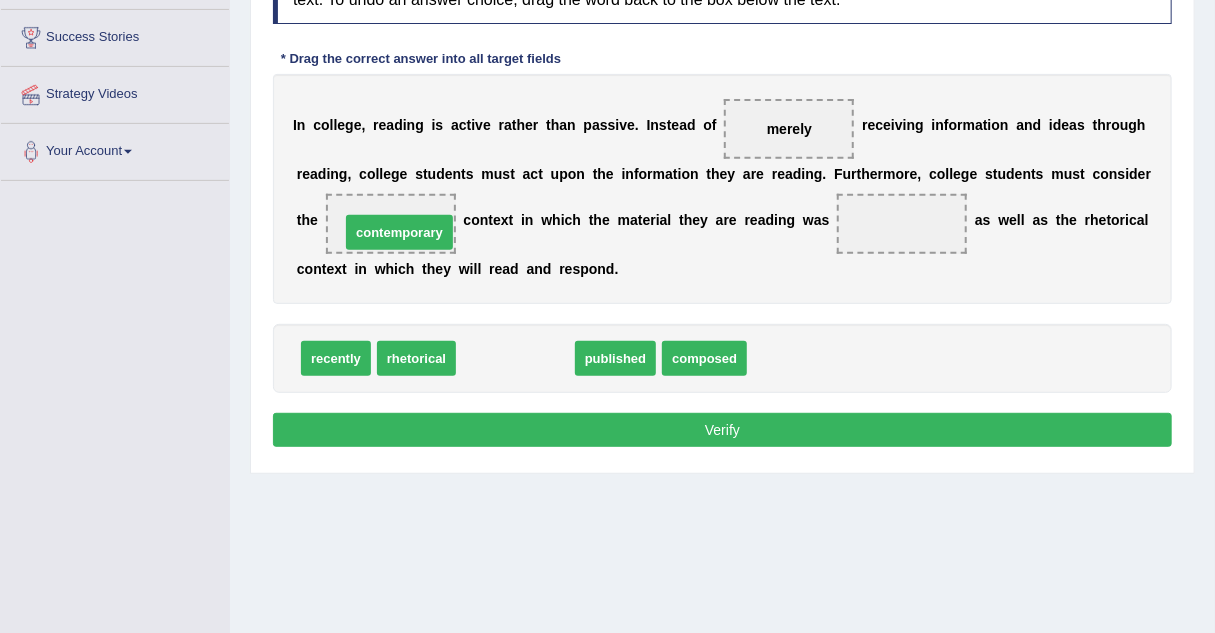drag, startPoint x: 515, startPoint y: 352, endPoint x: 399, endPoint y: 226, distance: 171.26587 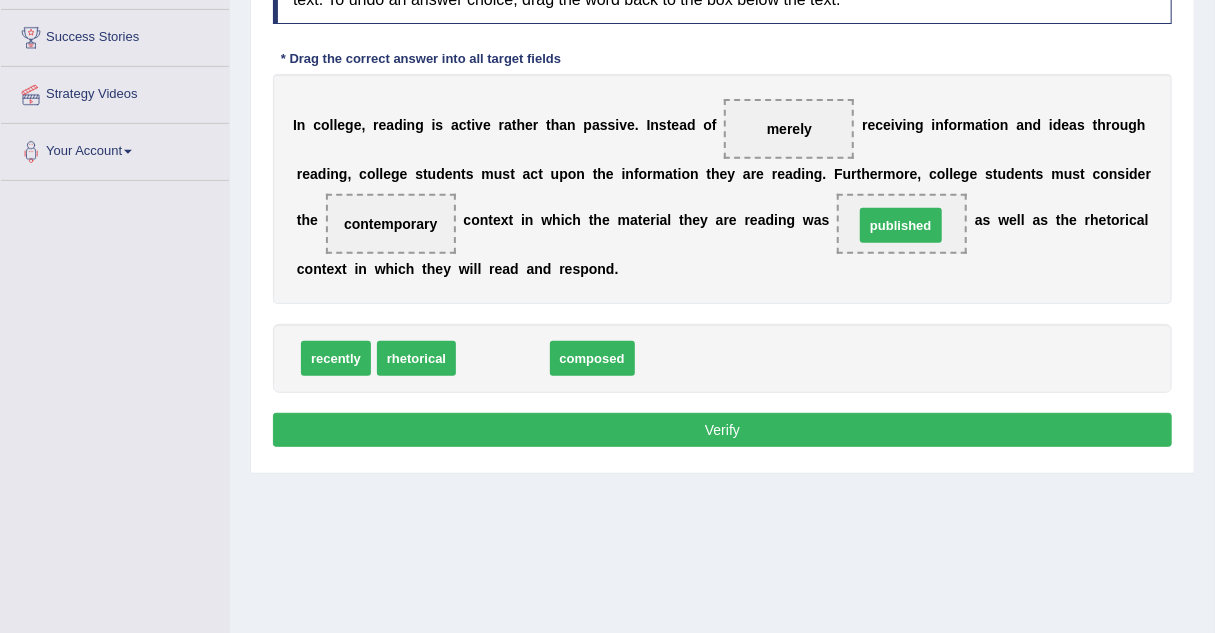 drag, startPoint x: 499, startPoint y: 356, endPoint x: 897, endPoint y: 223, distance: 419.63437 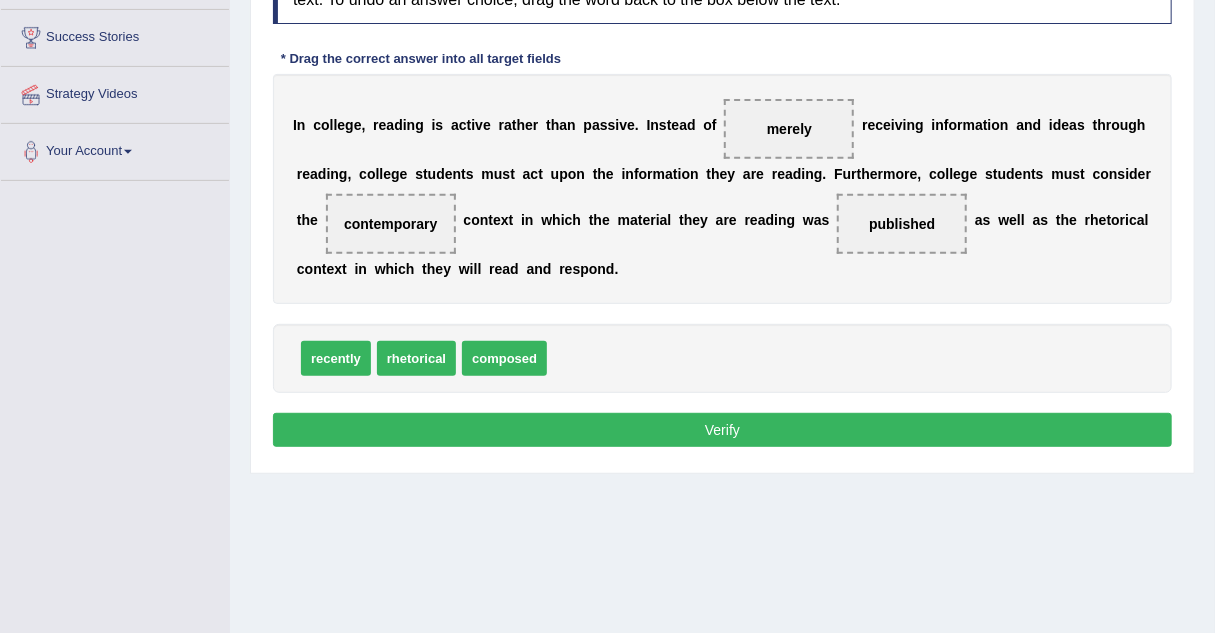 click on "Verify" at bounding box center (722, 430) 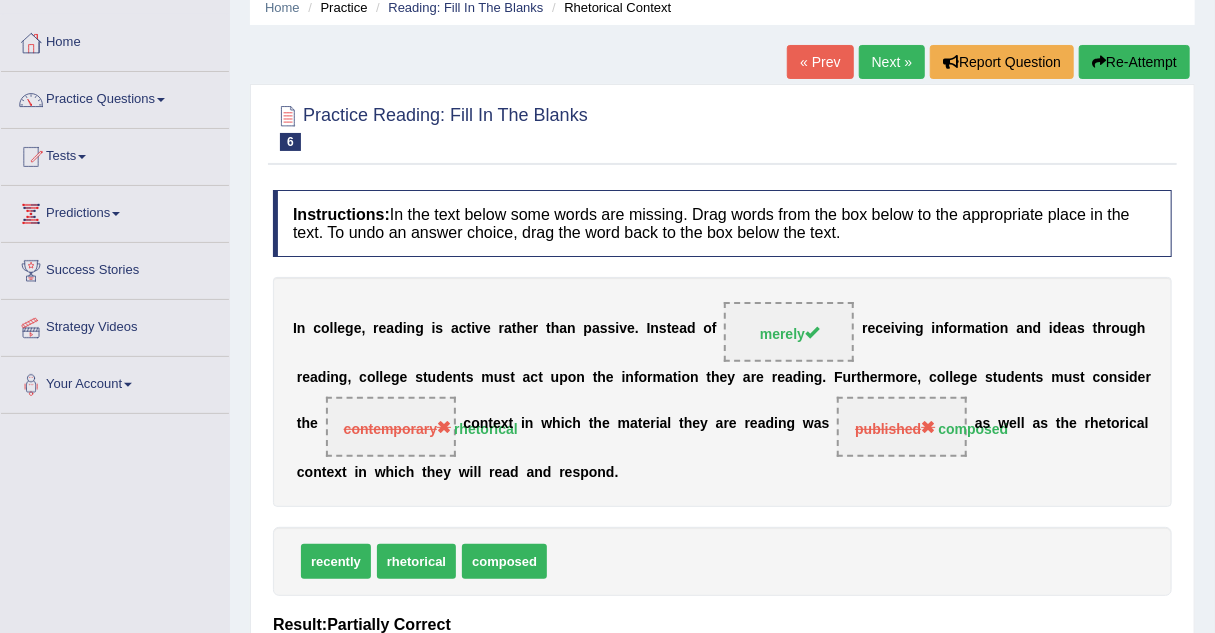 scroll, scrollTop: 0, scrollLeft: 0, axis: both 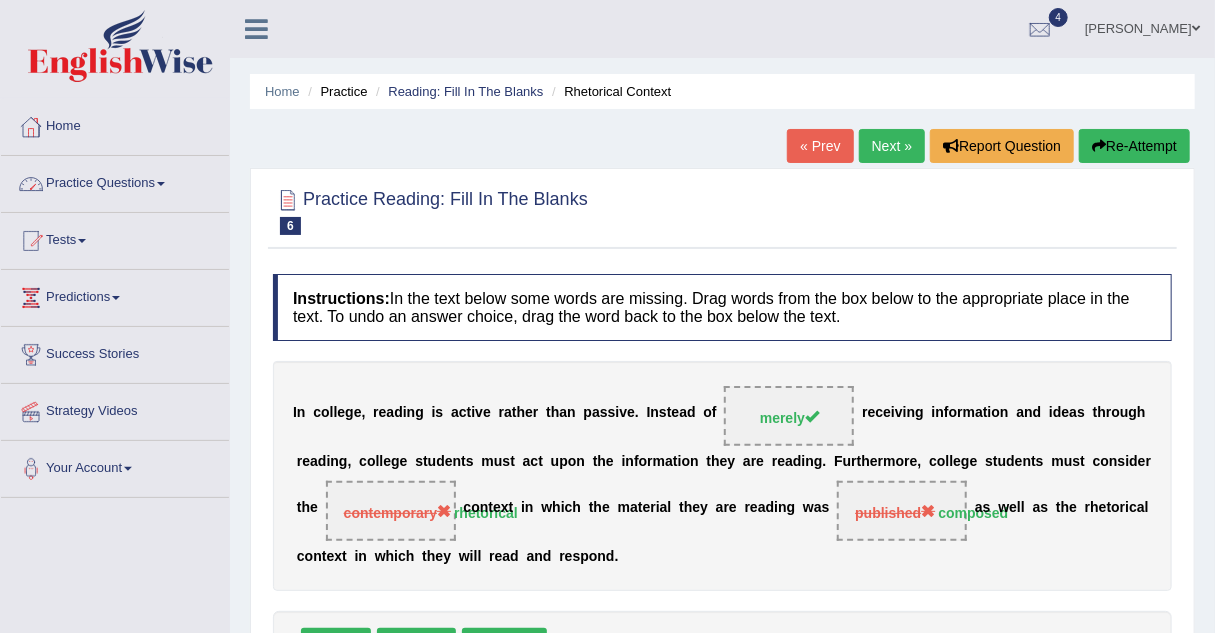 click on "Practice Questions" at bounding box center [115, 181] 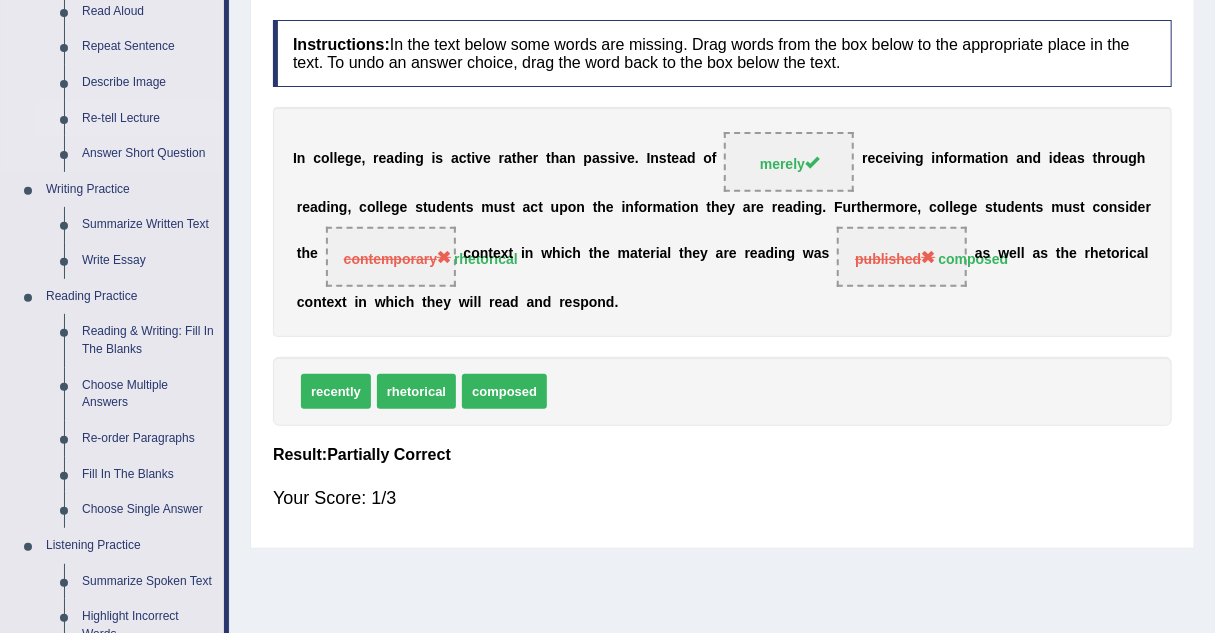 scroll, scrollTop: 267, scrollLeft: 0, axis: vertical 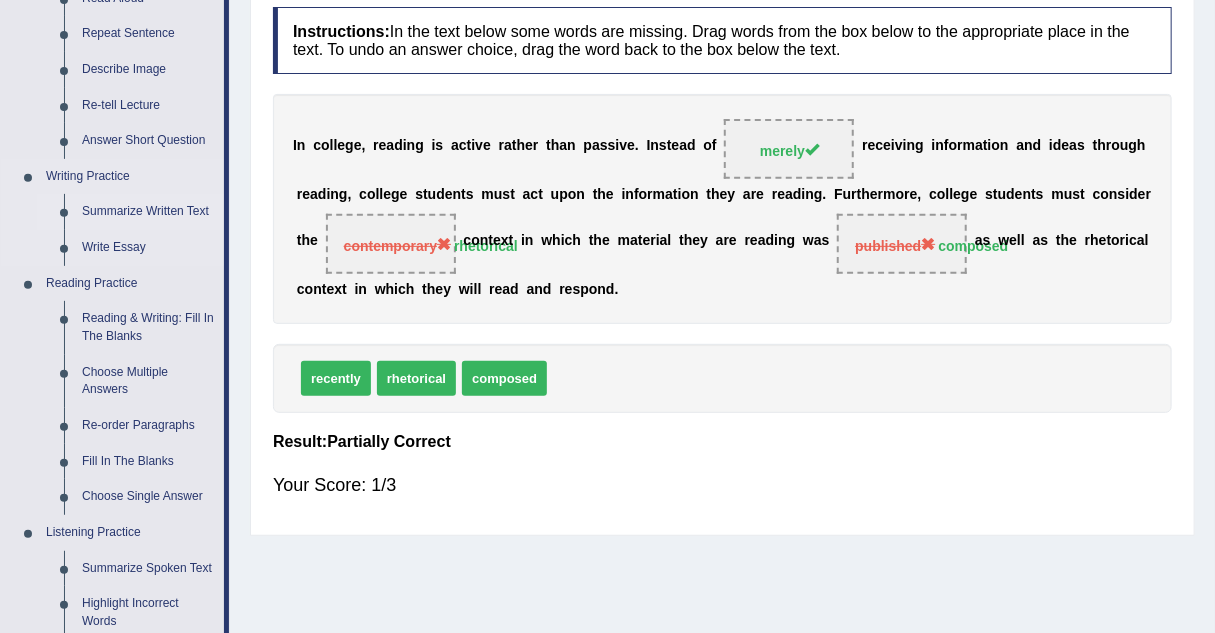 click on "Summarize Written Text" at bounding box center (148, 212) 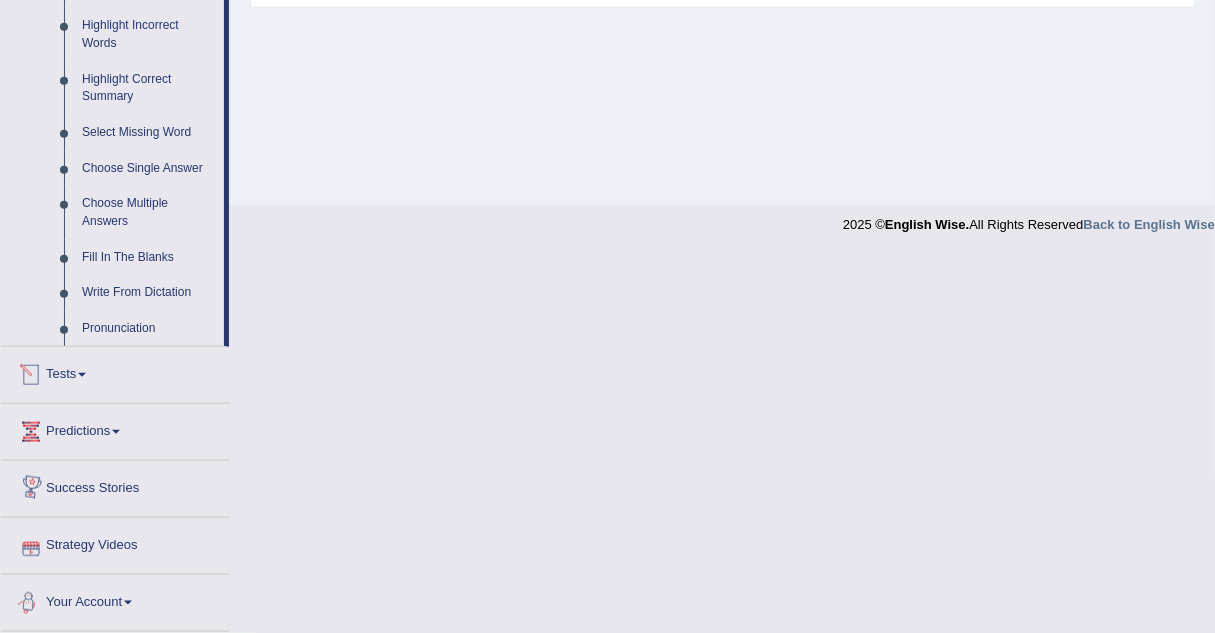 scroll, scrollTop: 781, scrollLeft: 0, axis: vertical 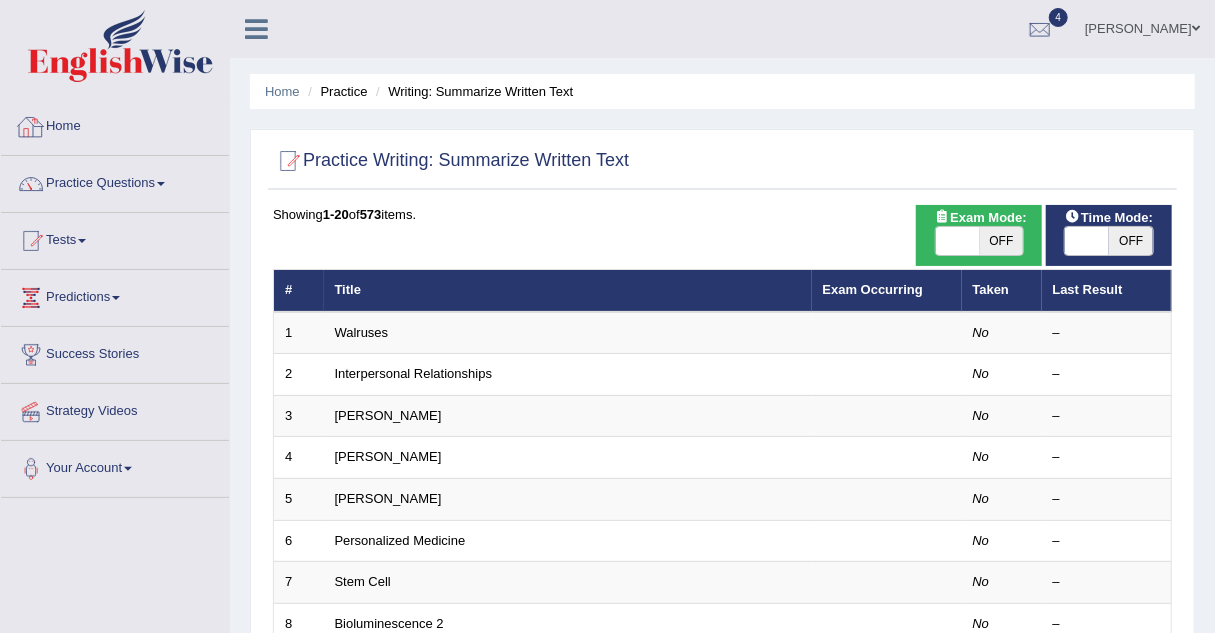 click on "Home" at bounding box center [115, 124] 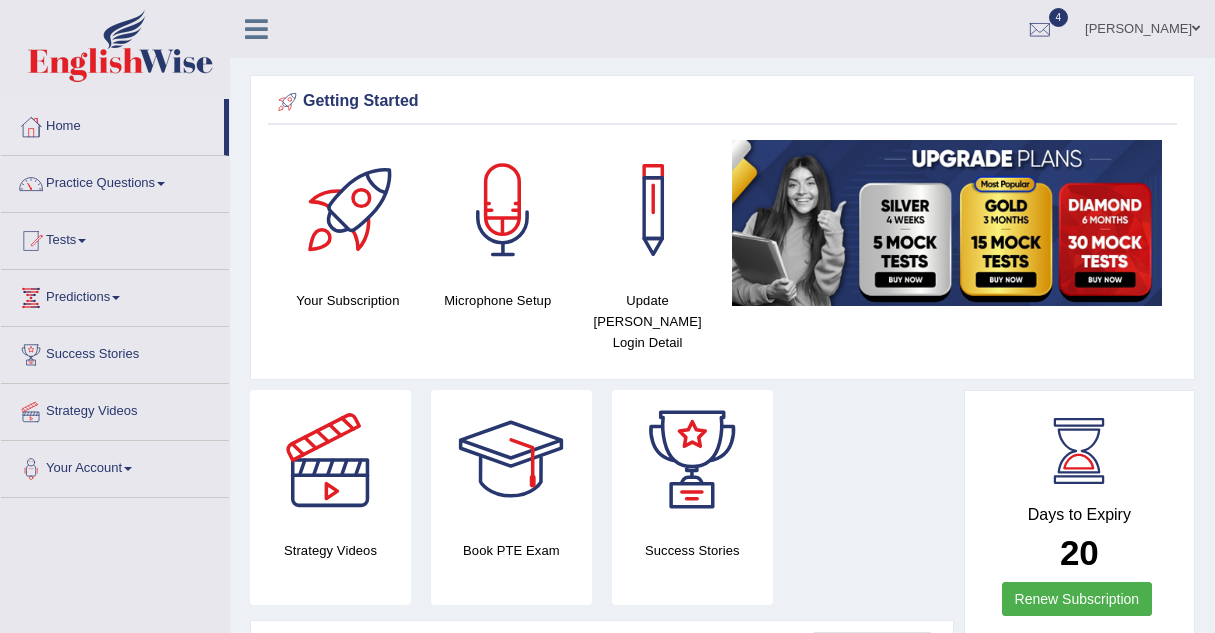 scroll, scrollTop: 0, scrollLeft: 0, axis: both 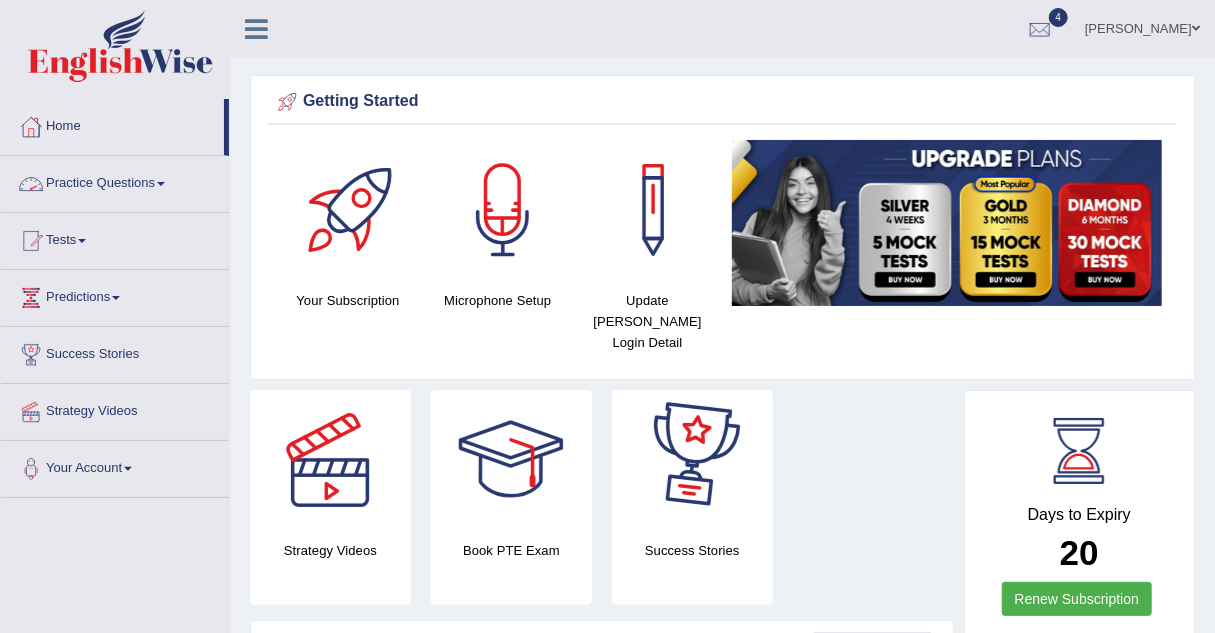 click on "Practice Questions" at bounding box center (115, 181) 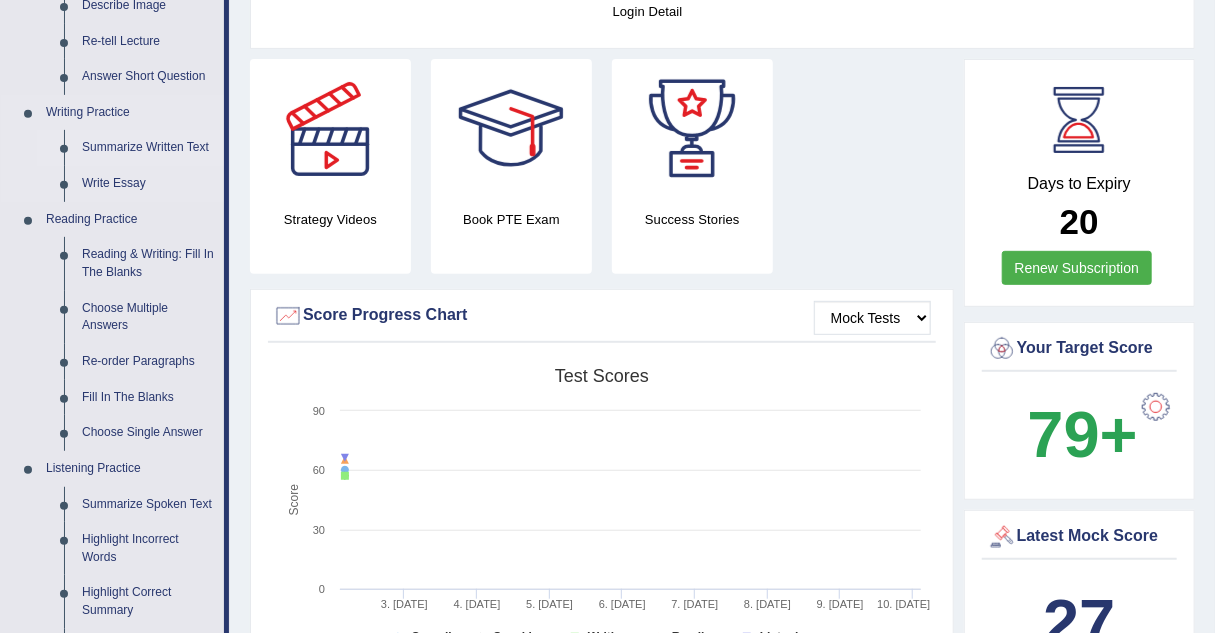 scroll, scrollTop: 330, scrollLeft: 0, axis: vertical 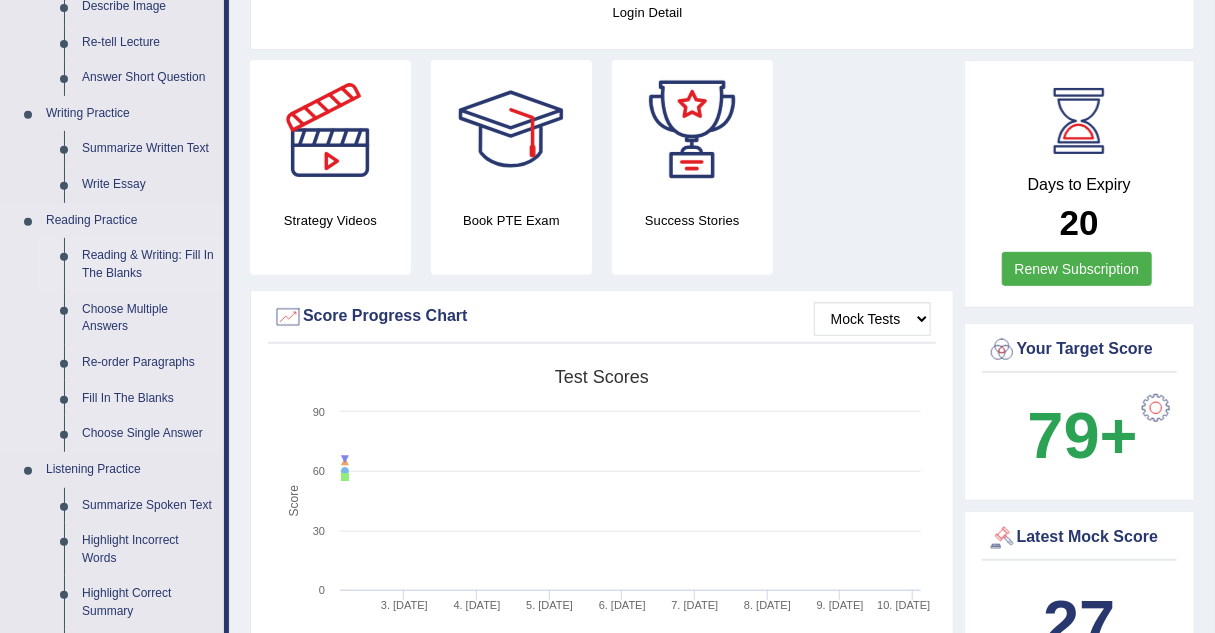 click on "Reading & Writing: Fill In The Blanks" at bounding box center (148, 264) 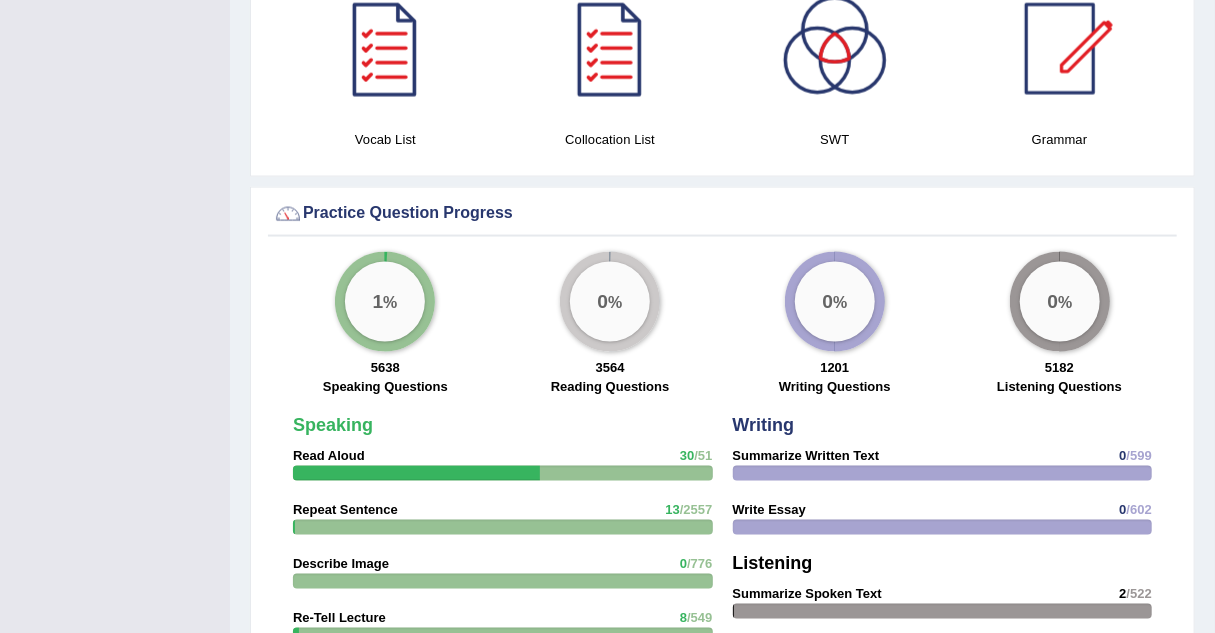 scroll, scrollTop: 1217, scrollLeft: 0, axis: vertical 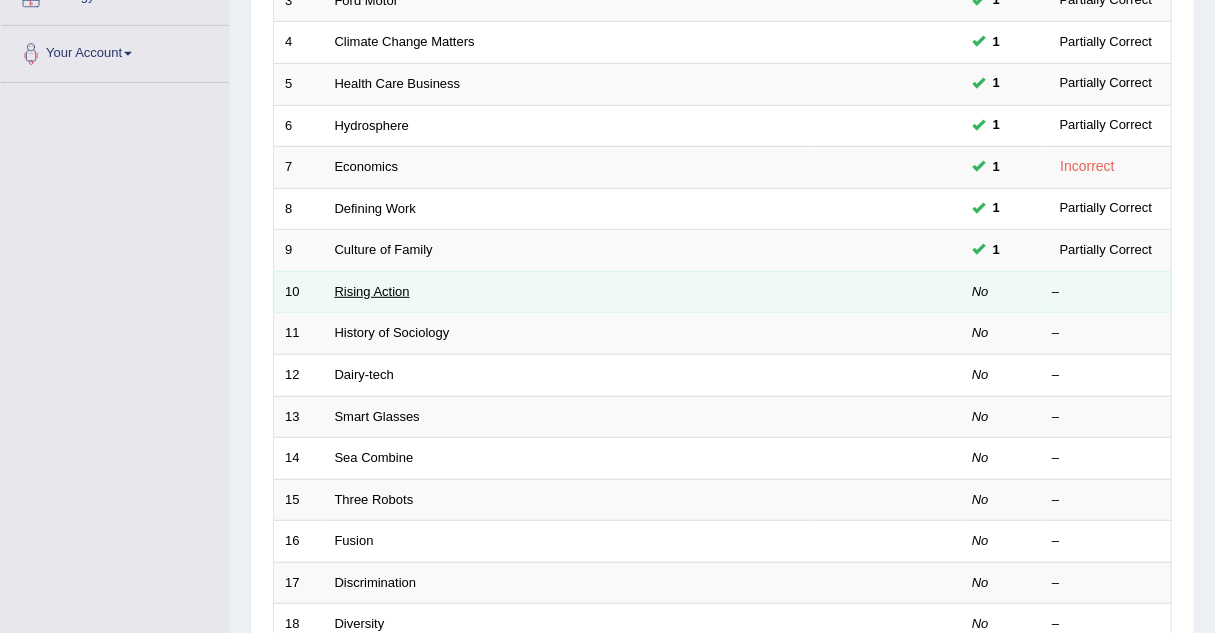 click on "Rising Action" at bounding box center [372, 291] 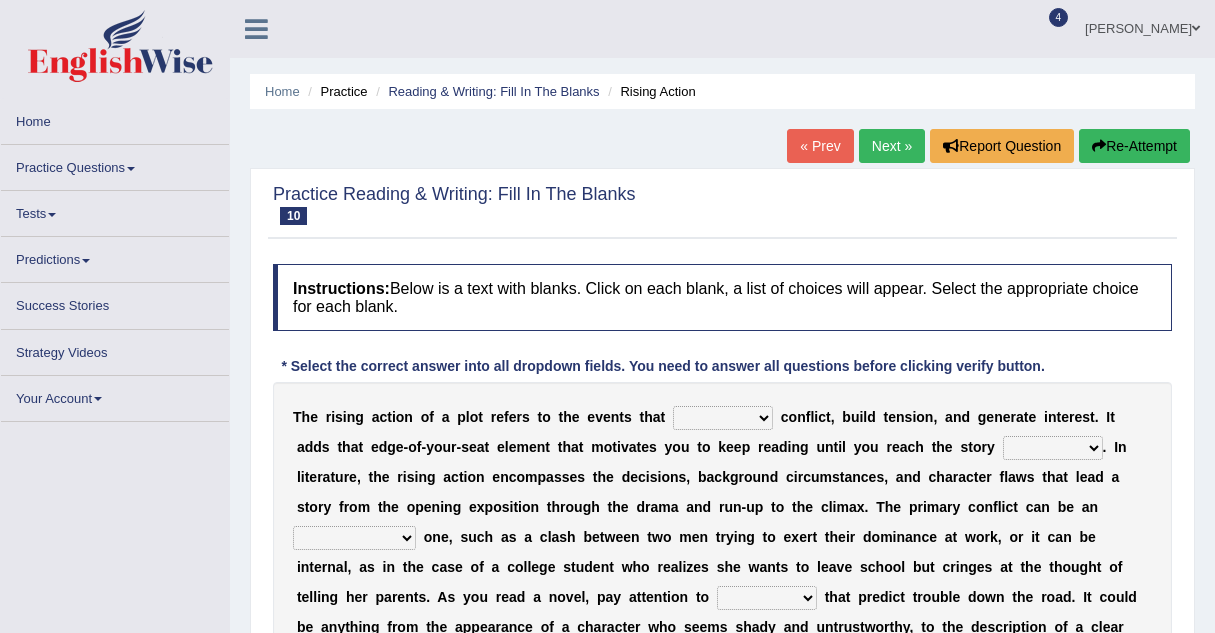 scroll, scrollTop: 0, scrollLeft: 0, axis: both 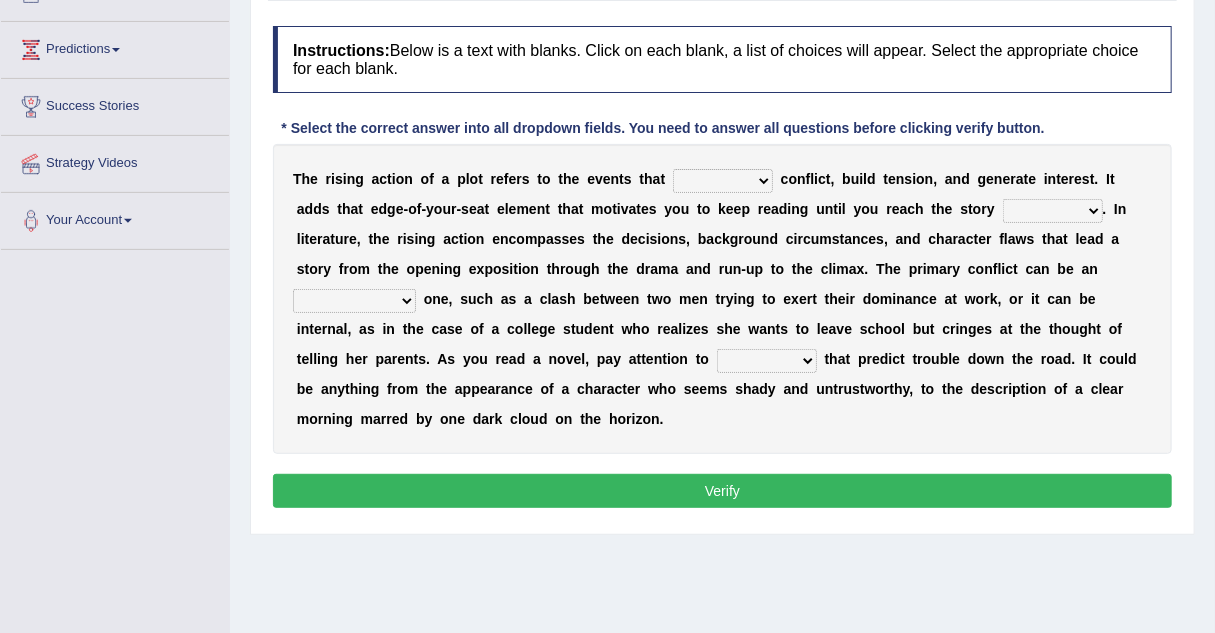 click on "provoke invoke revoke convoke" at bounding box center (723, 181) 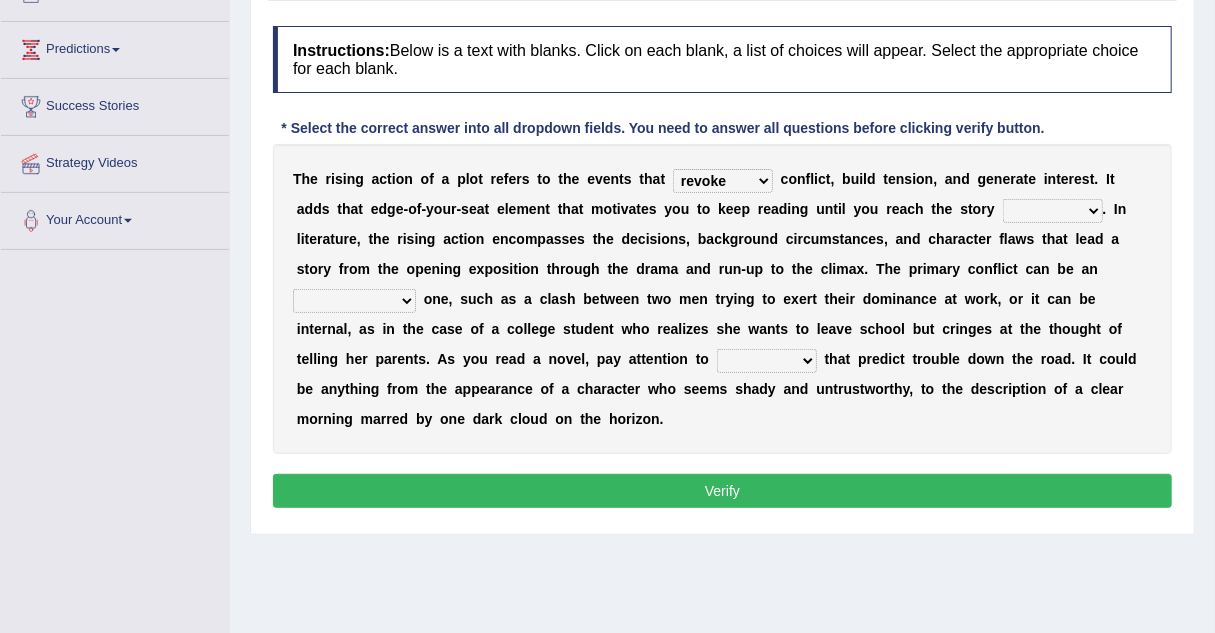 click on "provoke invoke revoke convoke" at bounding box center (723, 181) 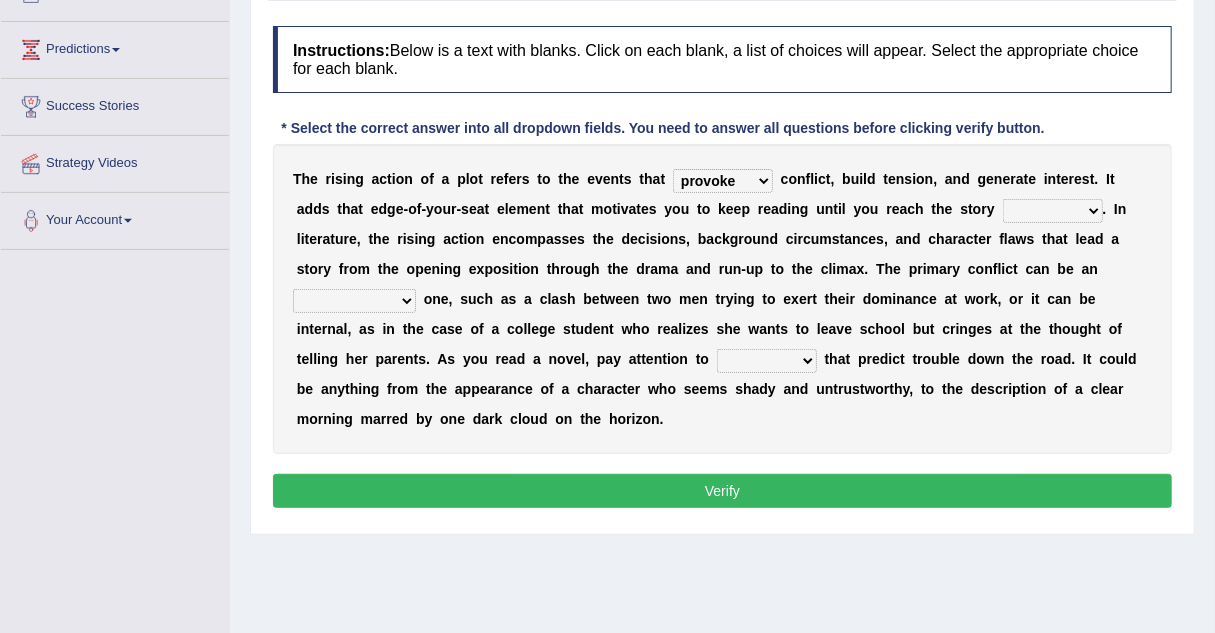 click on "provoke invoke revoke convoke" at bounding box center (723, 181) 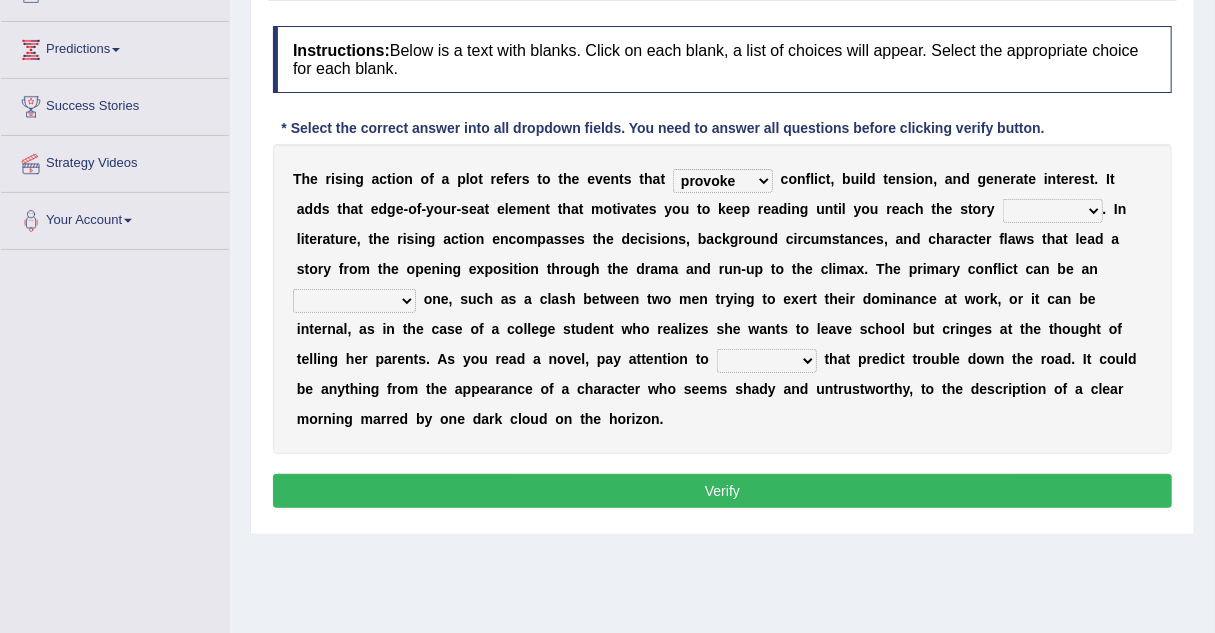 click on "element line flow climax" at bounding box center (1053, 211) 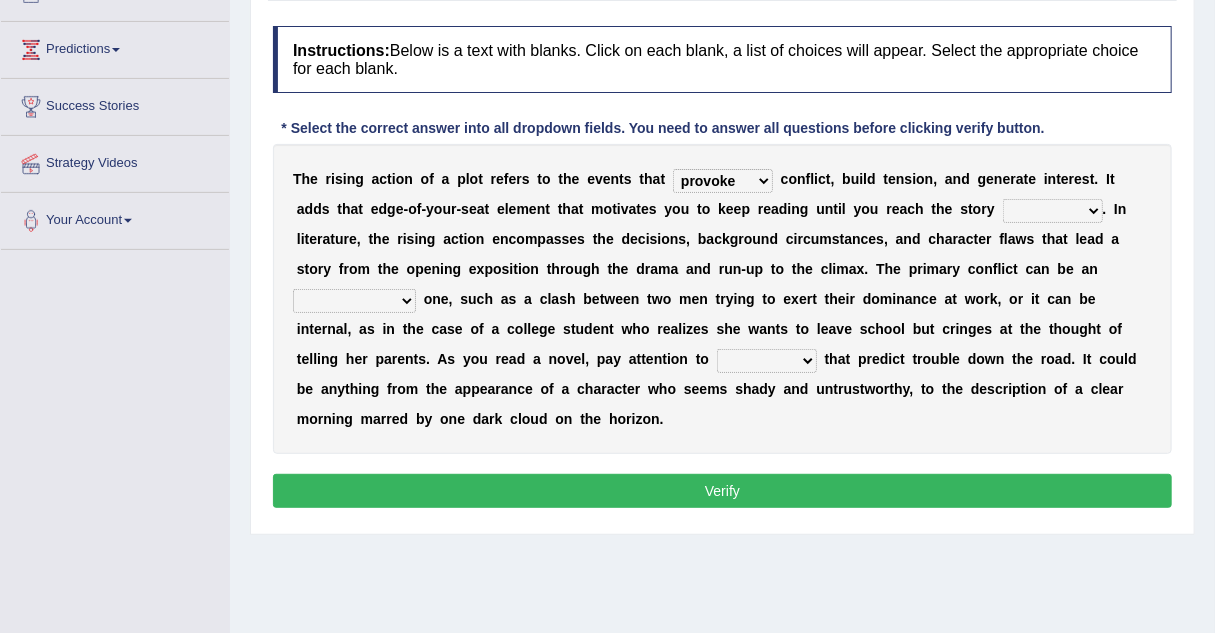 select on "climax" 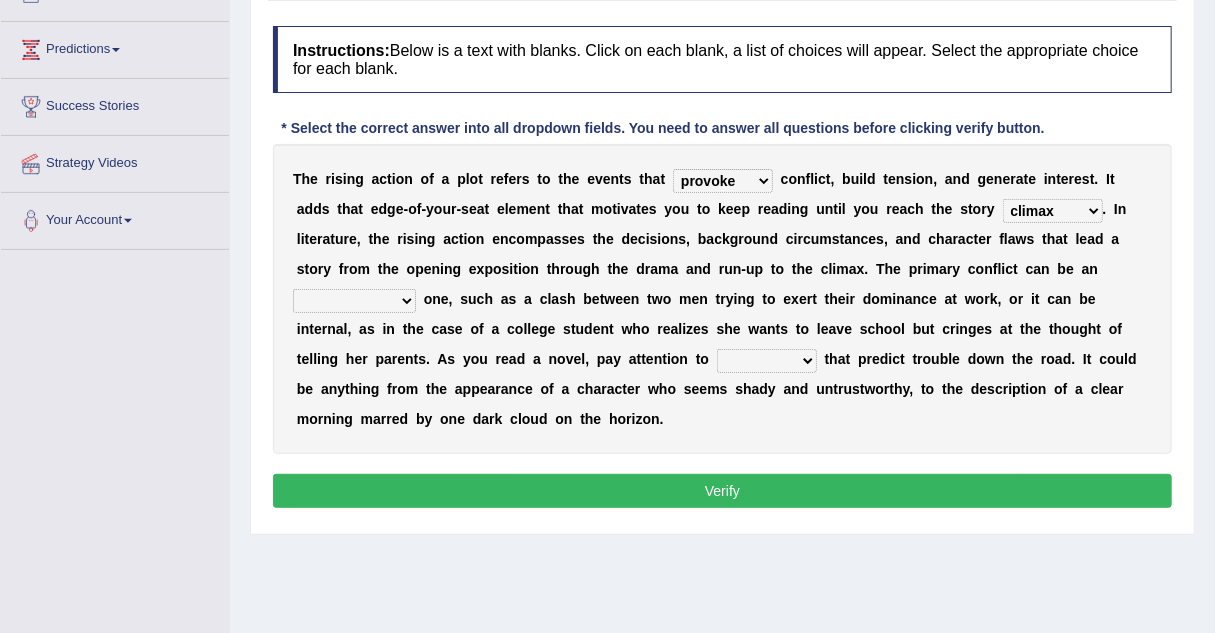 click on "conditional external compositional functional" at bounding box center [354, 301] 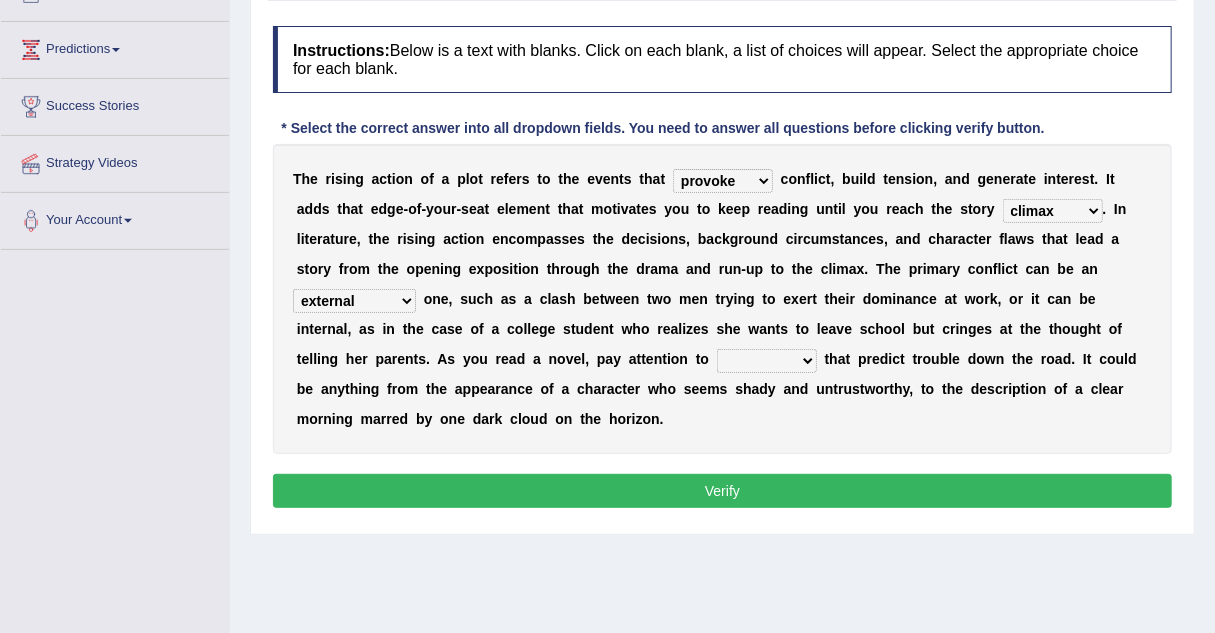 click on "features glues clues traits" at bounding box center (767, 361) 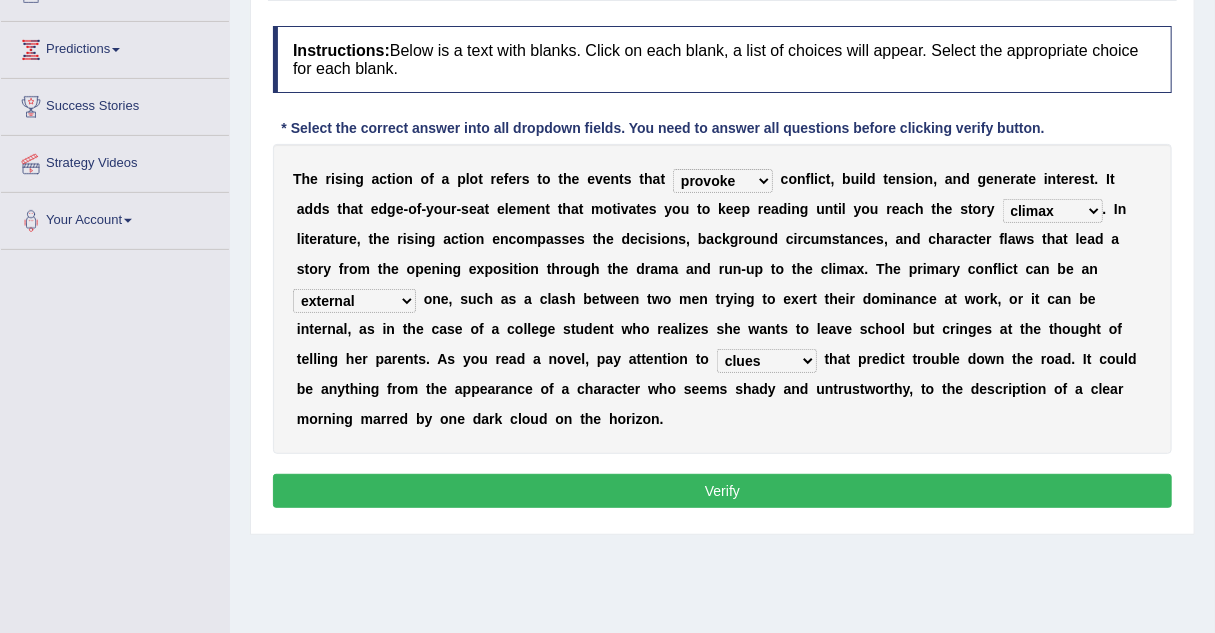 click on "features glues clues traits" at bounding box center [767, 361] 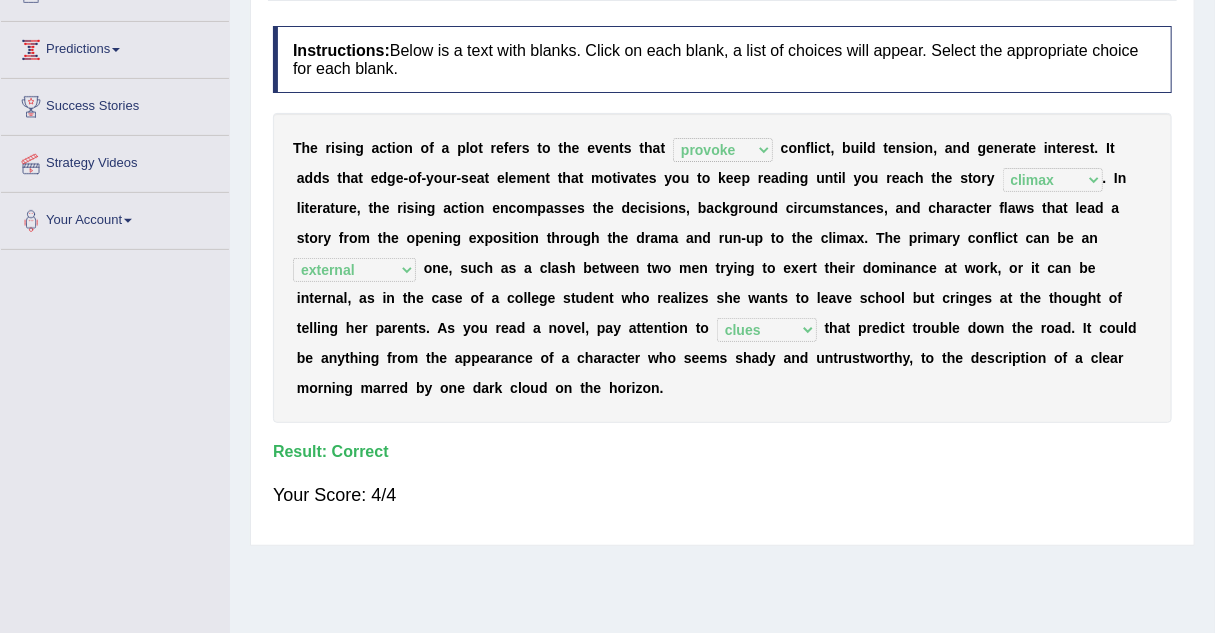 scroll, scrollTop: 0, scrollLeft: 0, axis: both 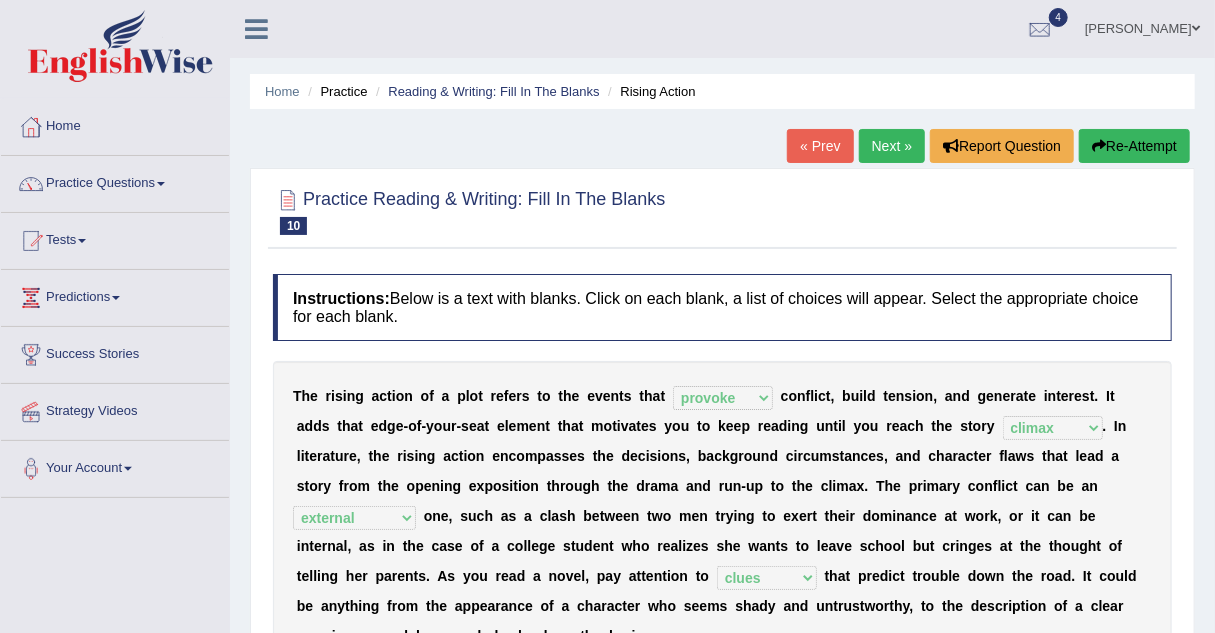 click on "Next »" at bounding box center [892, 146] 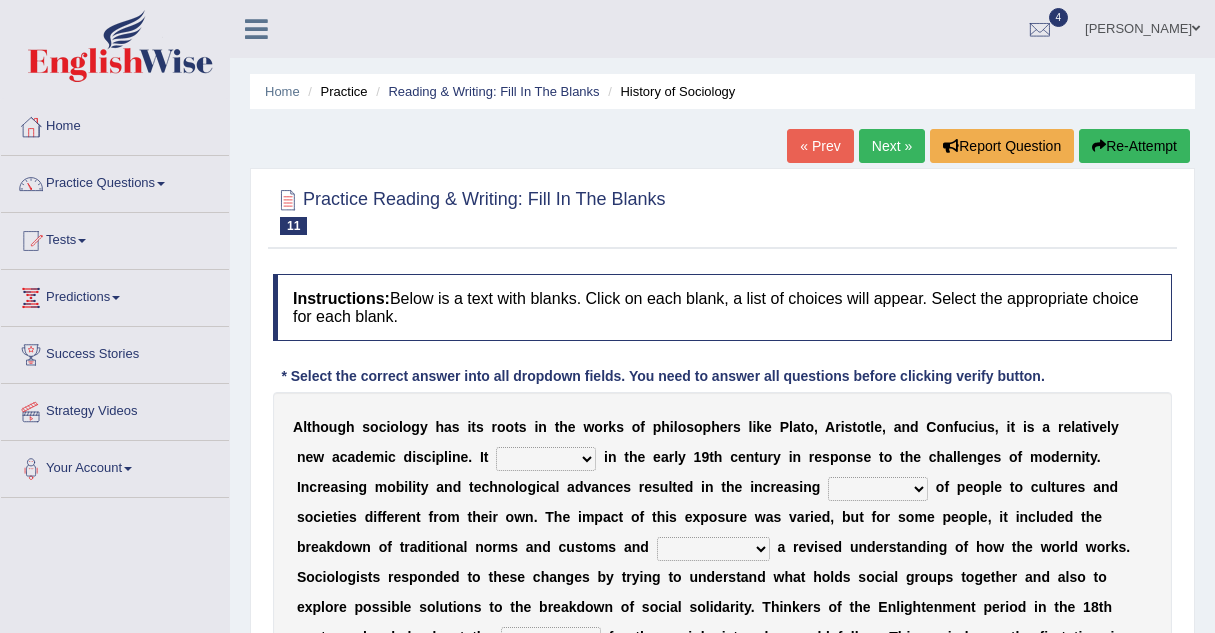 scroll, scrollTop: 239, scrollLeft: 0, axis: vertical 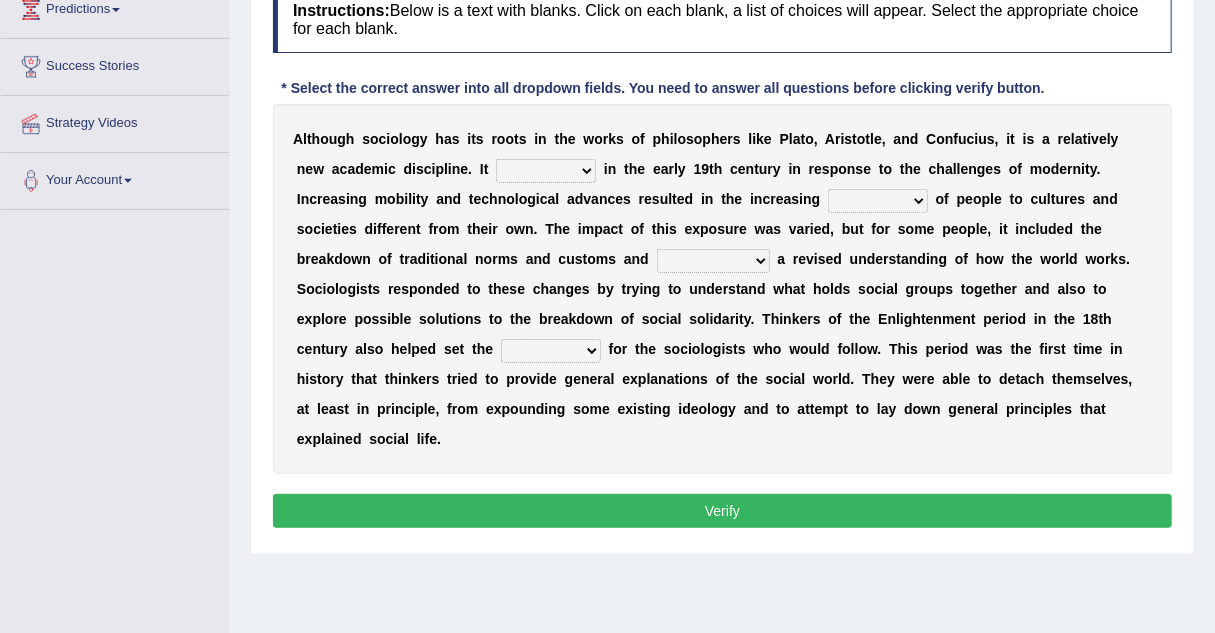 click on "emerged traversed survived invented" at bounding box center [546, 171] 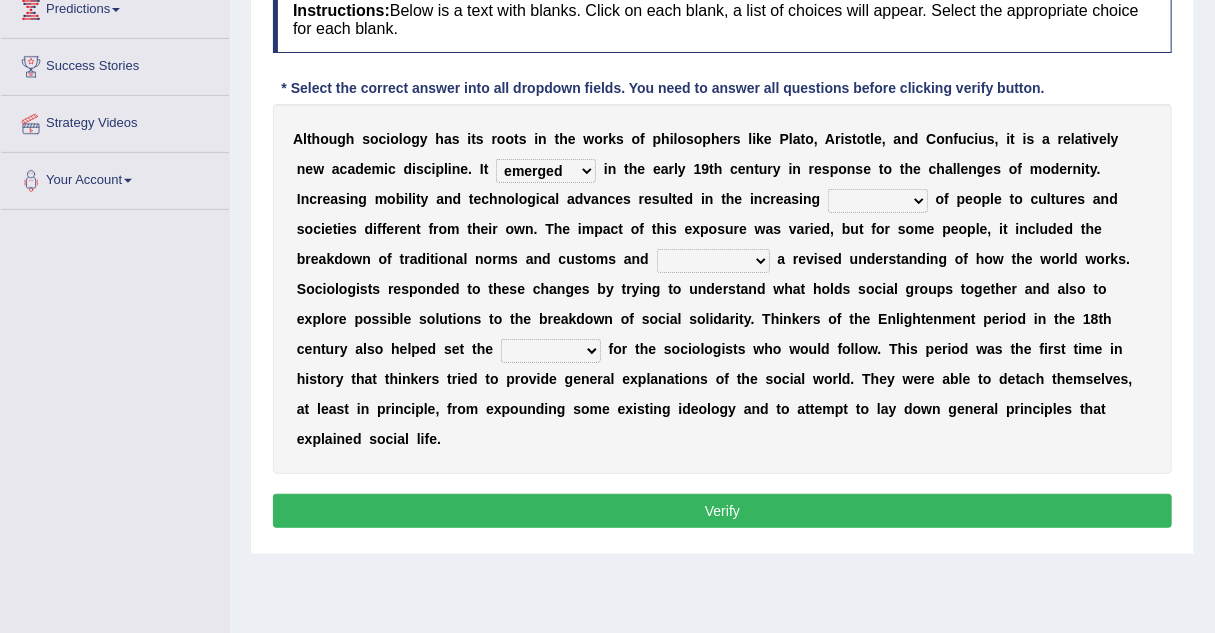 click on "emerged traversed survived invented" at bounding box center [546, 171] 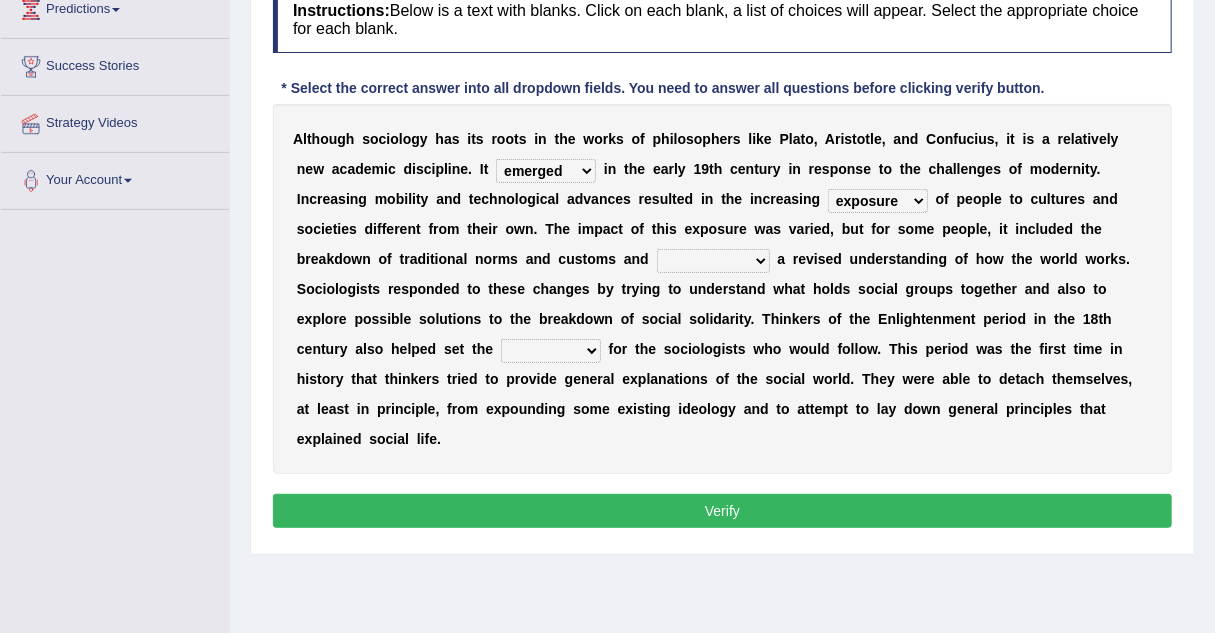 click on "embrasure closure enclosure exposure" at bounding box center (878, 201) 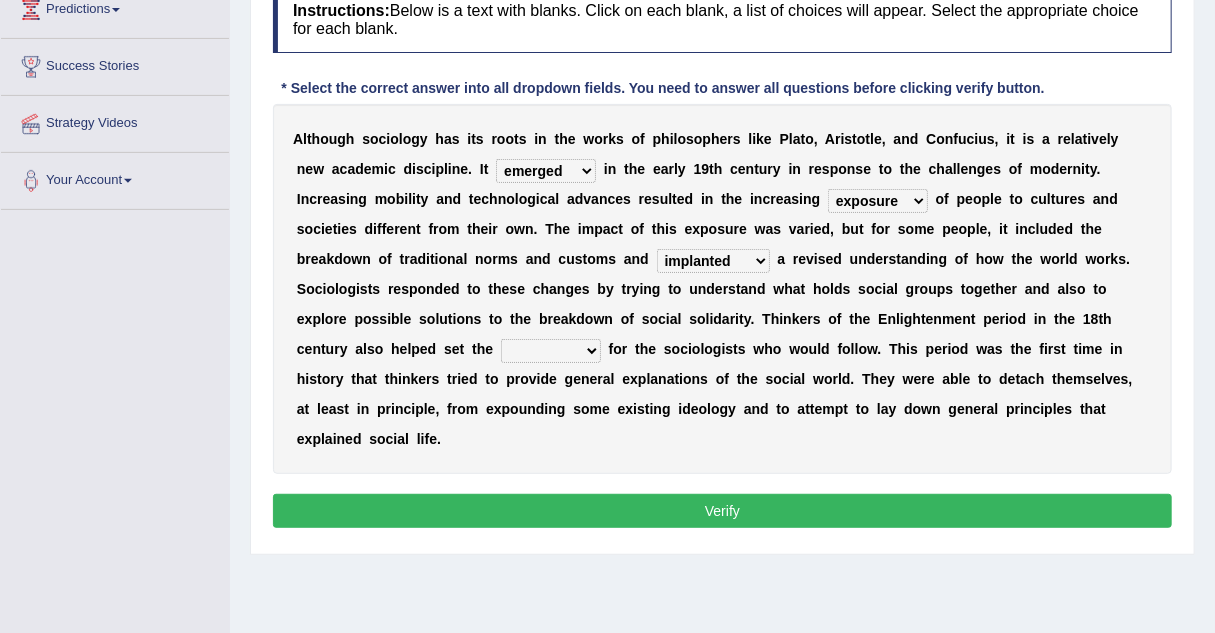 click on "rule standard tone stage" at bounding box center [551, 351] 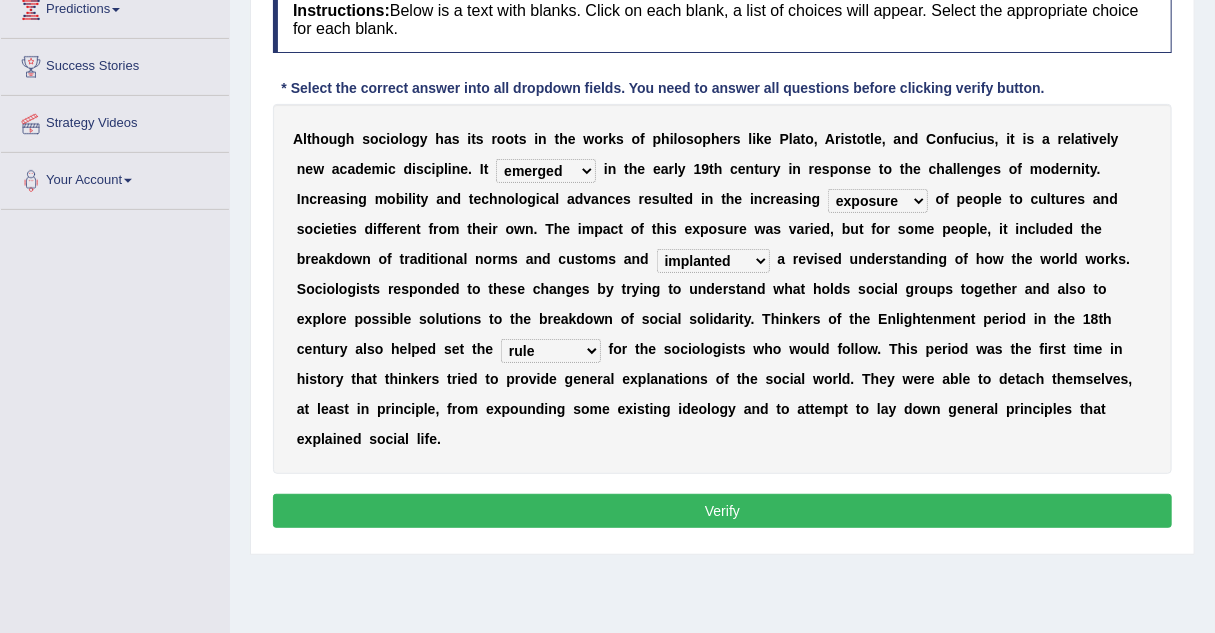 click on "rule standard tone stage" at bounding box center [551, 351] 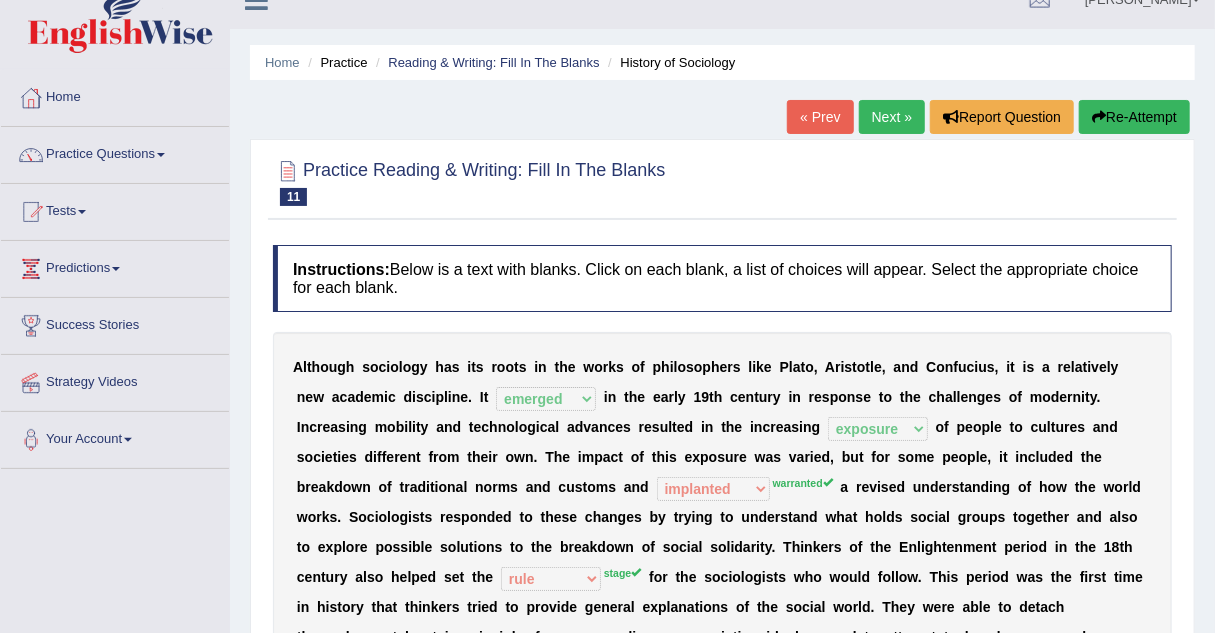 scroll, scrollTop: 28, scrollLeft: 0, axis: vertical 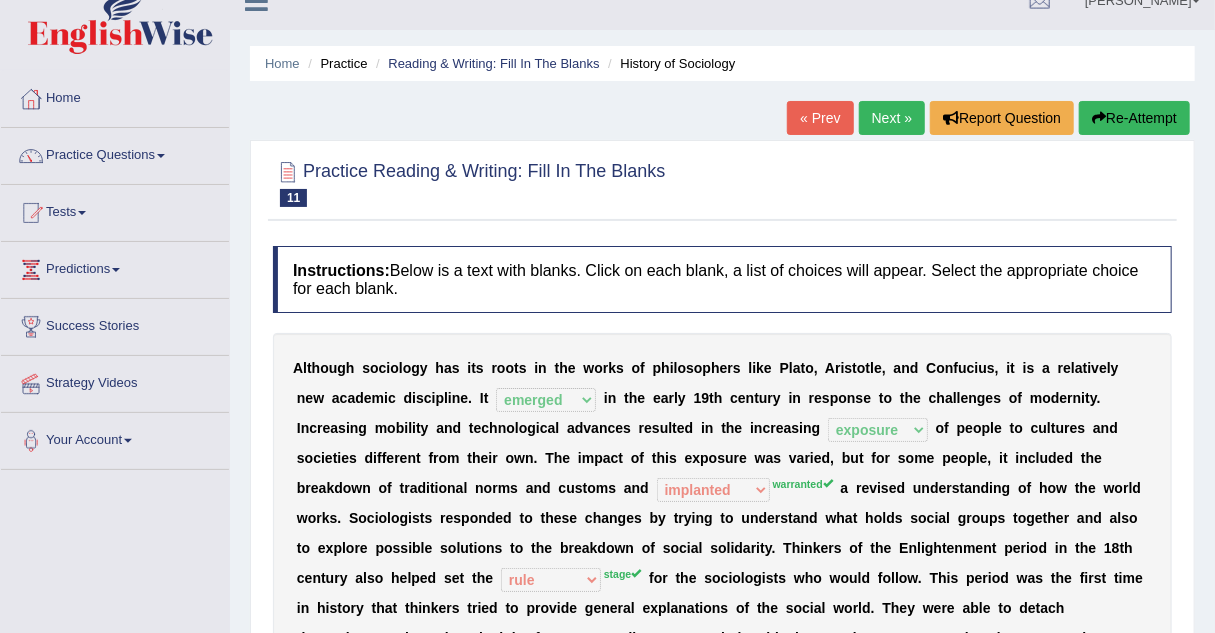 click on "Next »" at bounding box center [892, 118] 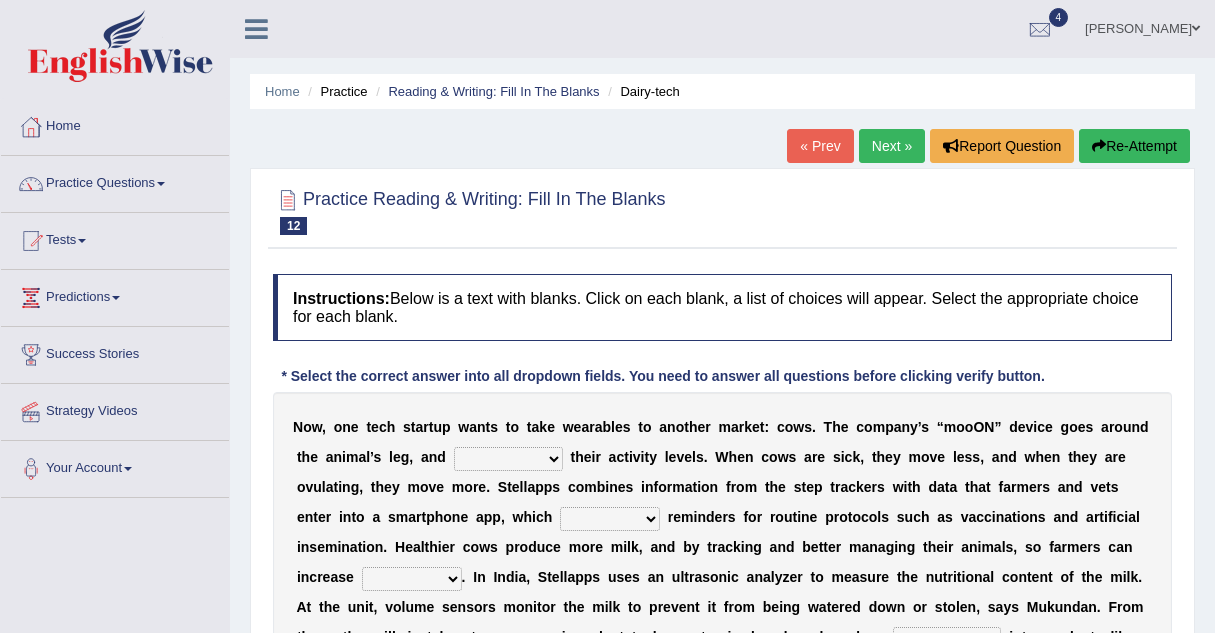 scroll, scrollTop: 0, scrollLeft: 0, axis: both 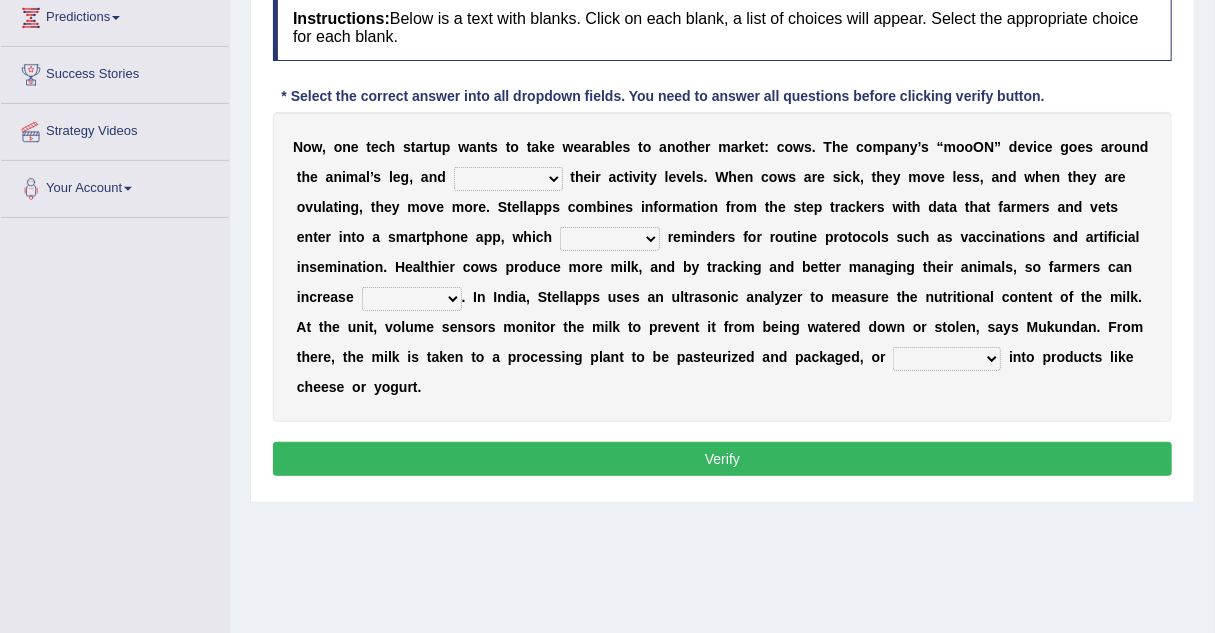 click on "stabilizes tracks polls overwhelms" at bounding box center [508, 179] 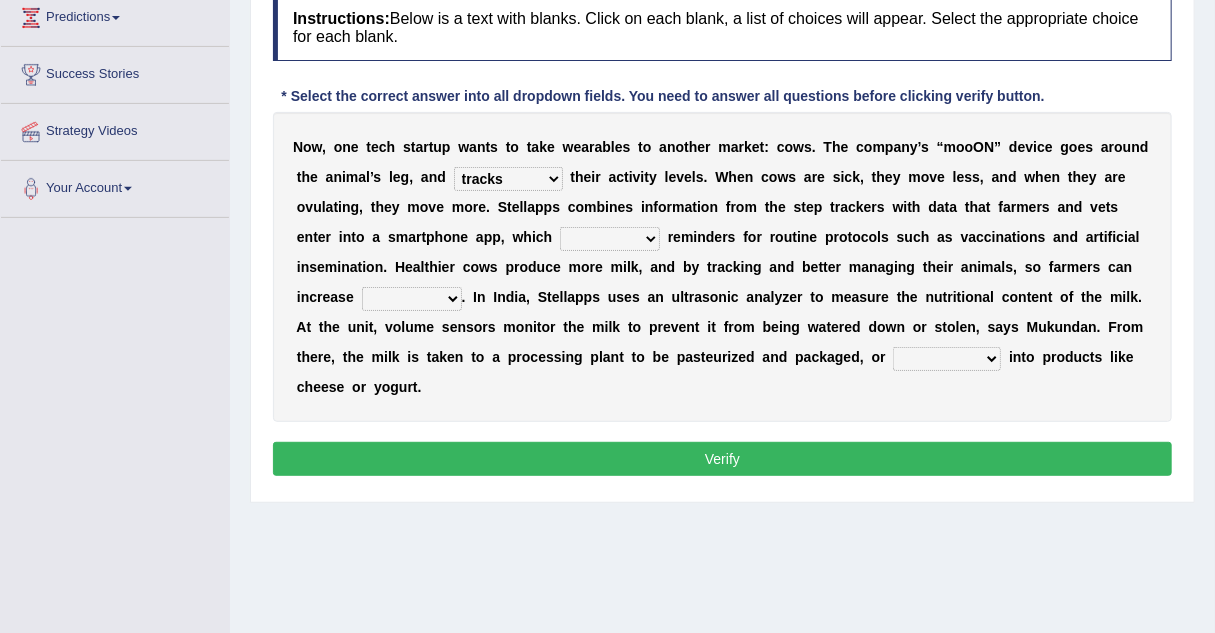 click on "stabilizes tracks polls overwhelms" at bounding box center (508, 179) 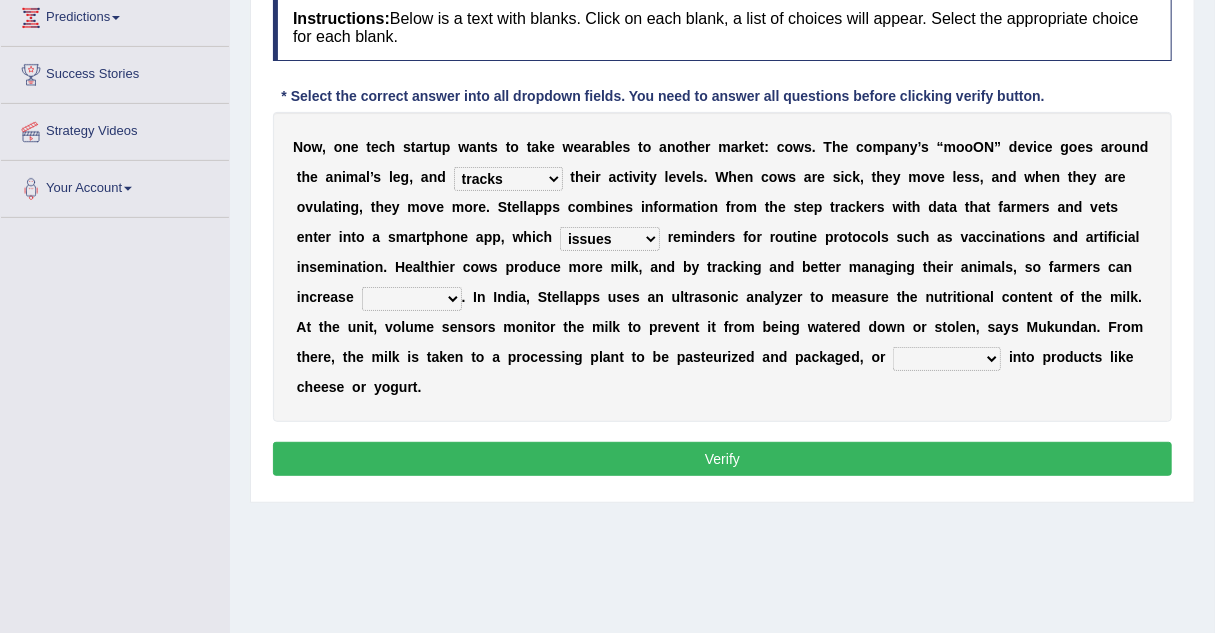 click on "argues imbues issues retrieves" at bounding box center (610, 239) 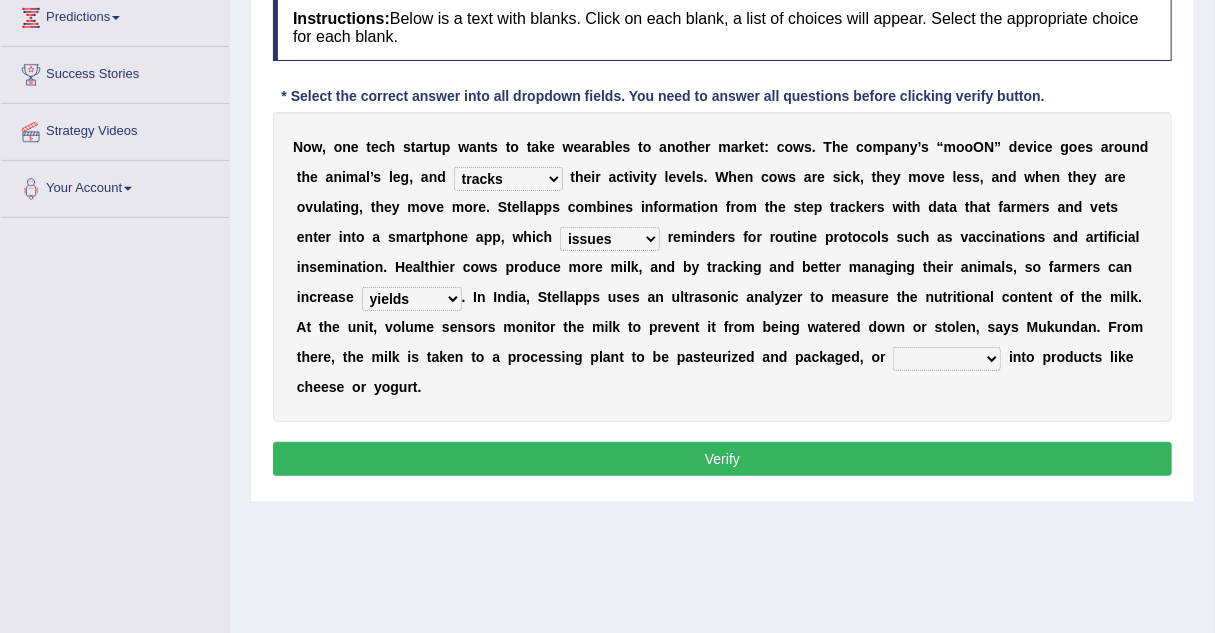 click on "fields infields yields heralds" at bounding box center [412, 299] 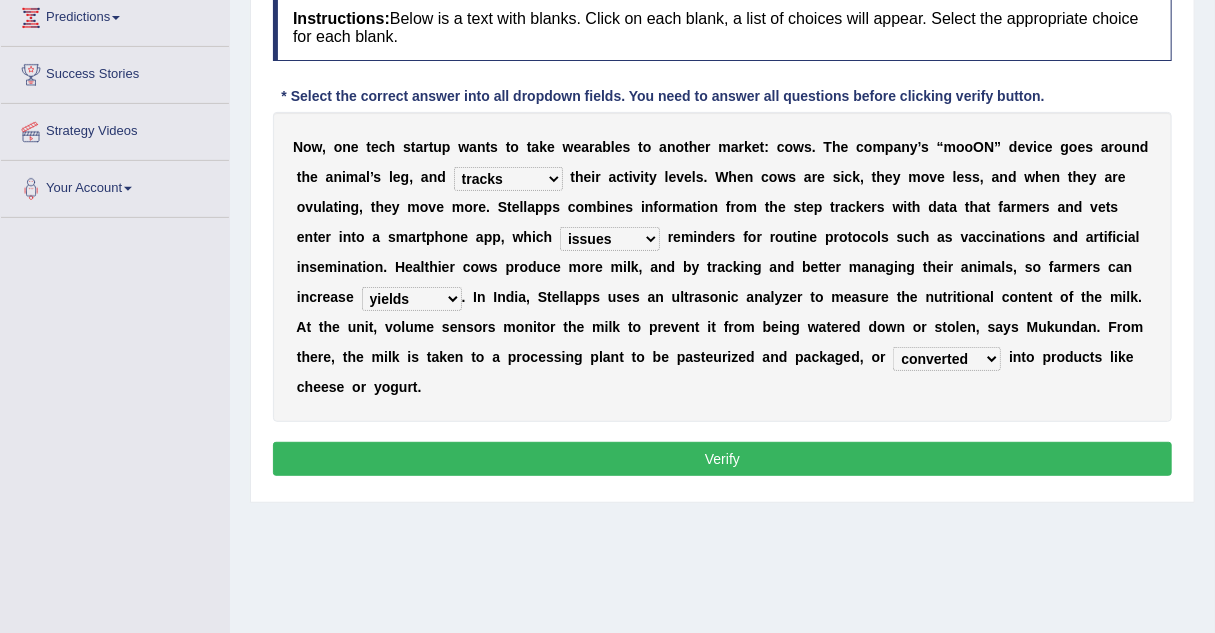 click on "contracted converted combated constrained" at bounding box center (947, 359) 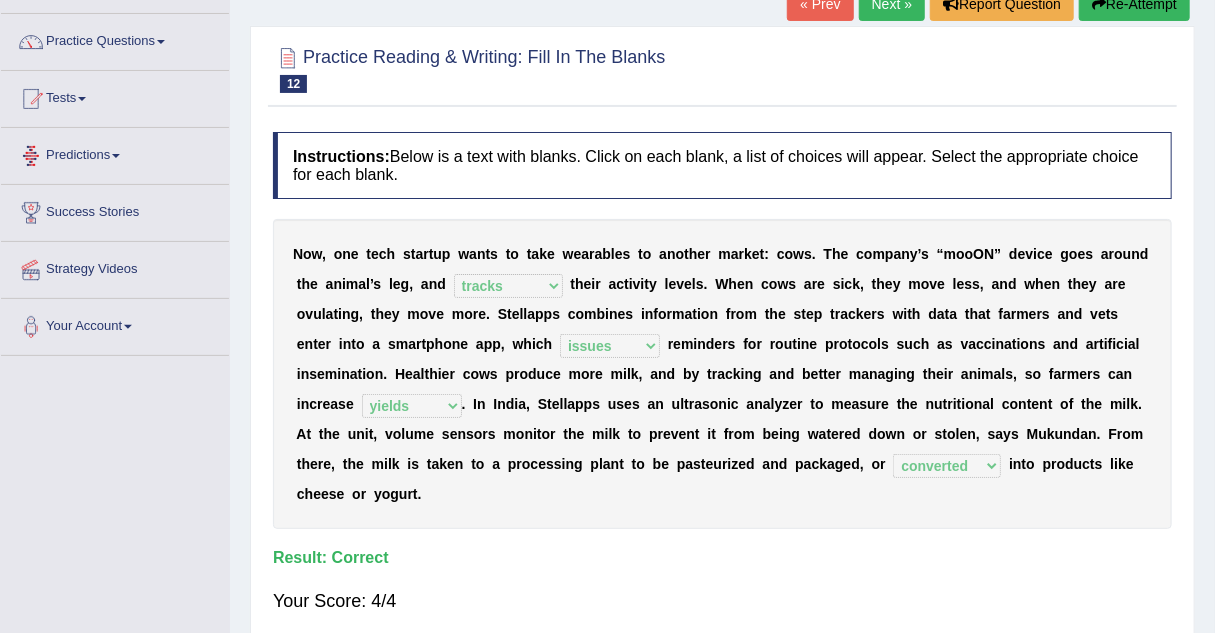 scroll, scrollTop: 16, scrollLeft: 0, axis: vertical 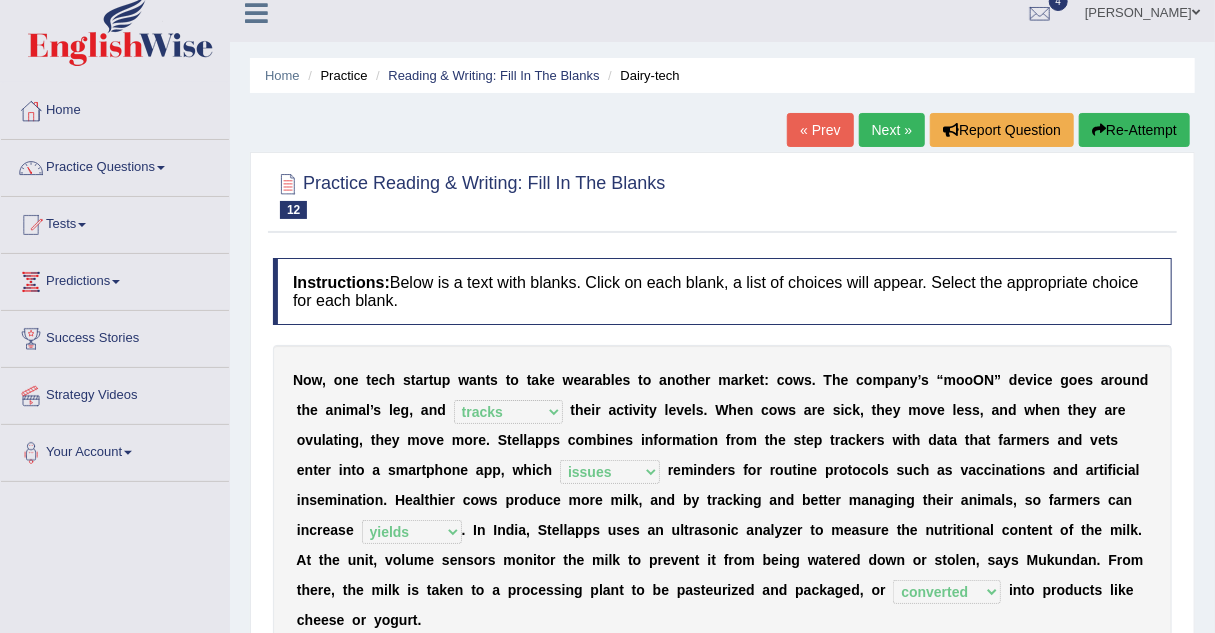 click on "Next »" at bounding box center [892, 130] 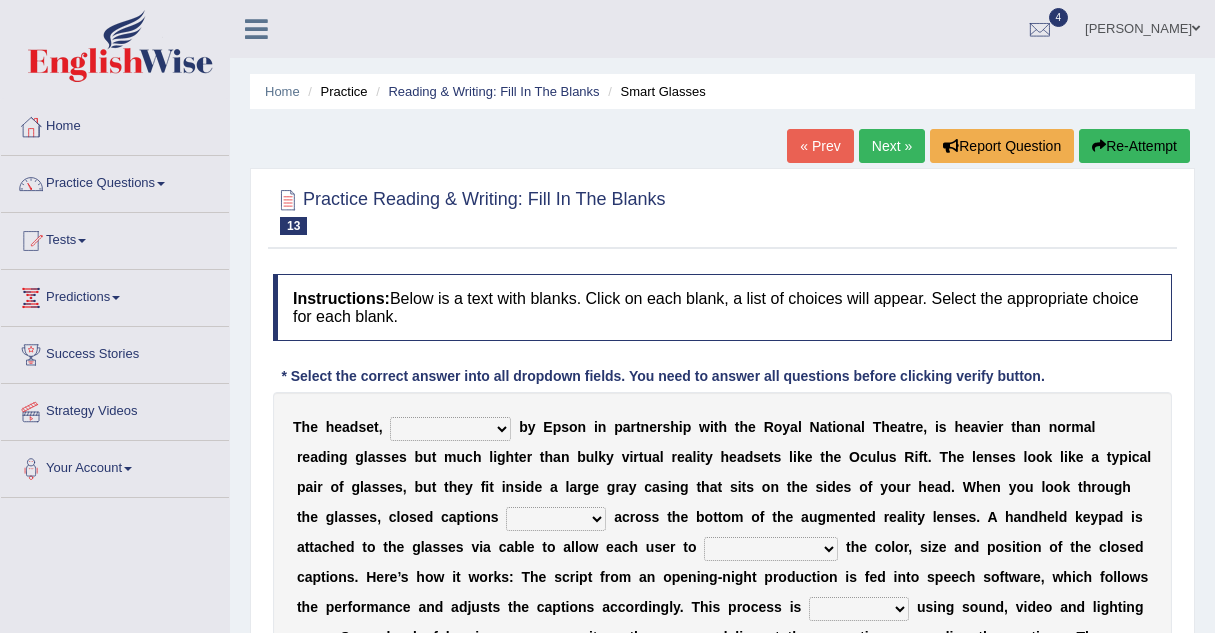 scroll, scrollTop: 0, scrollLeft: 0, axis: both 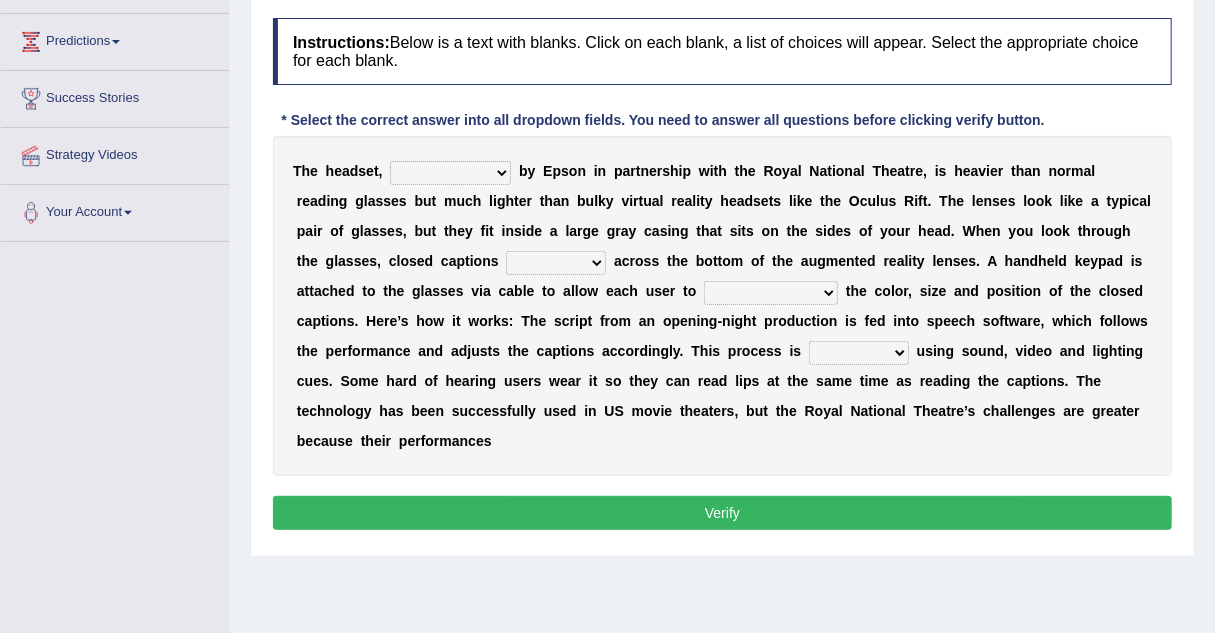 click on "expended suspended manufactured criticized" at bounding box center (450, 173) 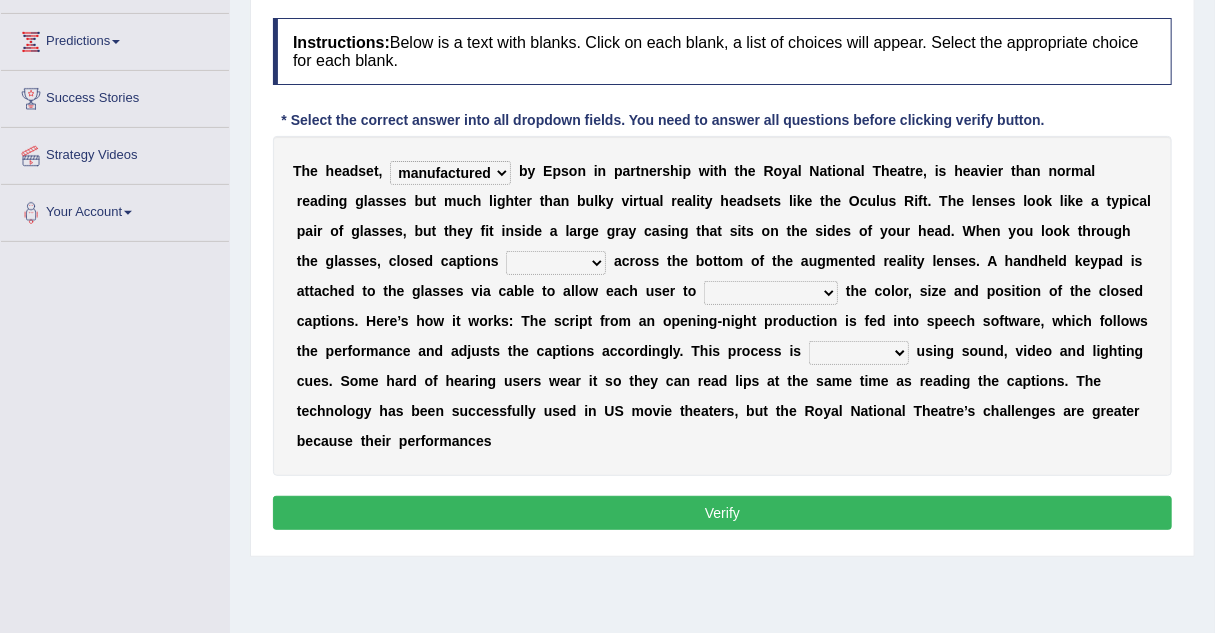 click on "process scroll come project" at bounding box center [556, 263] 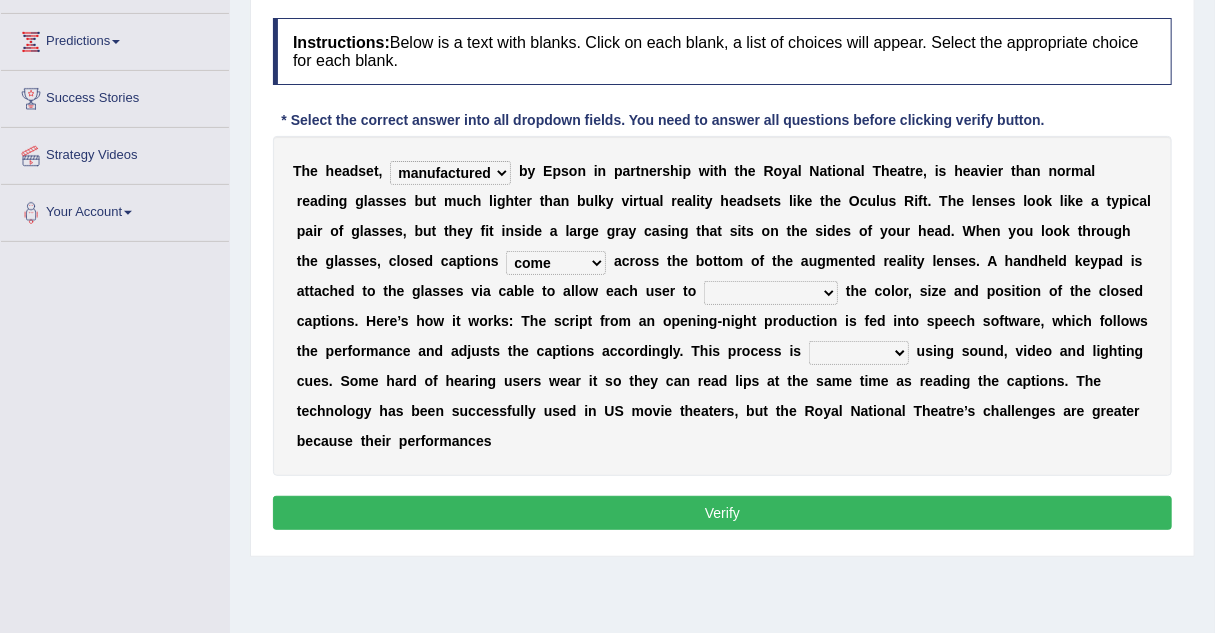 click on "capitalize particularize customize conventionalize" at bounding box center (771, 293) 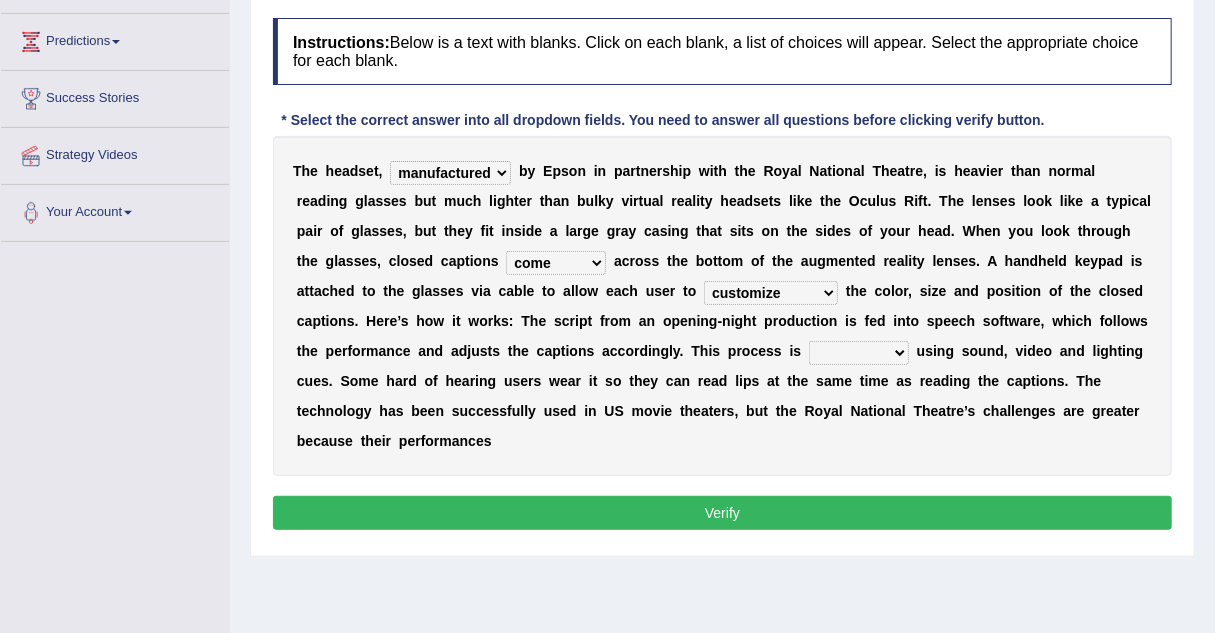 click on "capitalize particularize customize conventionalize" at bounding box center (771, 293) 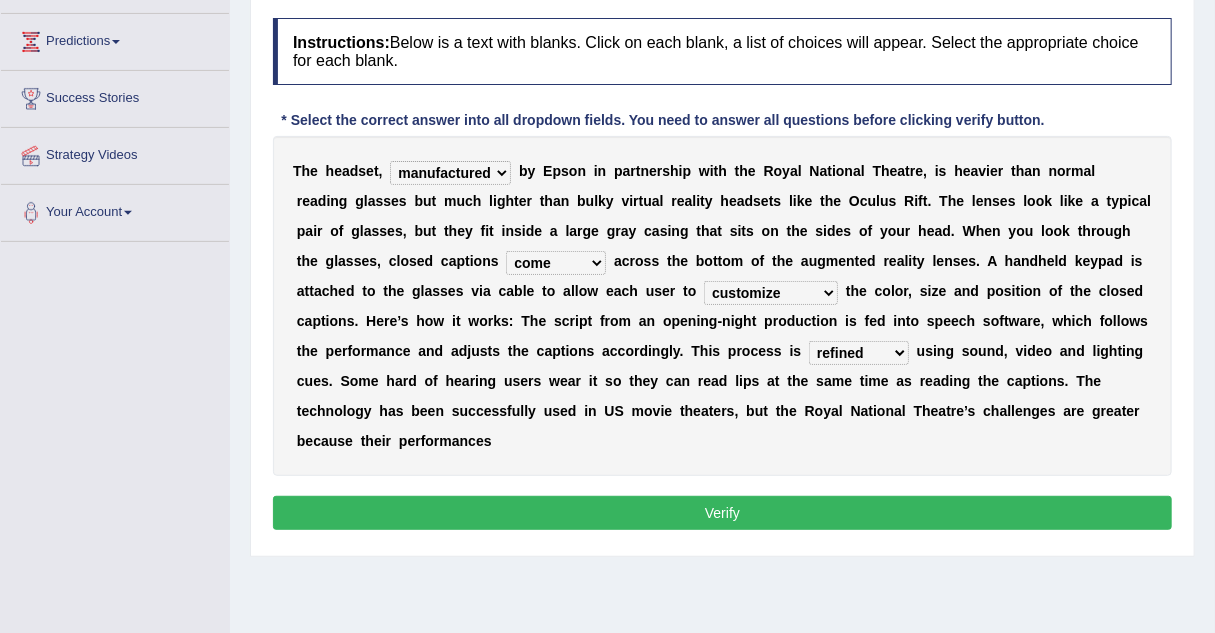 click on "Verify" at bounding box center (722, 513) 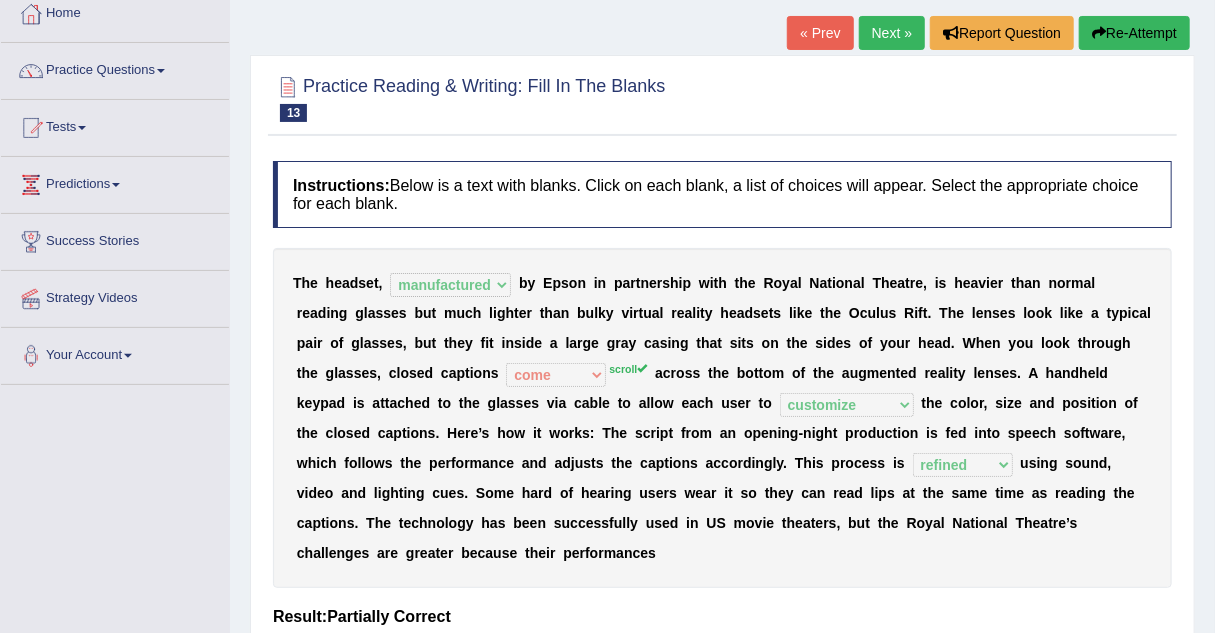 scroll, scrollTop: 110, scrollLeft: 0, axis: vertical 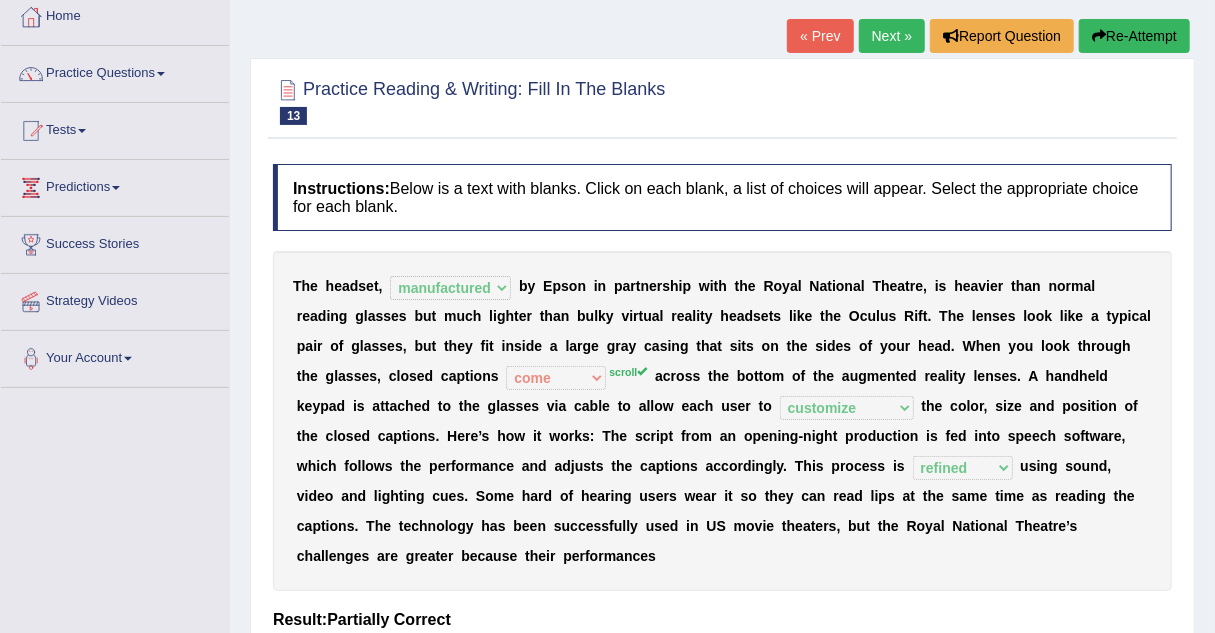 click on "Next »" at bounding box center [892, 36] 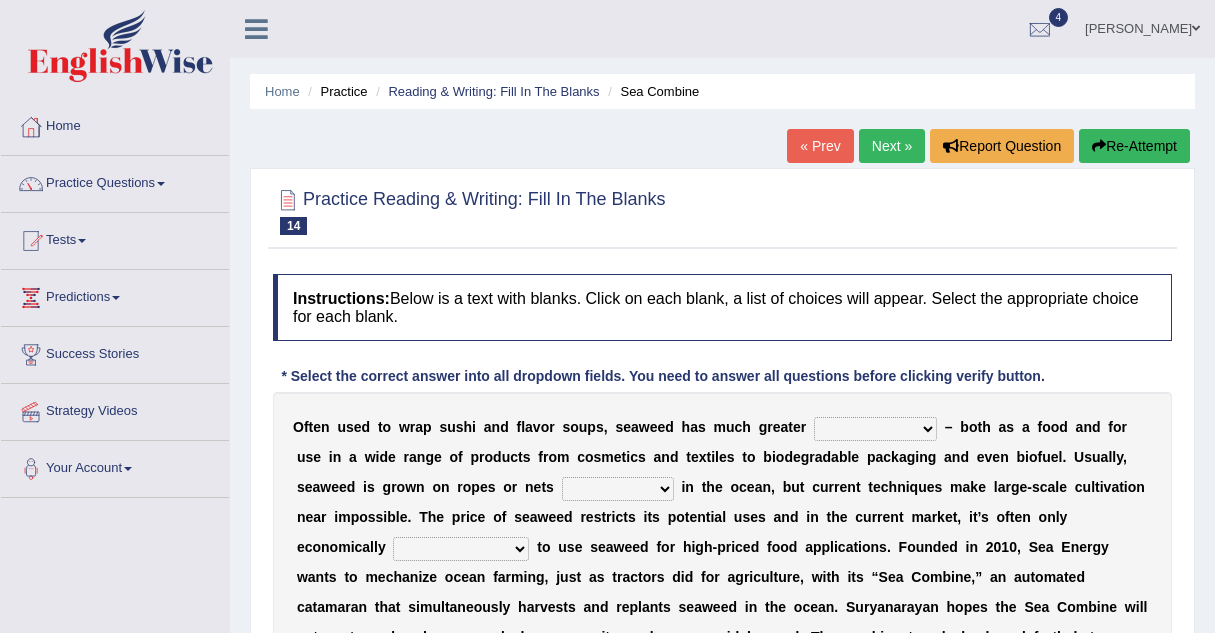 scroll, scrollTop: 0, scrollLeft: 0, axis: both 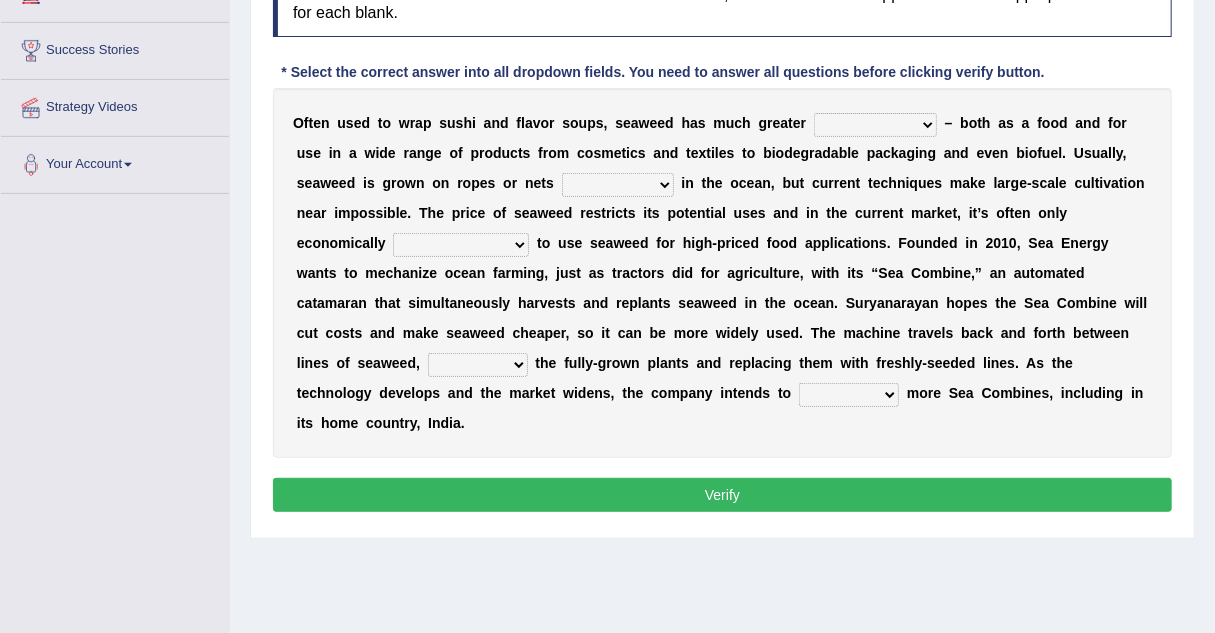 click on "spatial consequential initial potential" at bounding box center [875, 125] 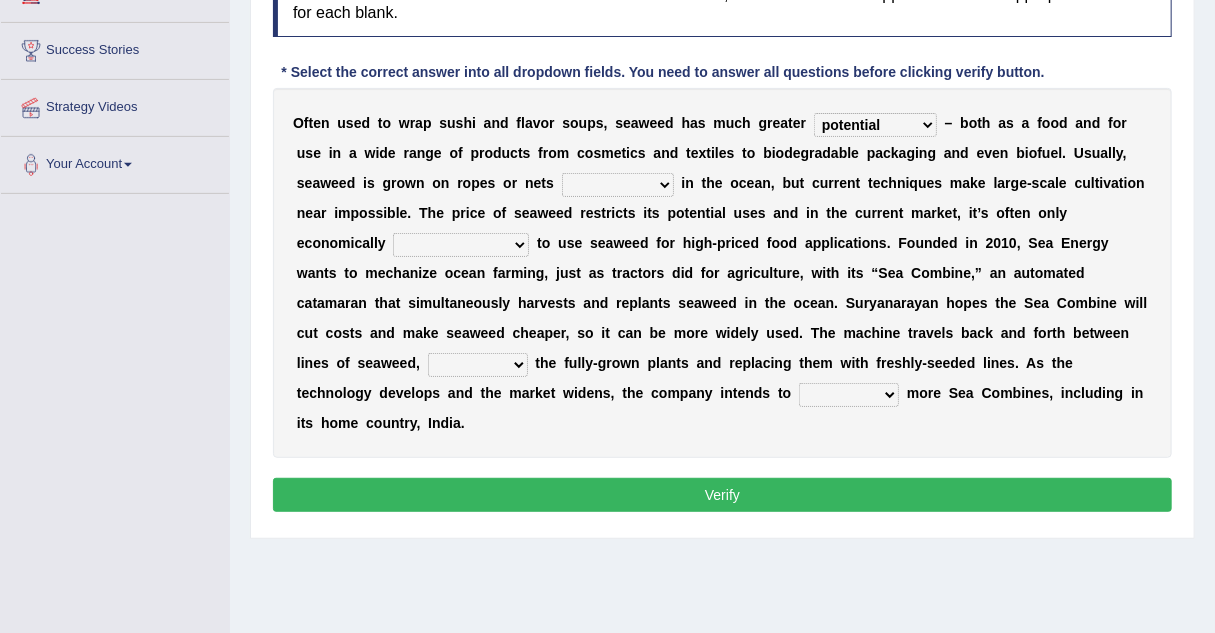 click on "spatial consequential initial potential" at bounding box center [875, 125] 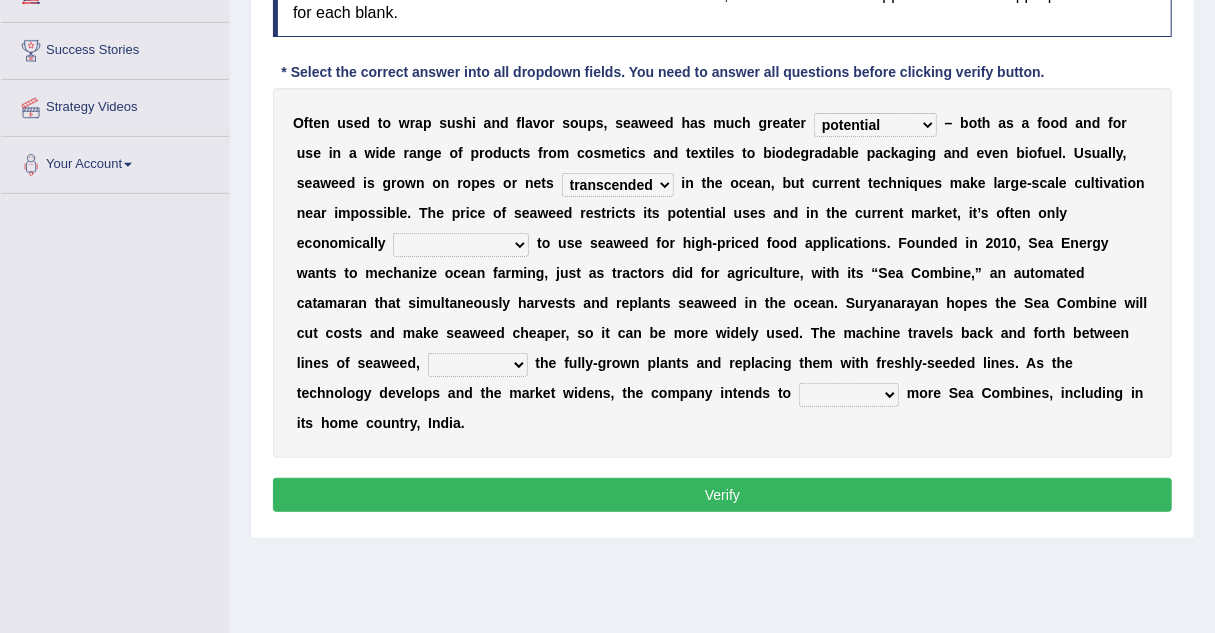 click on "purchased suspended transcended amended" at bounding box center [618, 185] 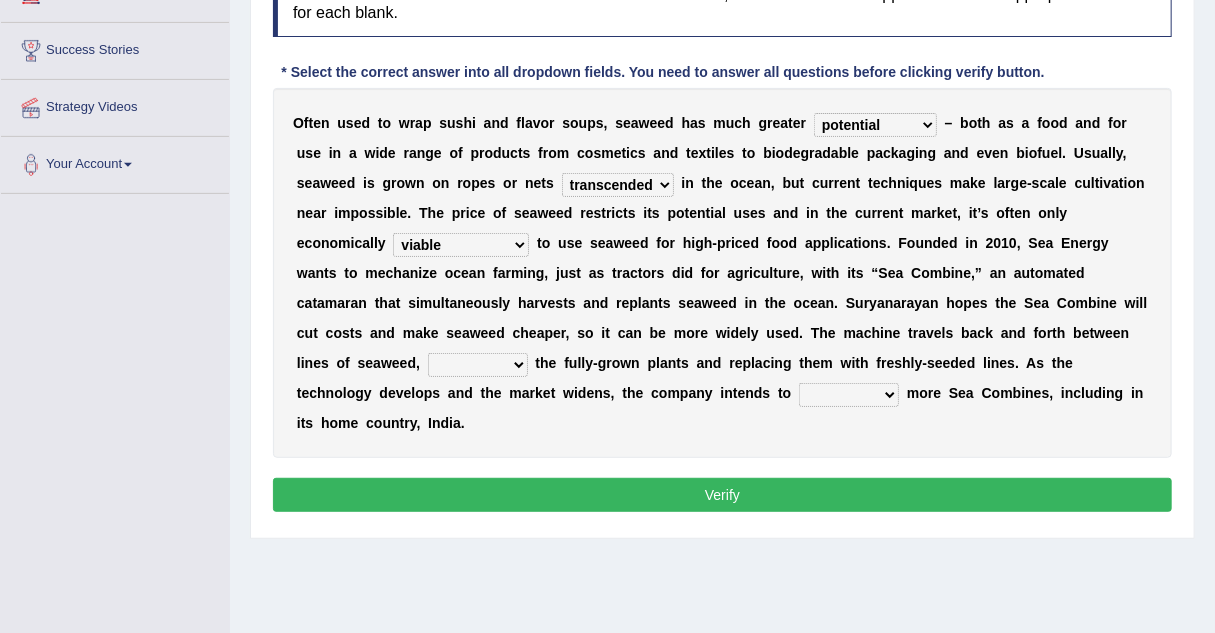 click on "convertible predictable comprehensible viable" at bounding box center [461, 245] 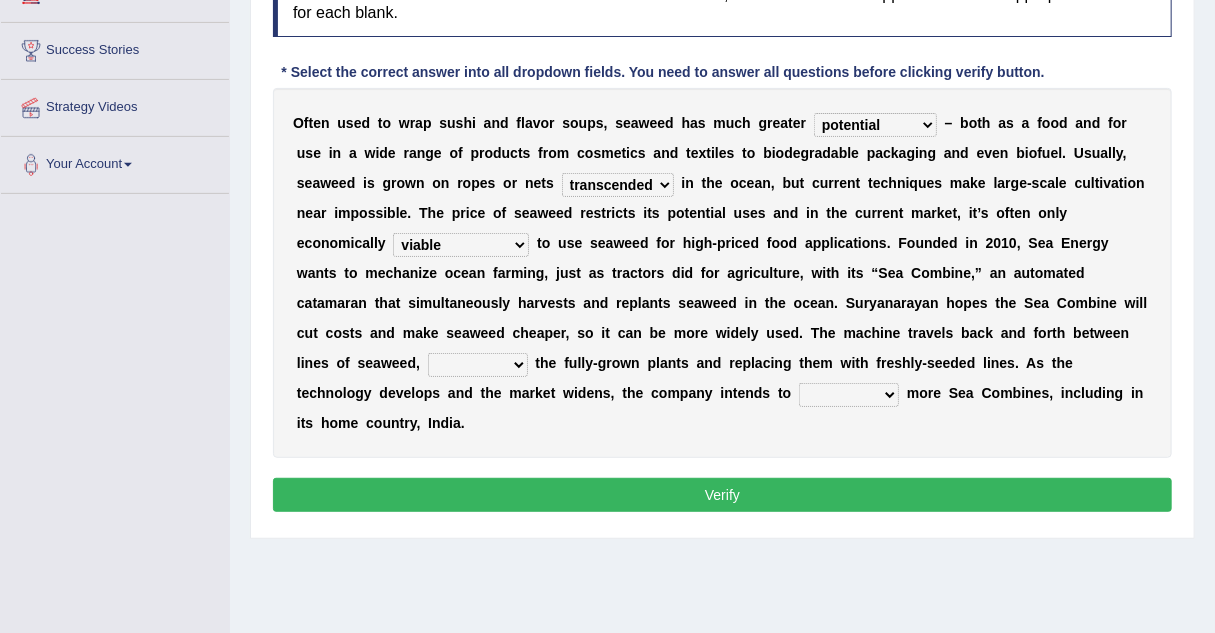 click on "planting disposing harvesting seeding" at bounding box center [478, 365] 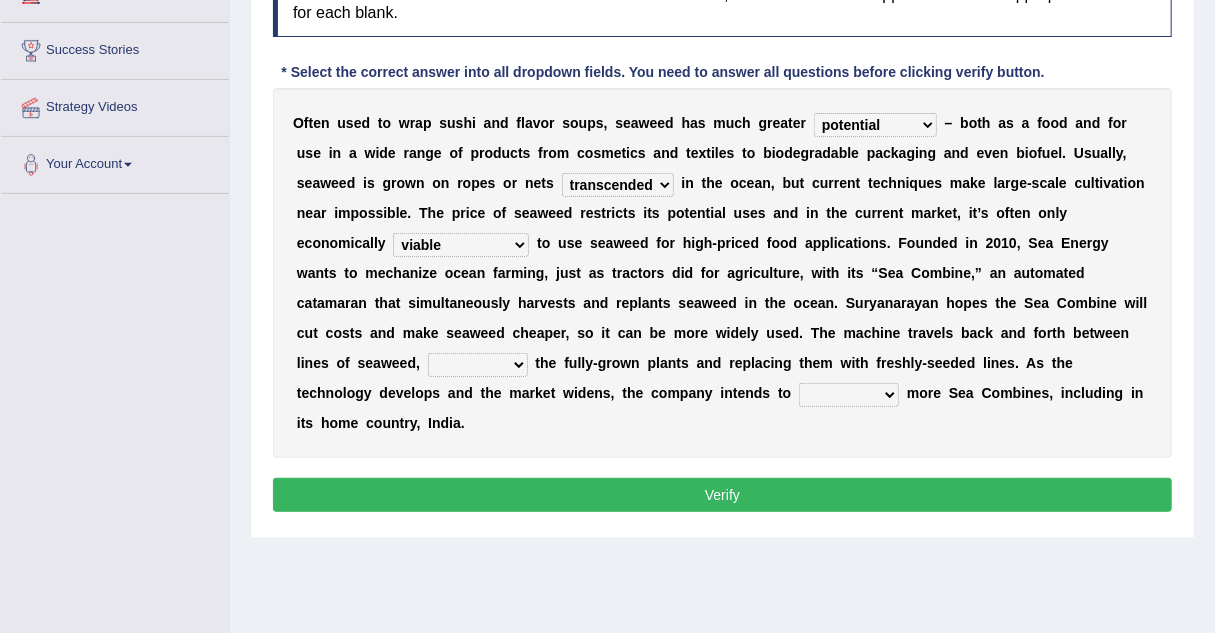 click on "planting disposing harvesting seeding" at bounding box center [478, 365] 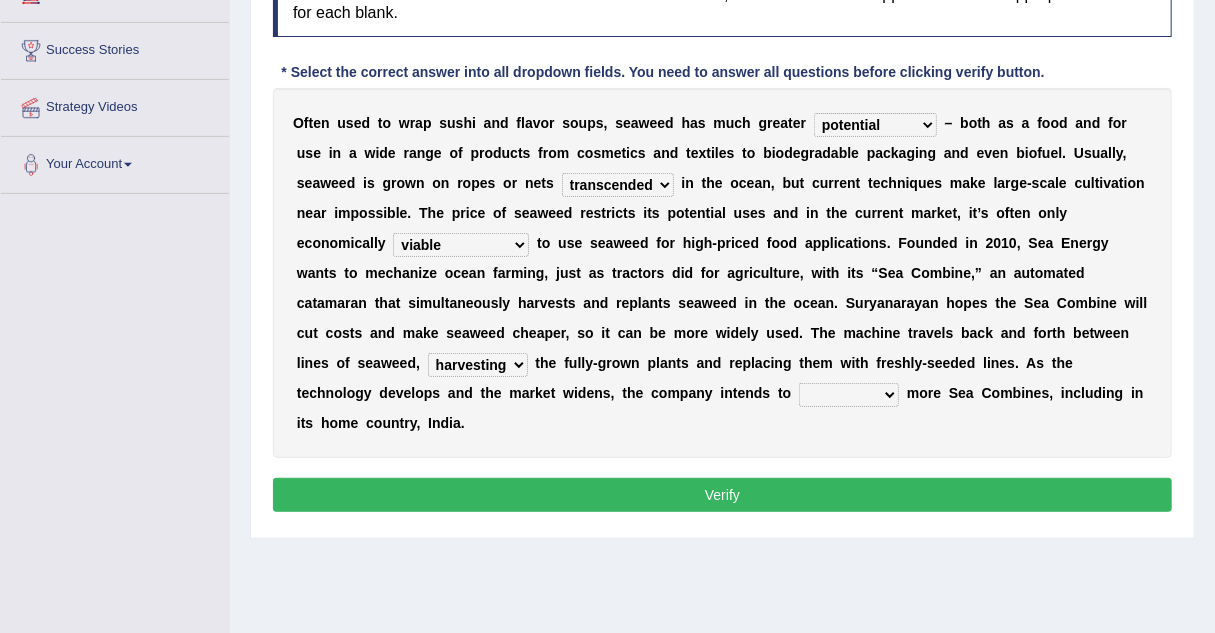 click on "replace employ deploy recycle" at bounding box center (849, 395) 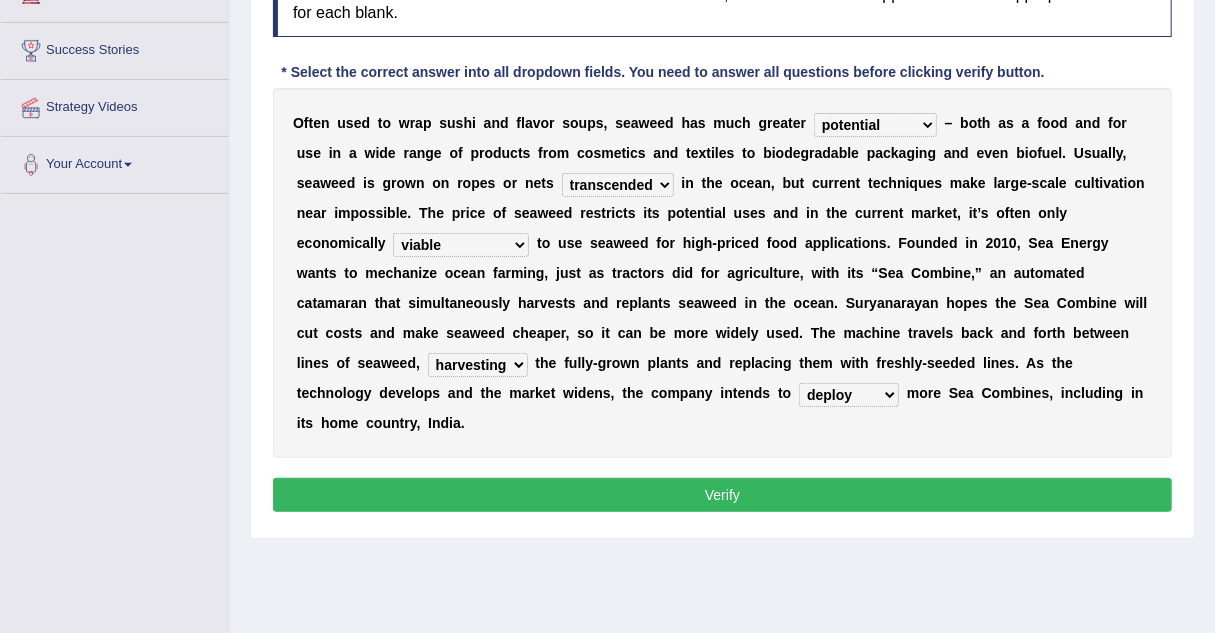 click on "replace employ deploy recycle" at bounding box center [849, 395] 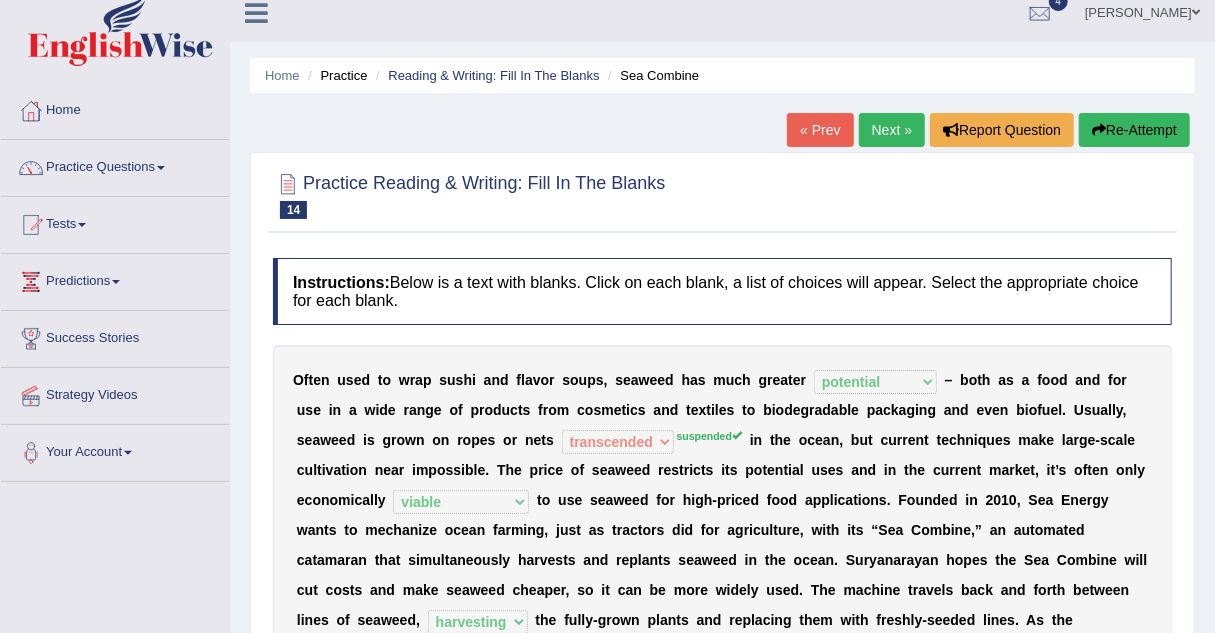 scroll, scrollTop: 0, scrollLeft: 0, axis: both 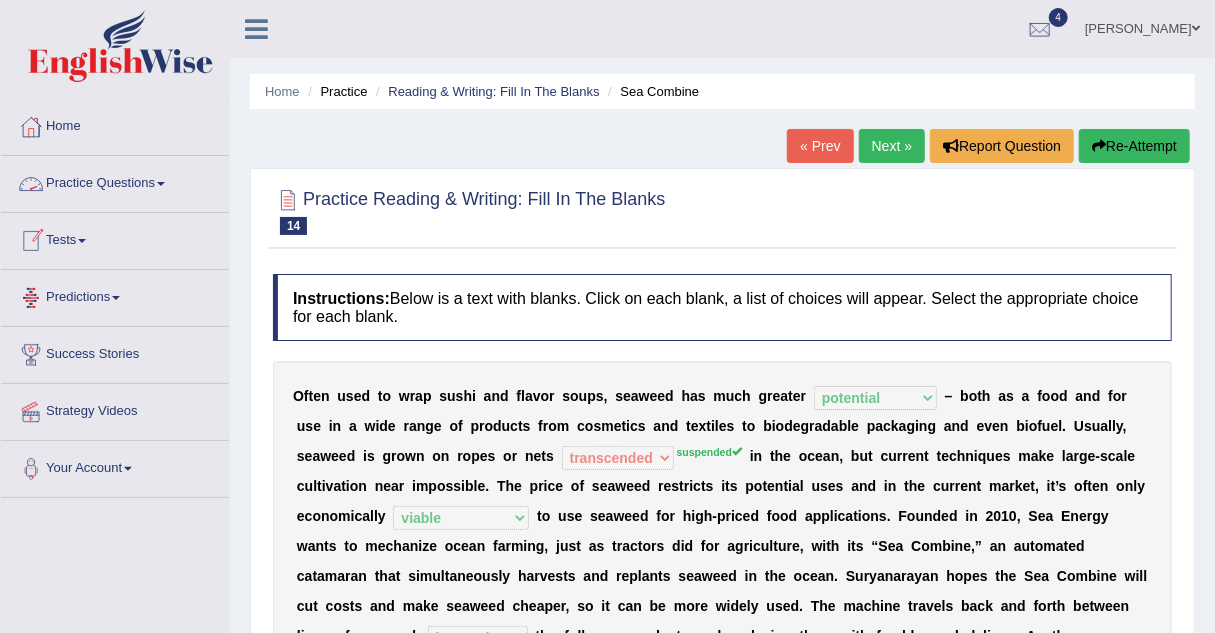 click on "Practice Questions" at bounding box center (115, 181) 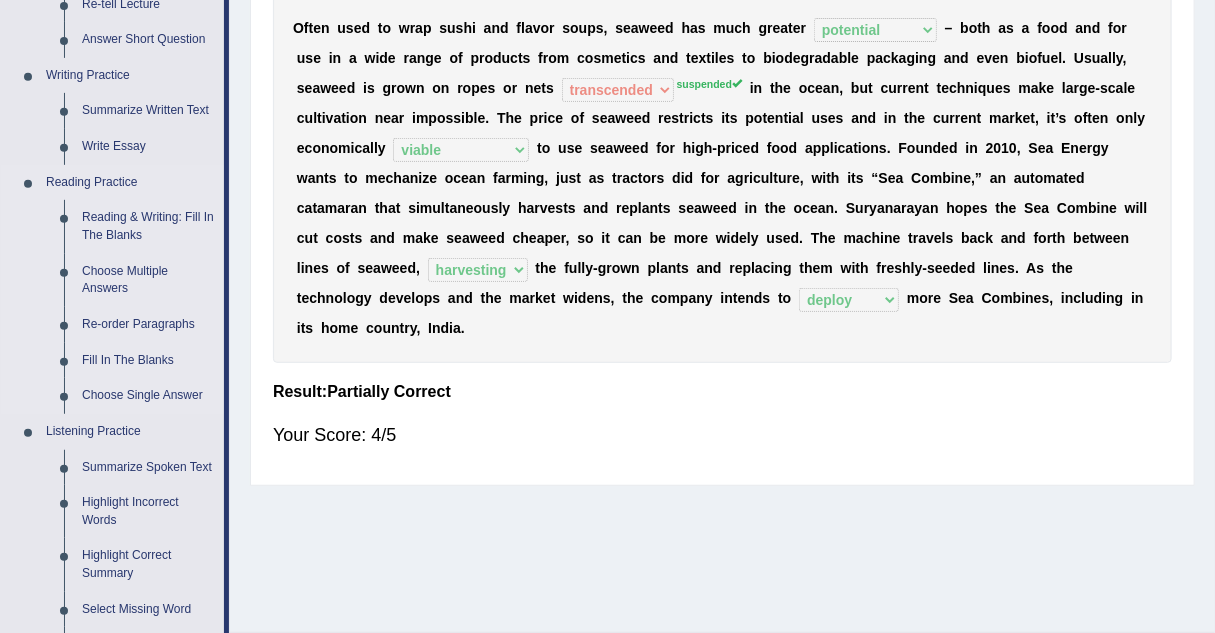 scroll, scrollTop: 374, scrollLeft: 0, axis: vertical 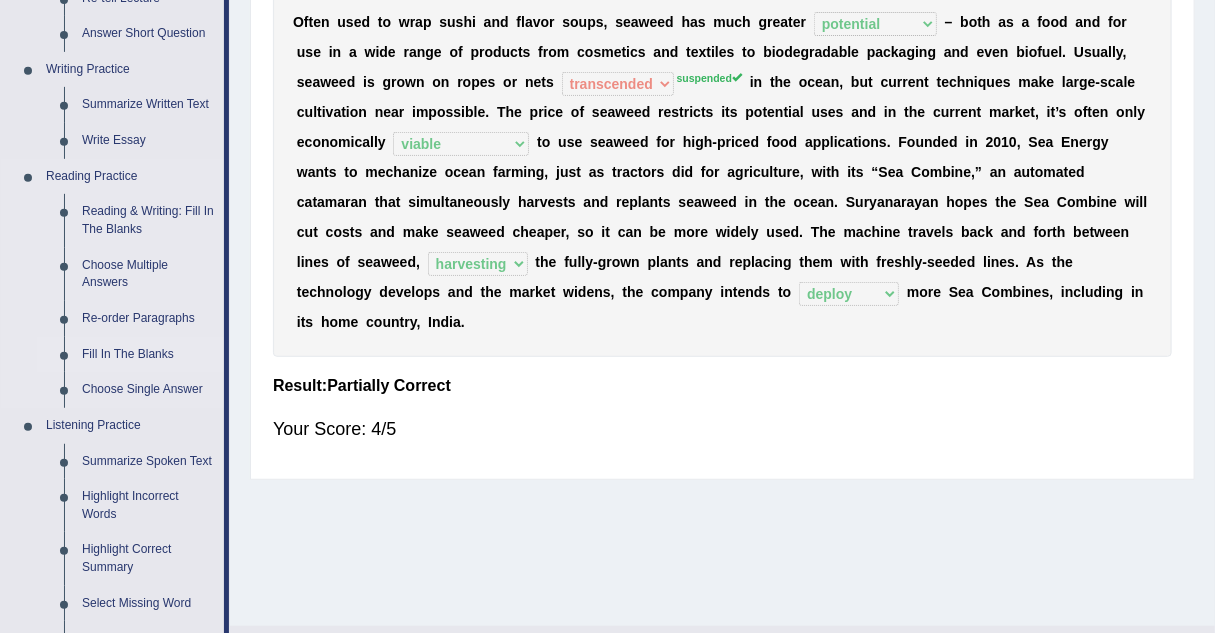 click on "Fill In The Blanks" at bounding box center [148, 355] 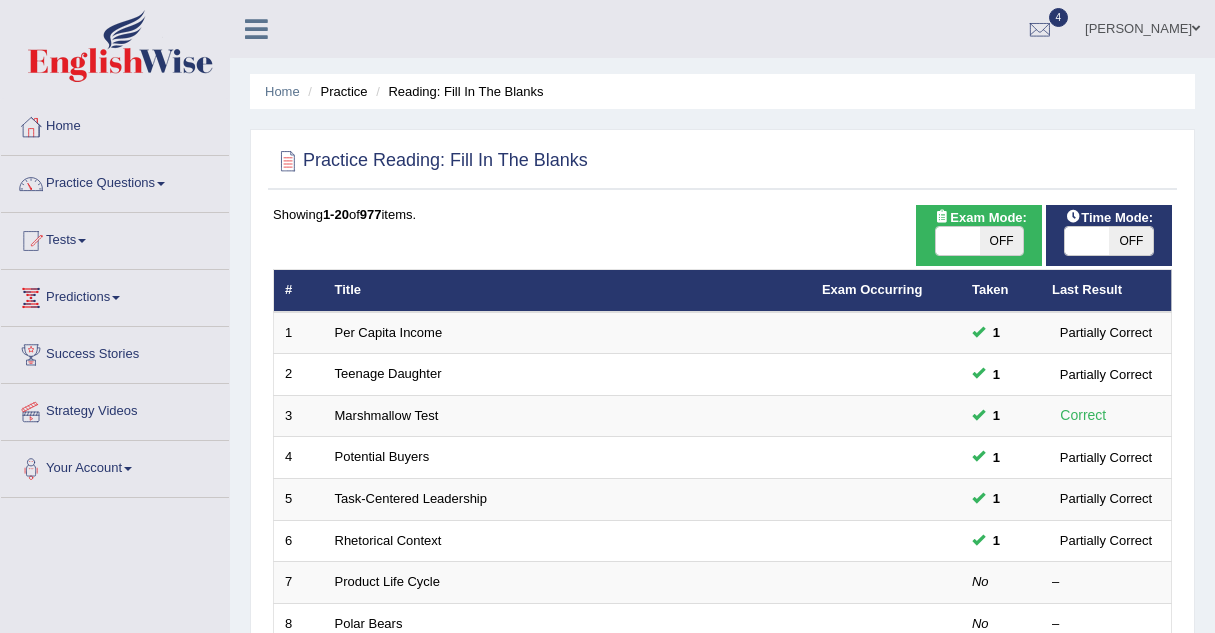 scroll, scrollTop: 0, scrollLeft: 0, axis: both 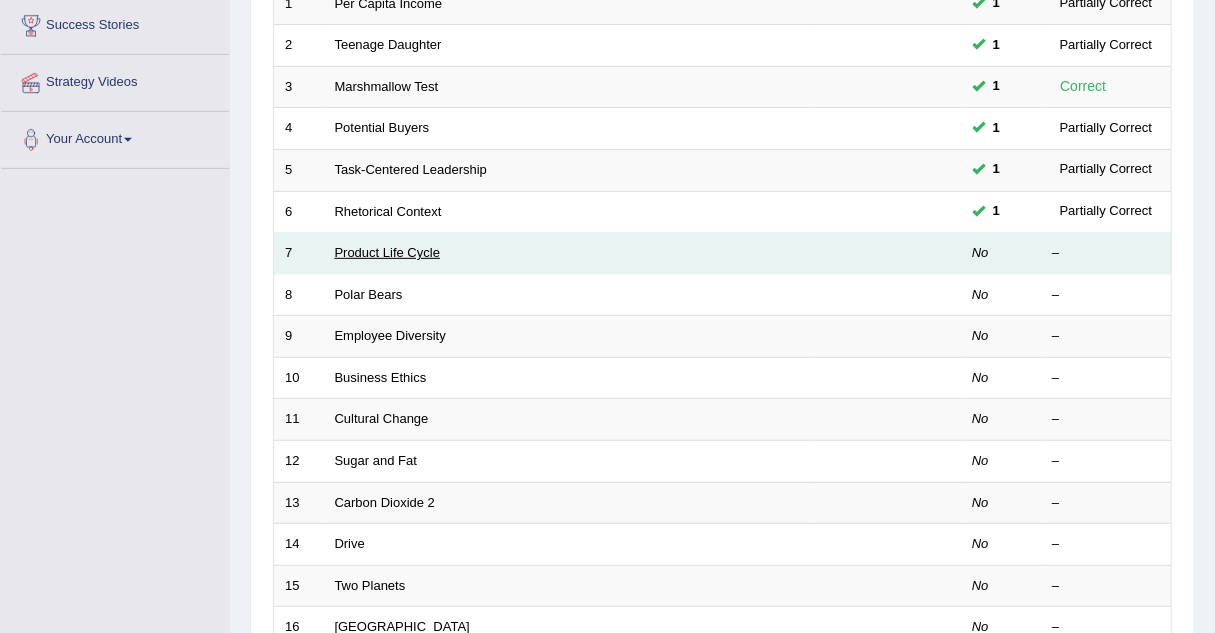 click on "Product Life Cycle" at bounding box center [388, 252] 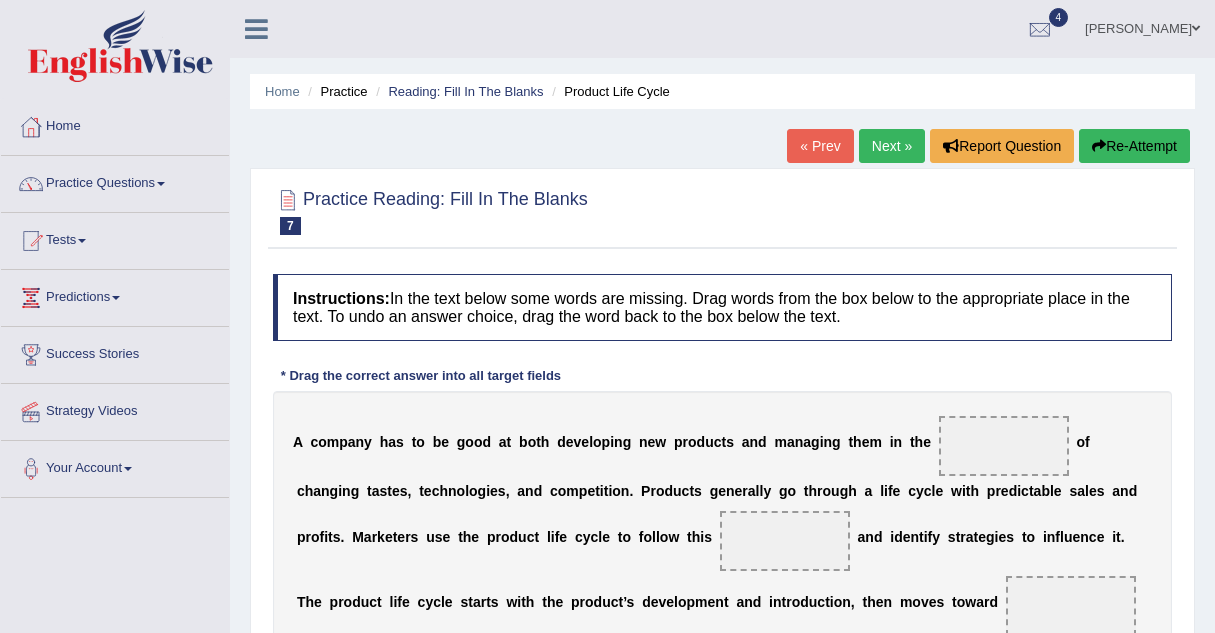 scroll, scrollTop: 0, scrollLeft: 0, axis: both 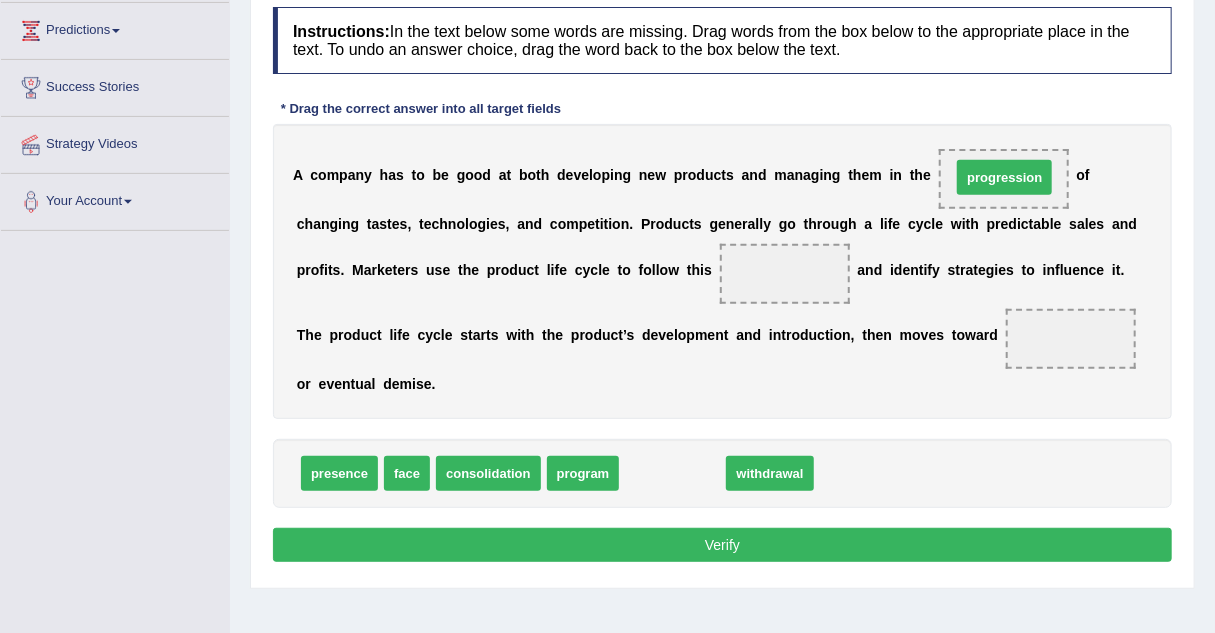 drag, startPoint x: 670, startPoint y: 470, endPoint x: 1002, endPoint y: 174, distance: 444.79208 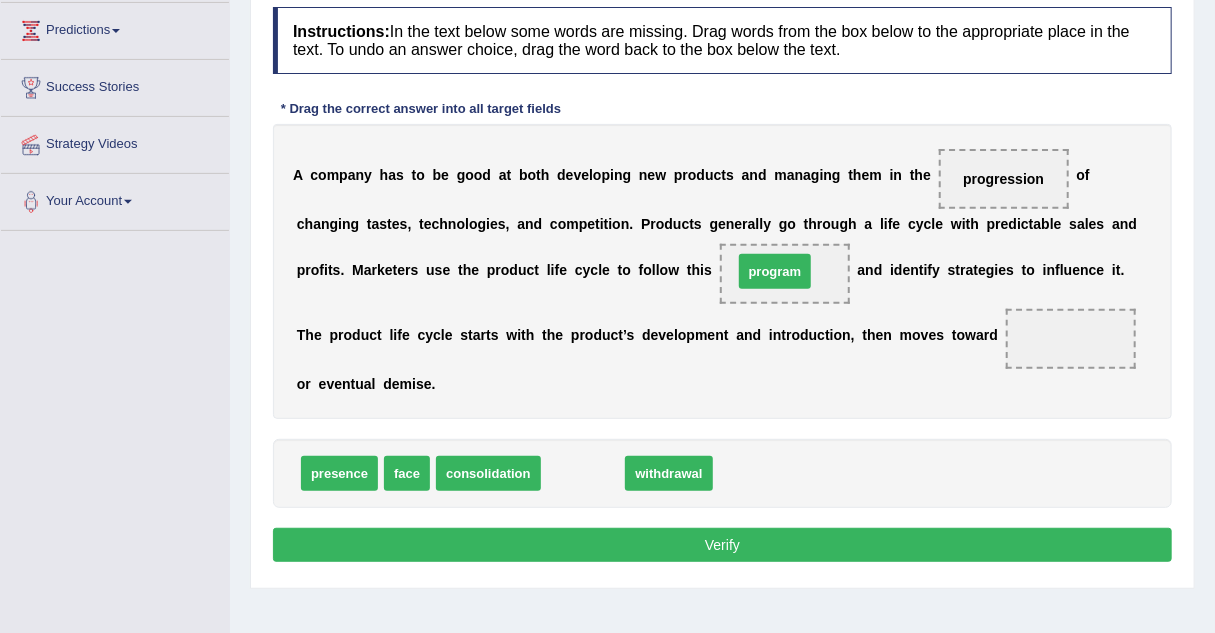 drag, startPoint x: 595, startPoint y: 477, endPoint x: 787, endPoint y: 275, distance: 278.6898 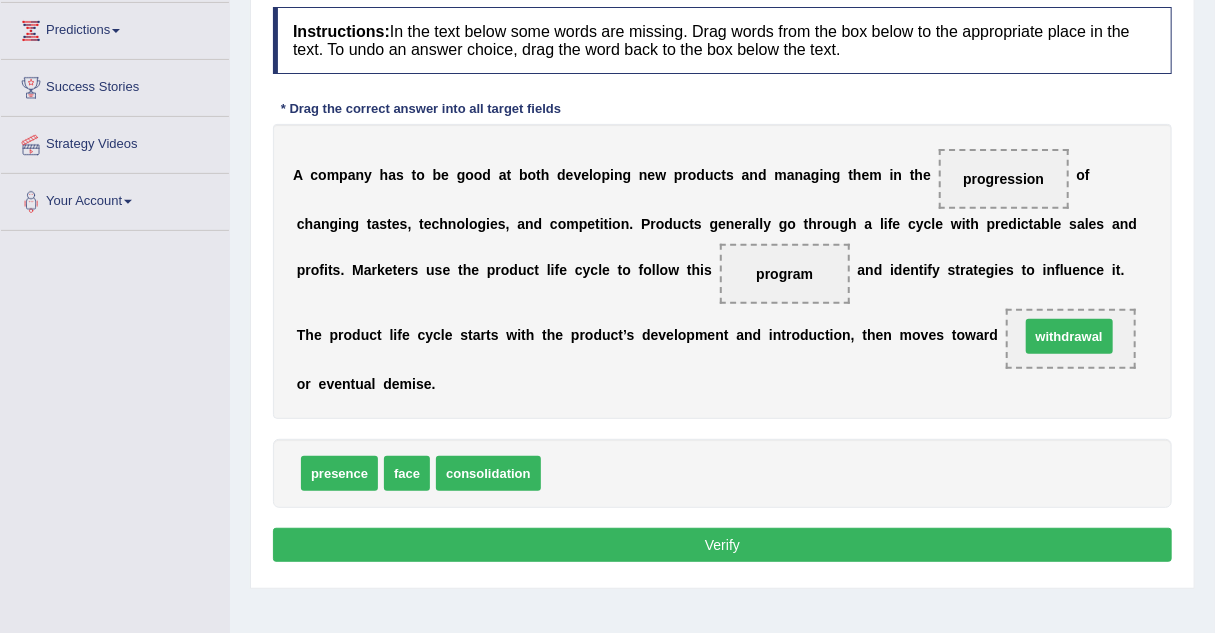 drag, startPoint x: 593, startPoint y: 468, endPoint x: 1063, endPoint y: 337, distance: 487.91495 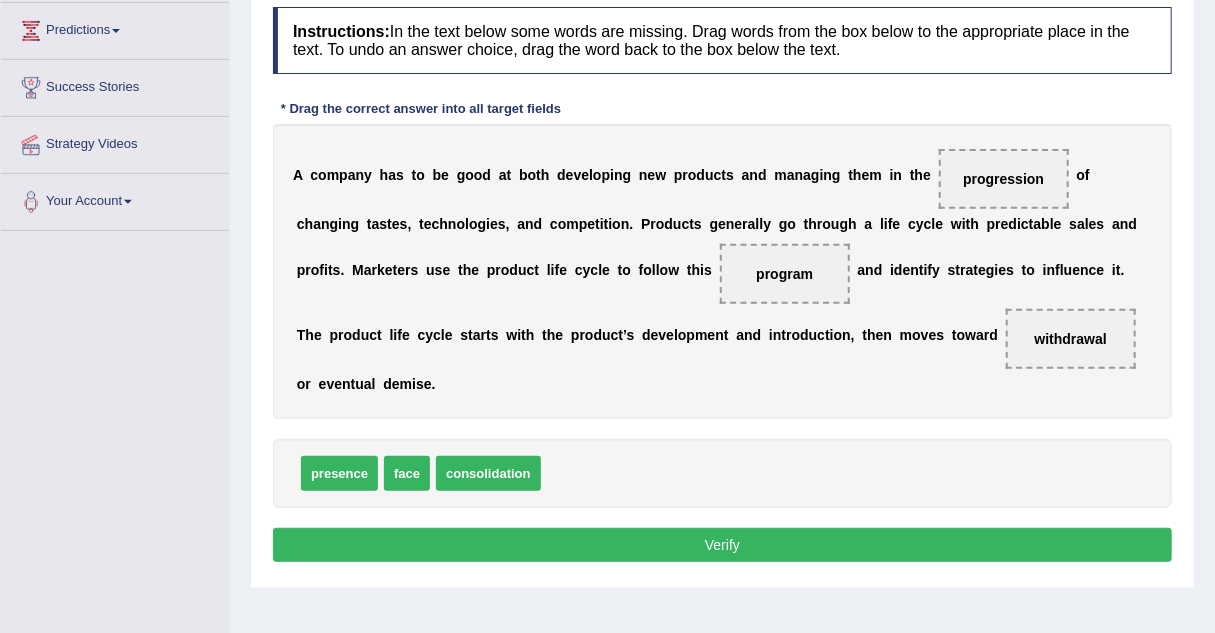 click on "Verify" at bounding box center [722, 545] 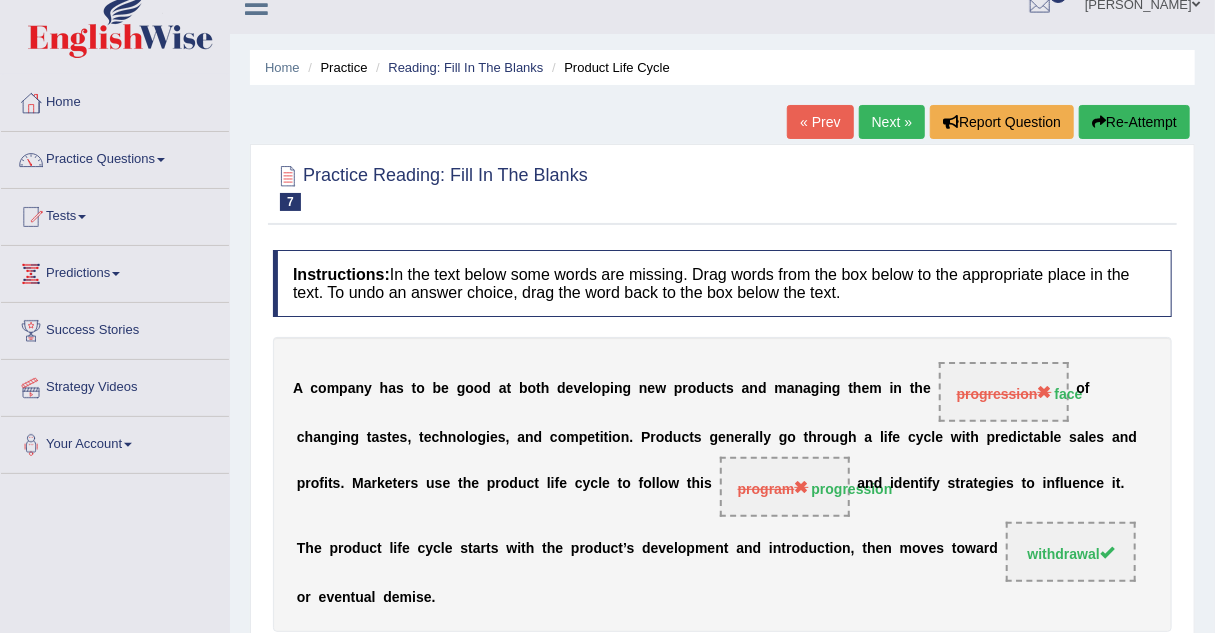 scroll, scrollTop: 0, scrollLeft: 0, axis: both 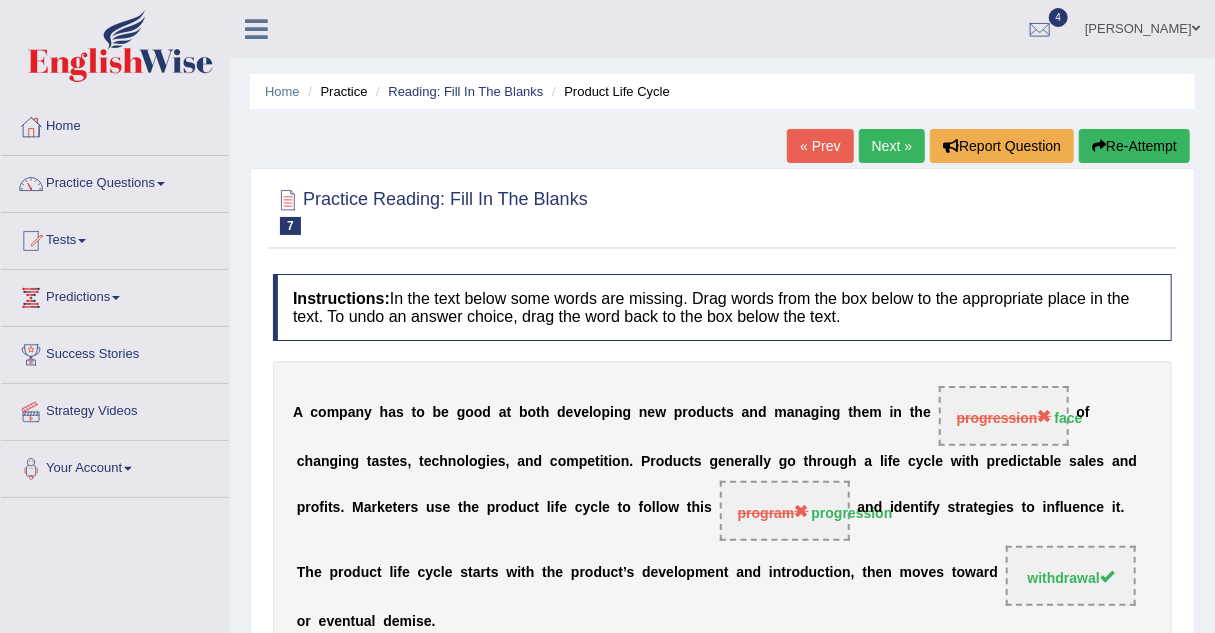 click on "Next »" at bounding box center [892, 146] 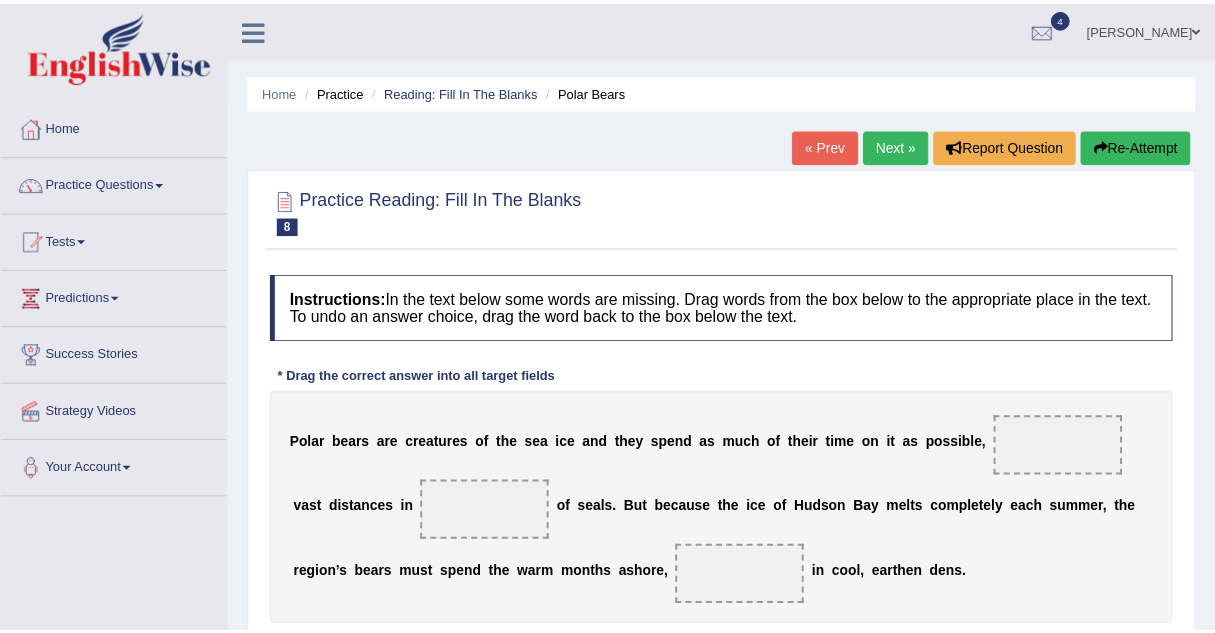 scroll, scrollTop: 0, scrollLeft: 0, axis: both 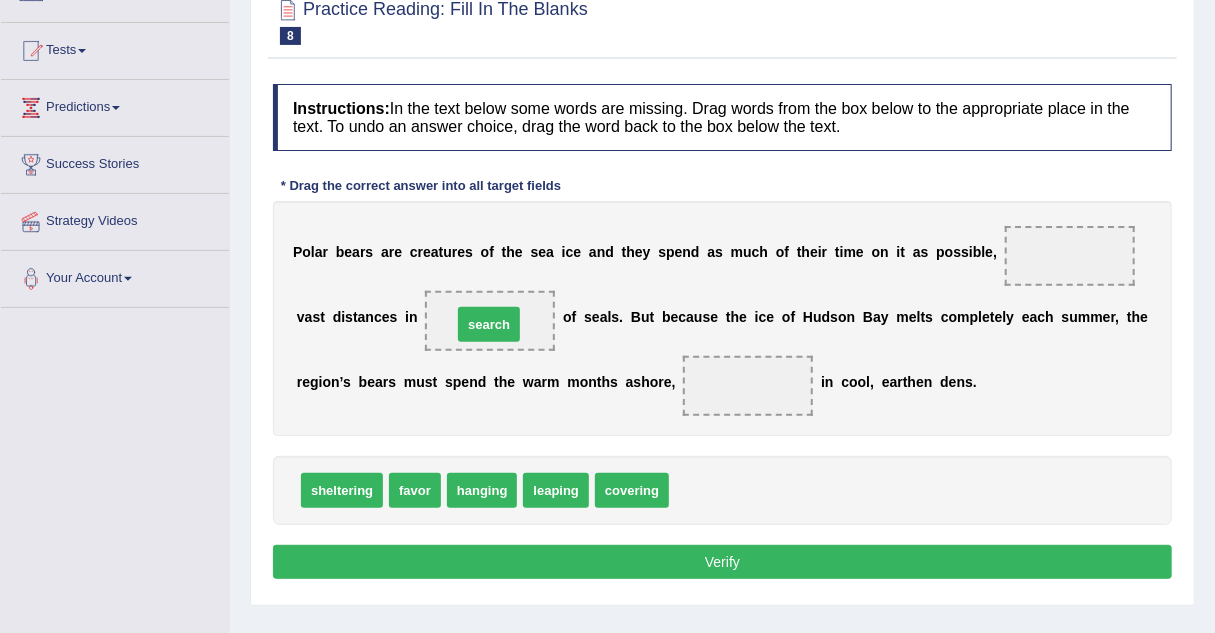 drag, startPoint x: 705, startPoint y: 493, endPoint x: 488, endPoint y: 328, distance: 272.60596 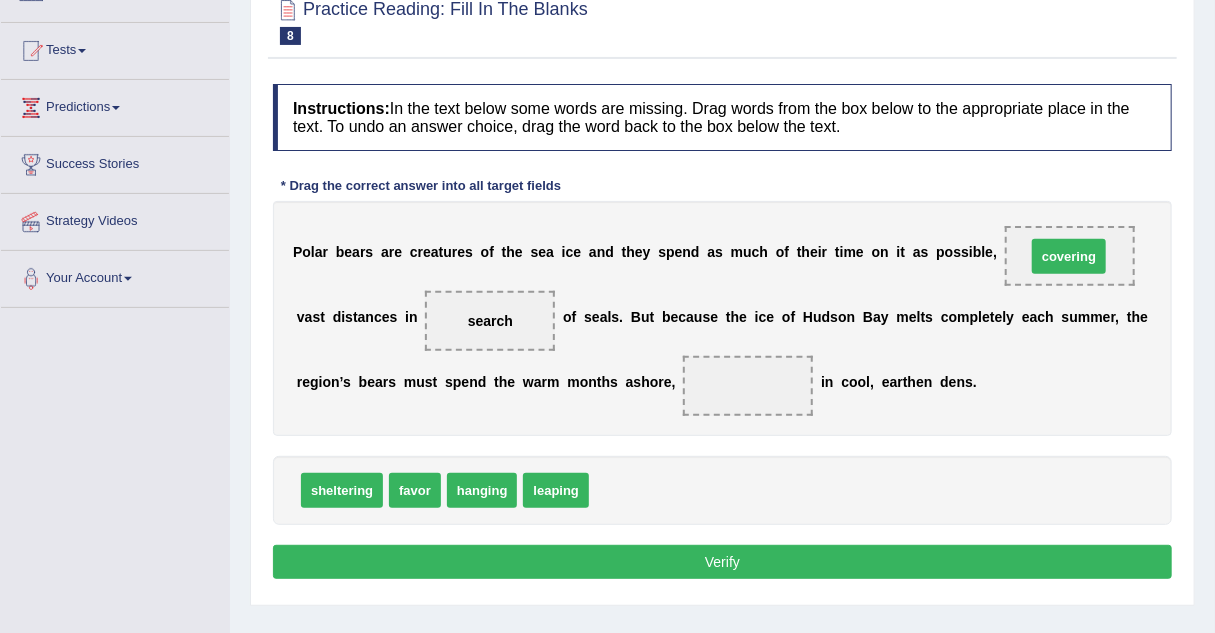 drag, startPoint x: 629, startPoint y: 489, endPoint x: 1066, endPoint y: 255, distance: 495.70657 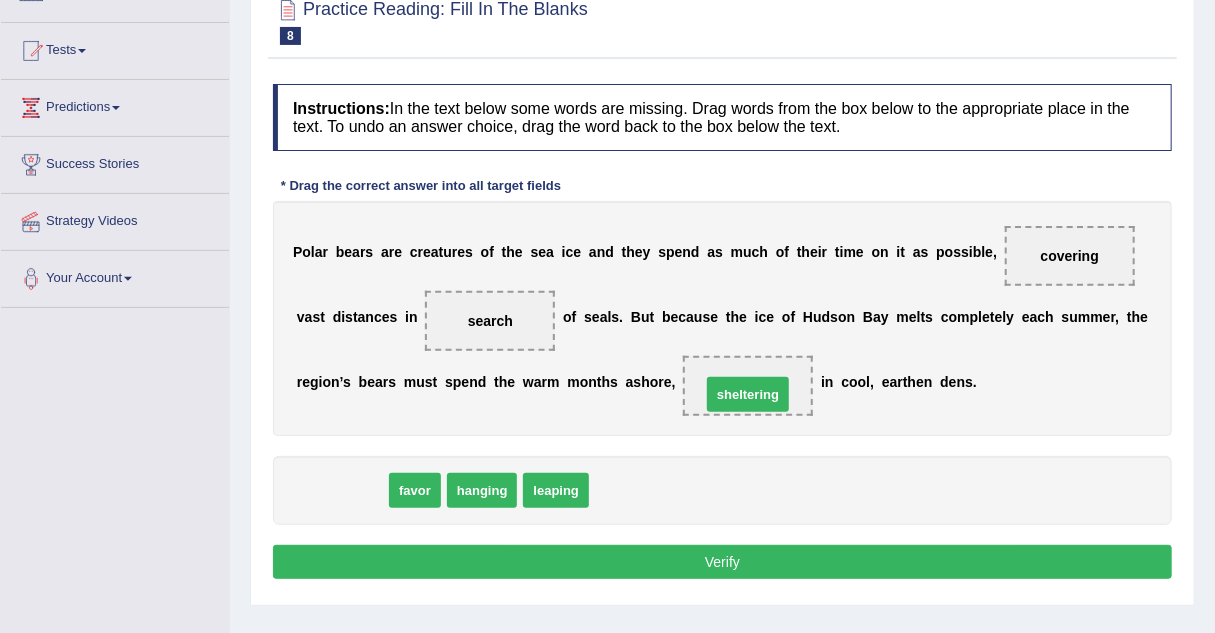 drag, startPoint x: 342, startPoint y: 487, endPoint x: 748, endPoint y: 391, distance: 417.1954 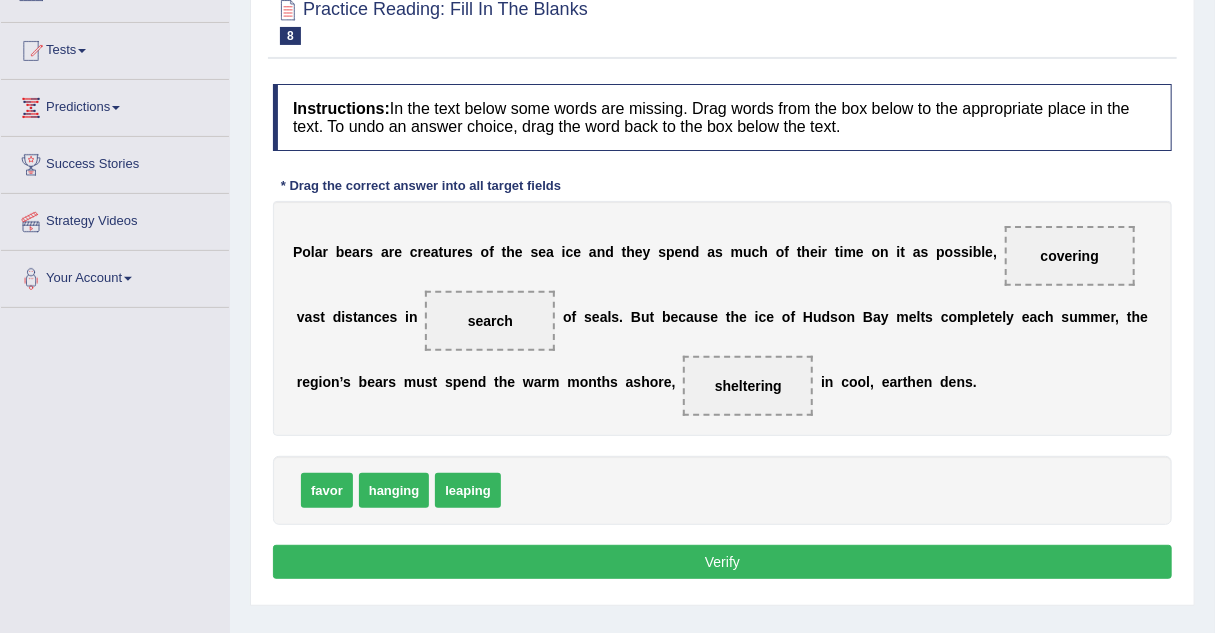 click on "Verify" at bounding box center (722, 562) 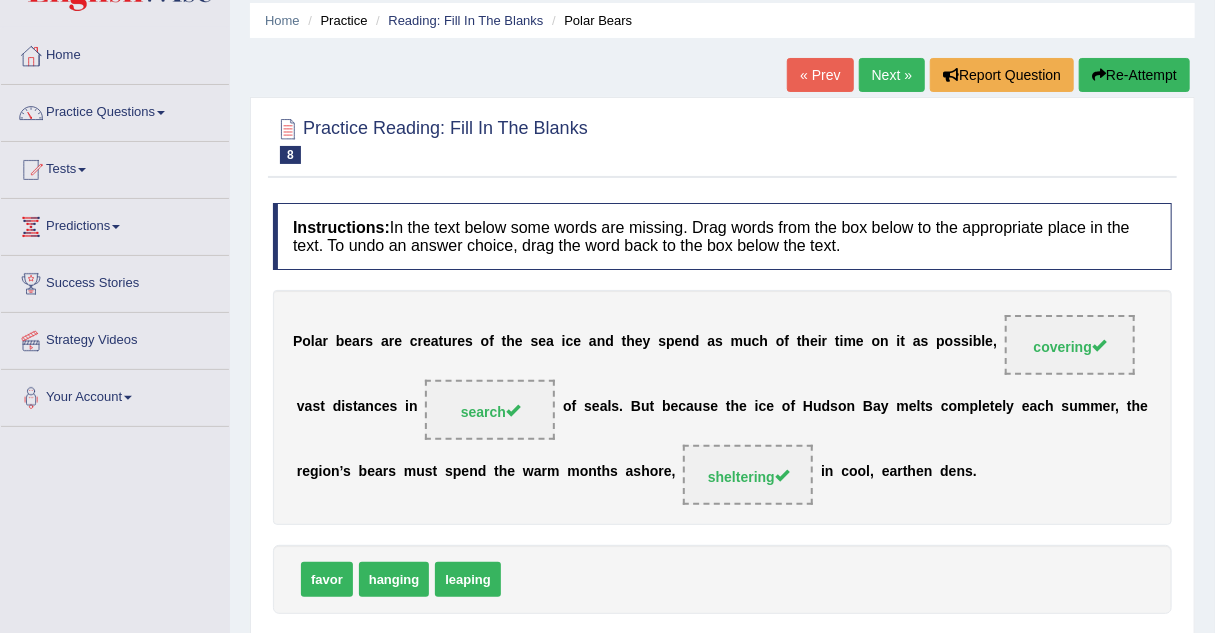 scroll, scrollTop: 0, scrollLeft: 0, axis: both 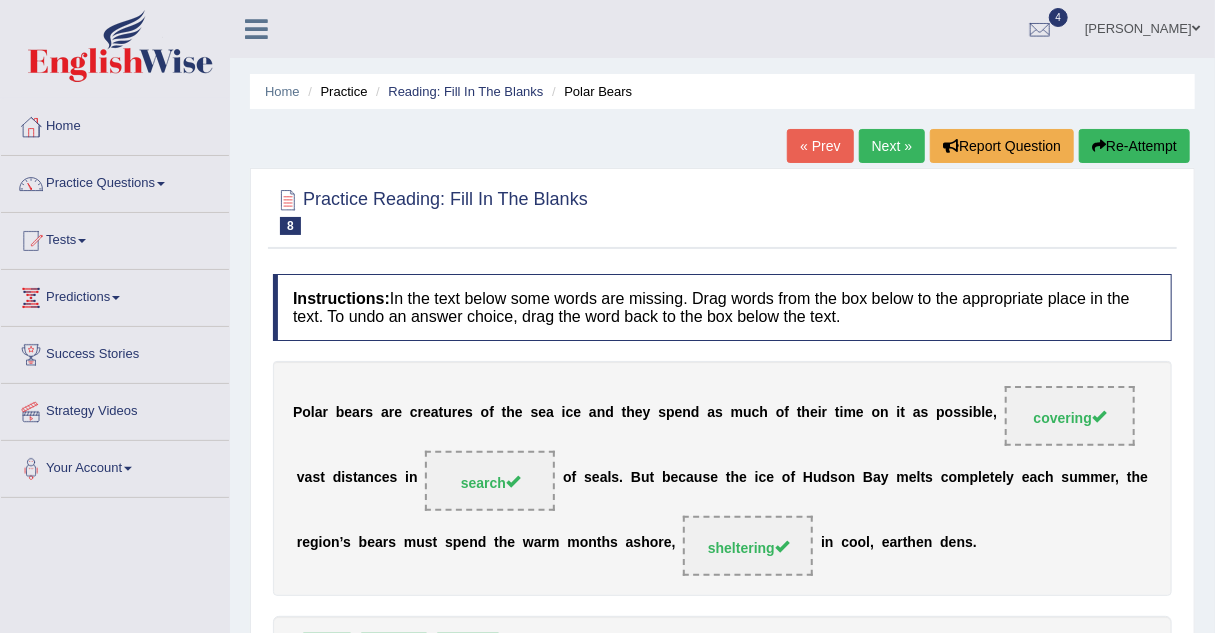 click on "Next »" at bounding box center (892, 146) 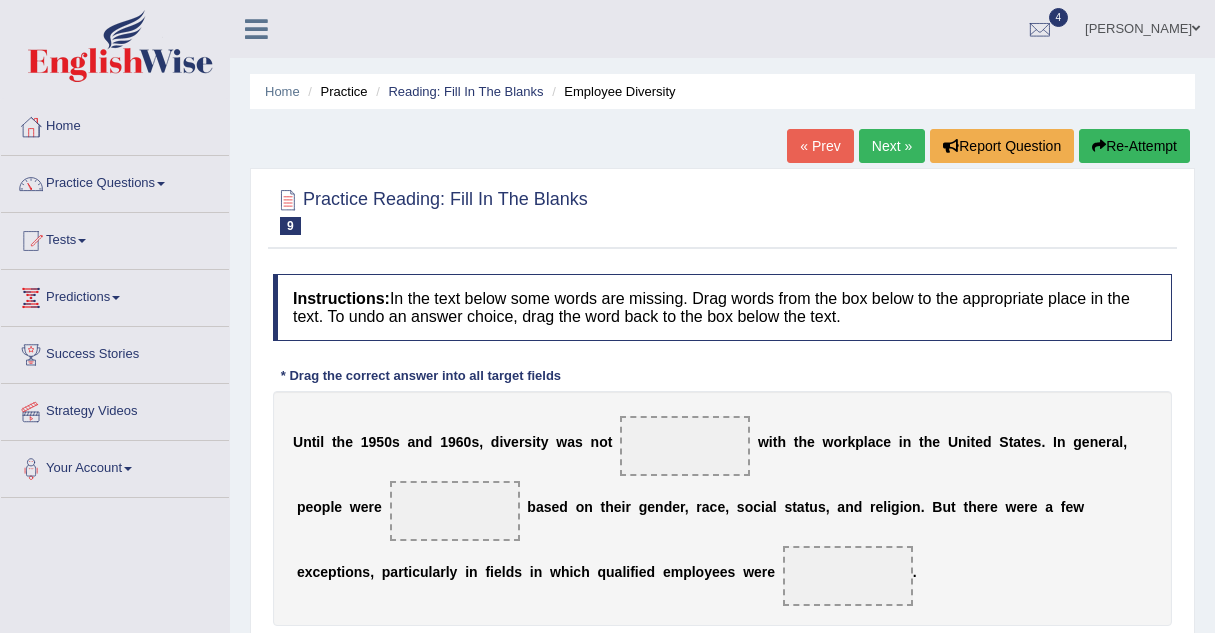 scroll, scrollTop: 0, scrollLeft: 0, axis: both 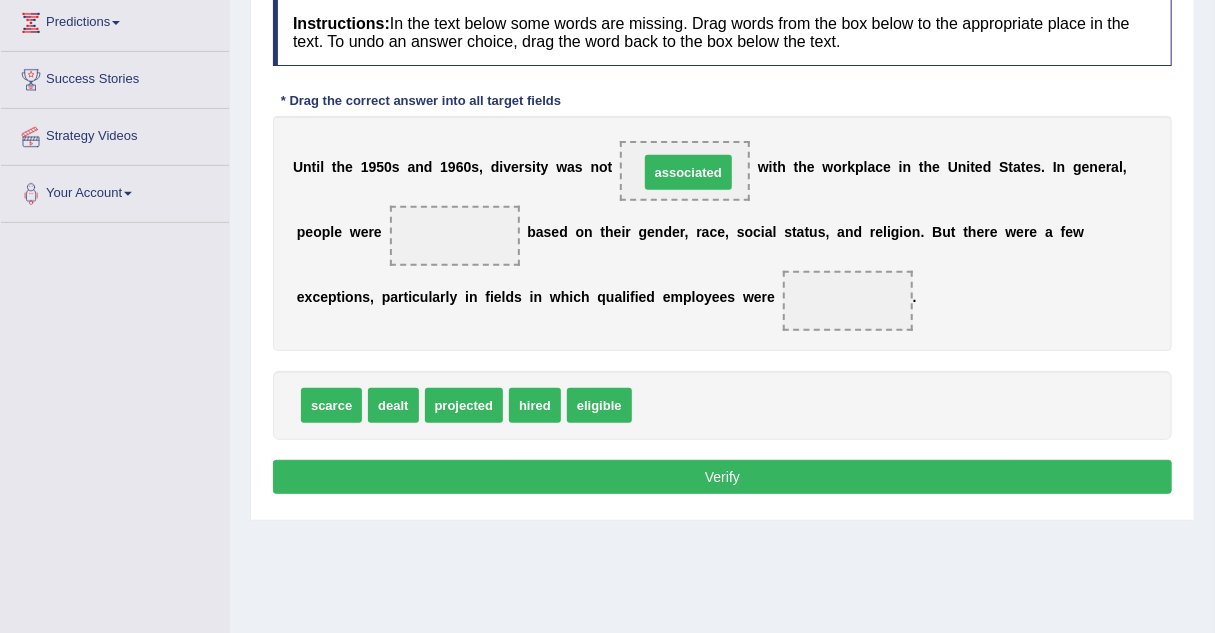 drag, startPoint x: 693, startPoint y: 402, endPoint x: 700, endPoint y: 169, distance: 233.10513 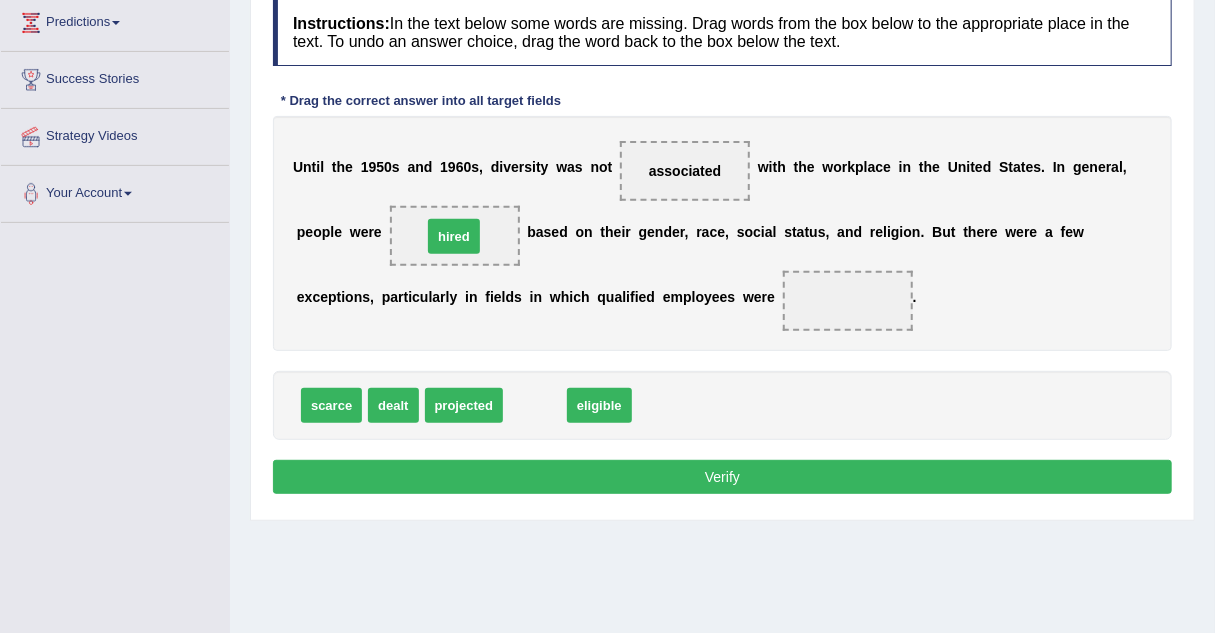 drag, startPoint x: 534, startPoint y: 406, endPoint x: 453, endPoint y: 236, distance: 188.31091 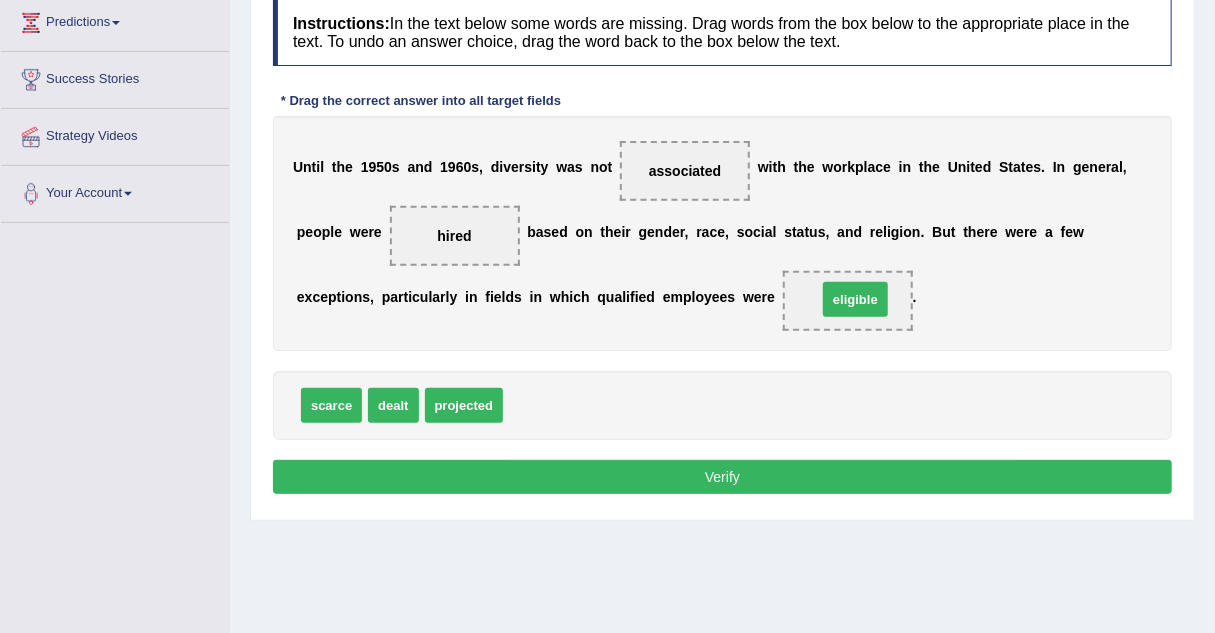 drag, startPoint x: 529, startPoint y: 413, endPoint x: 844, endPoint y: 310, distance: 331.41214 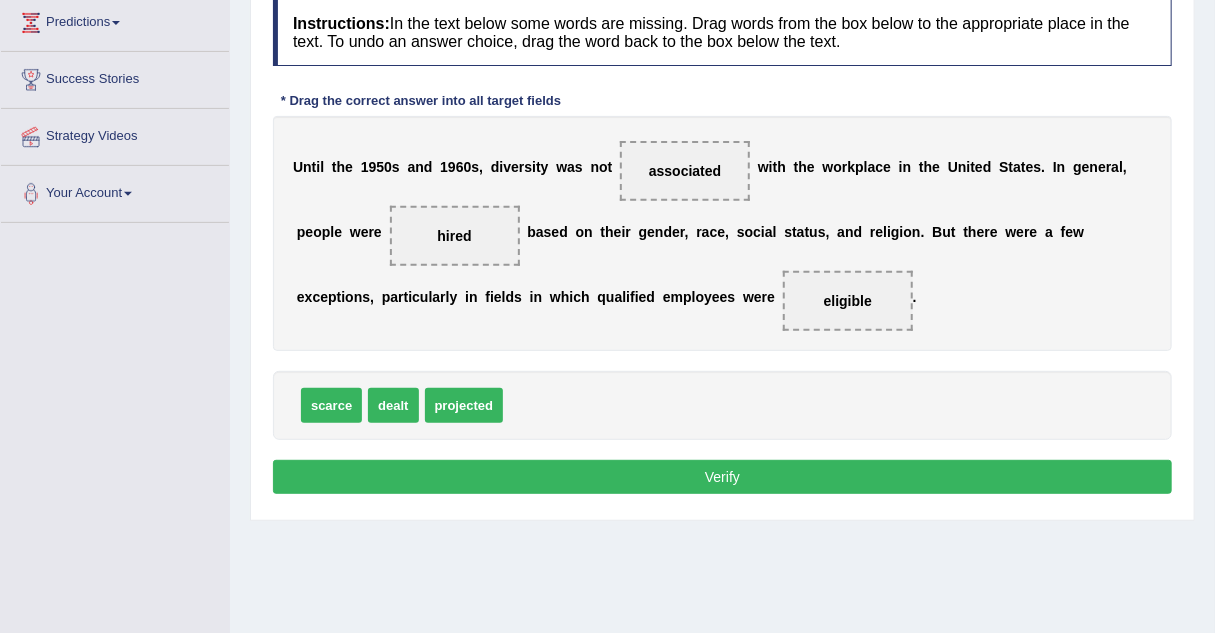 click on "Verify" at bounding box center (722, 477) 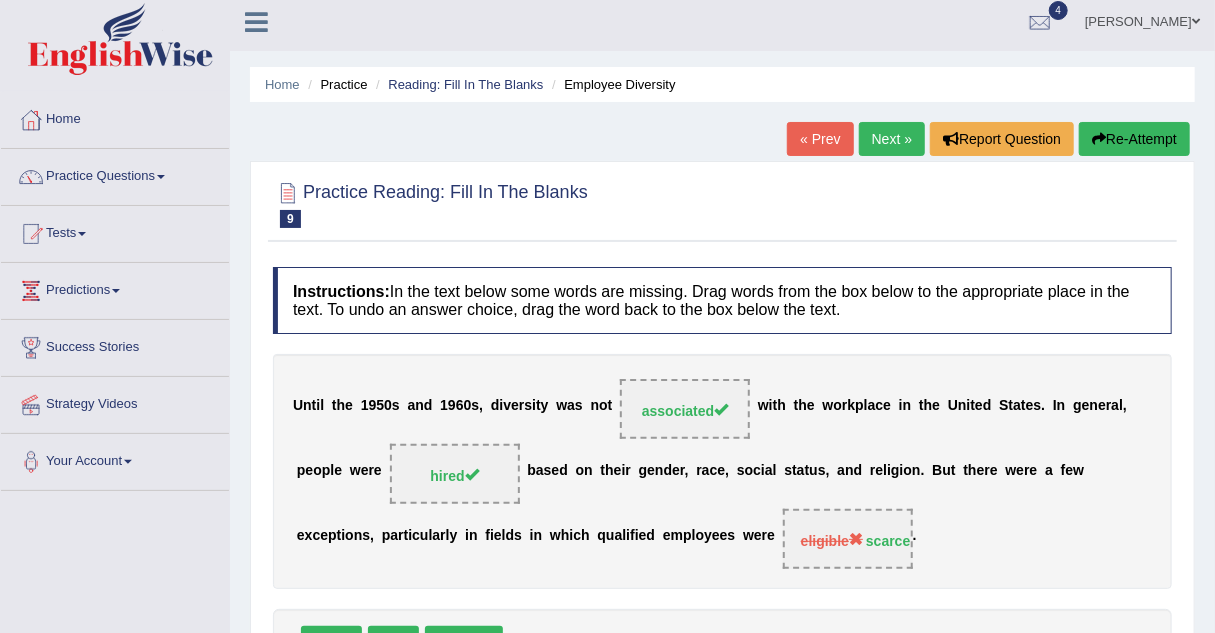 scroll, scrollTop: 0, scrollLeft: 0, axis: both 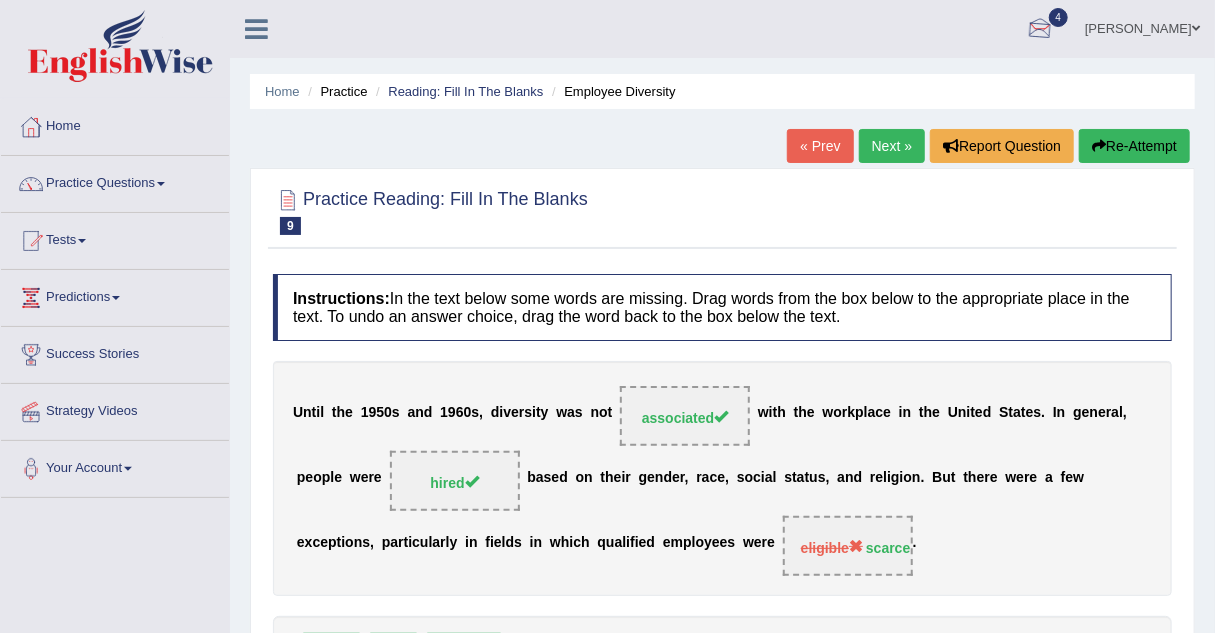 click at bounding box center [1040, 30] 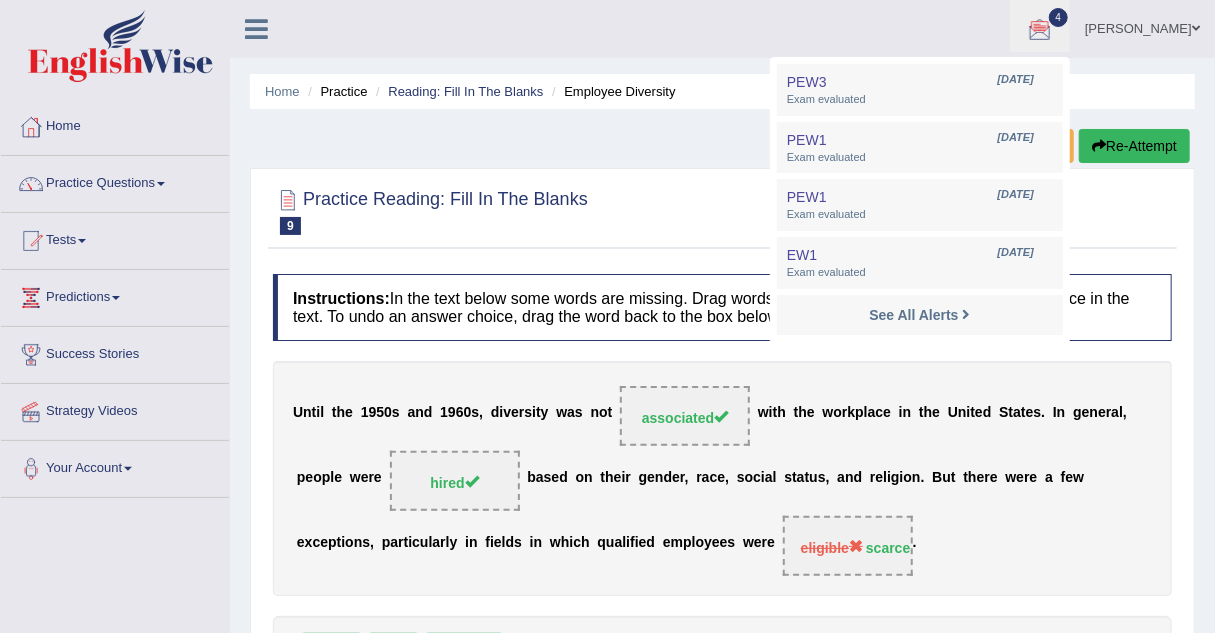 click on "[PERSON_NAME]
Toggle navigation
Username: Kelzang_2025
Access Type: Online
Subscription: Silver Package
Log out
4
PEW3
[DATE] PEW1 [DATE]" at bounding box center (871, 28) 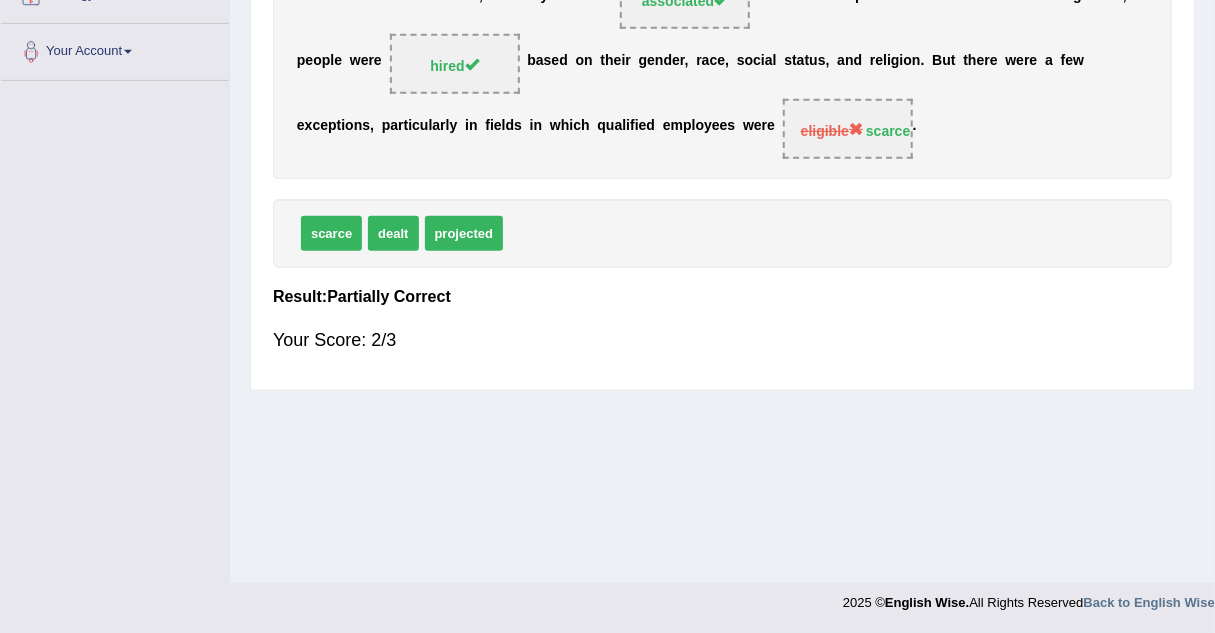 scroll, scrollTop: 0, scrollLeft: 0, axis: both 